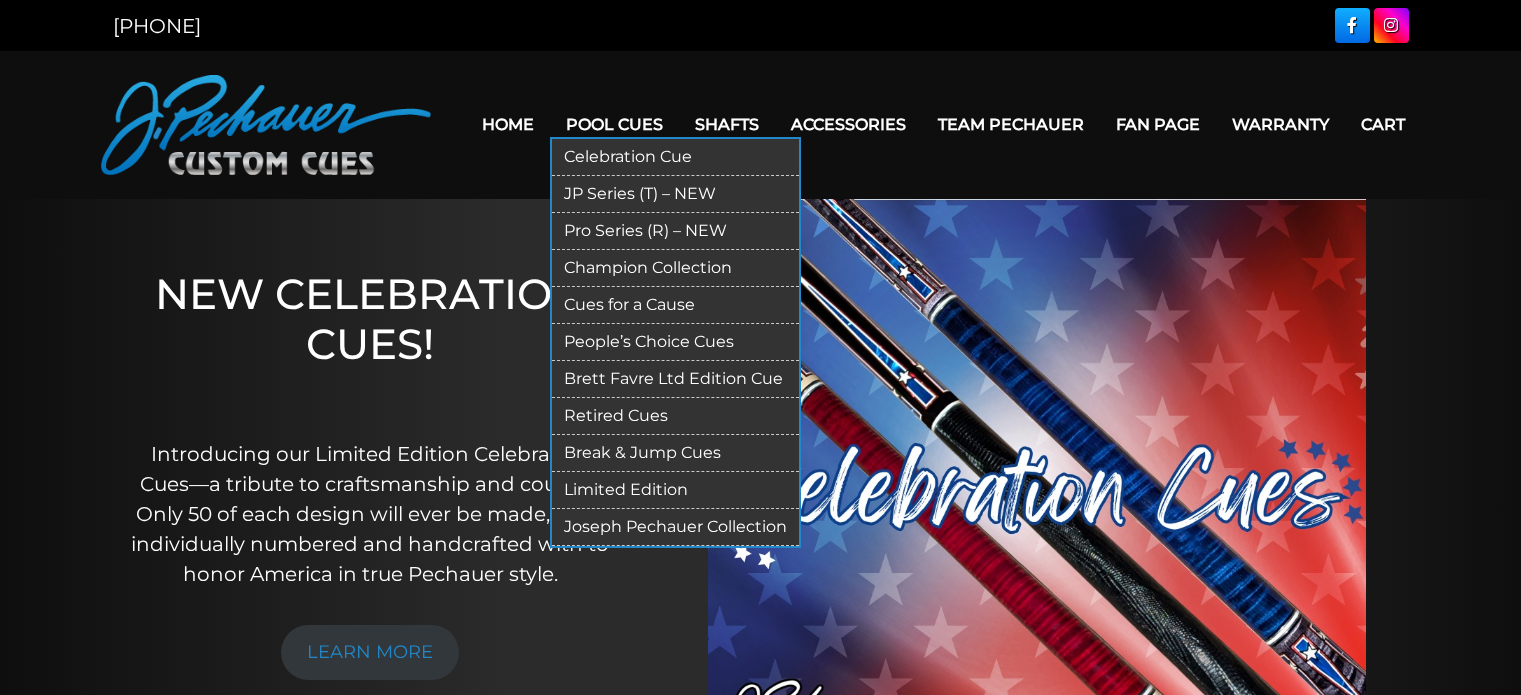 scroll, scrollTop: 0, scrollLeft: 0, axis: both 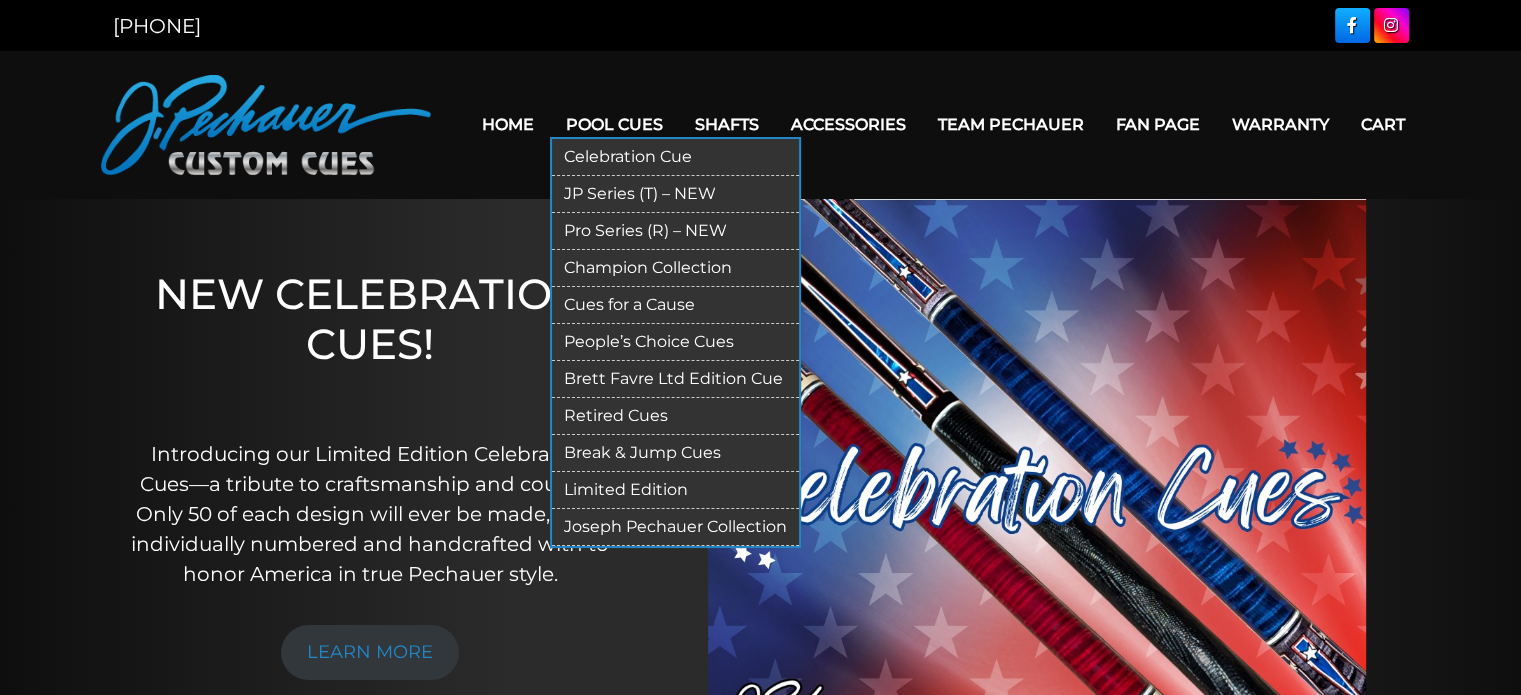click on "Champion Collection" at bounding box center (675, 268) 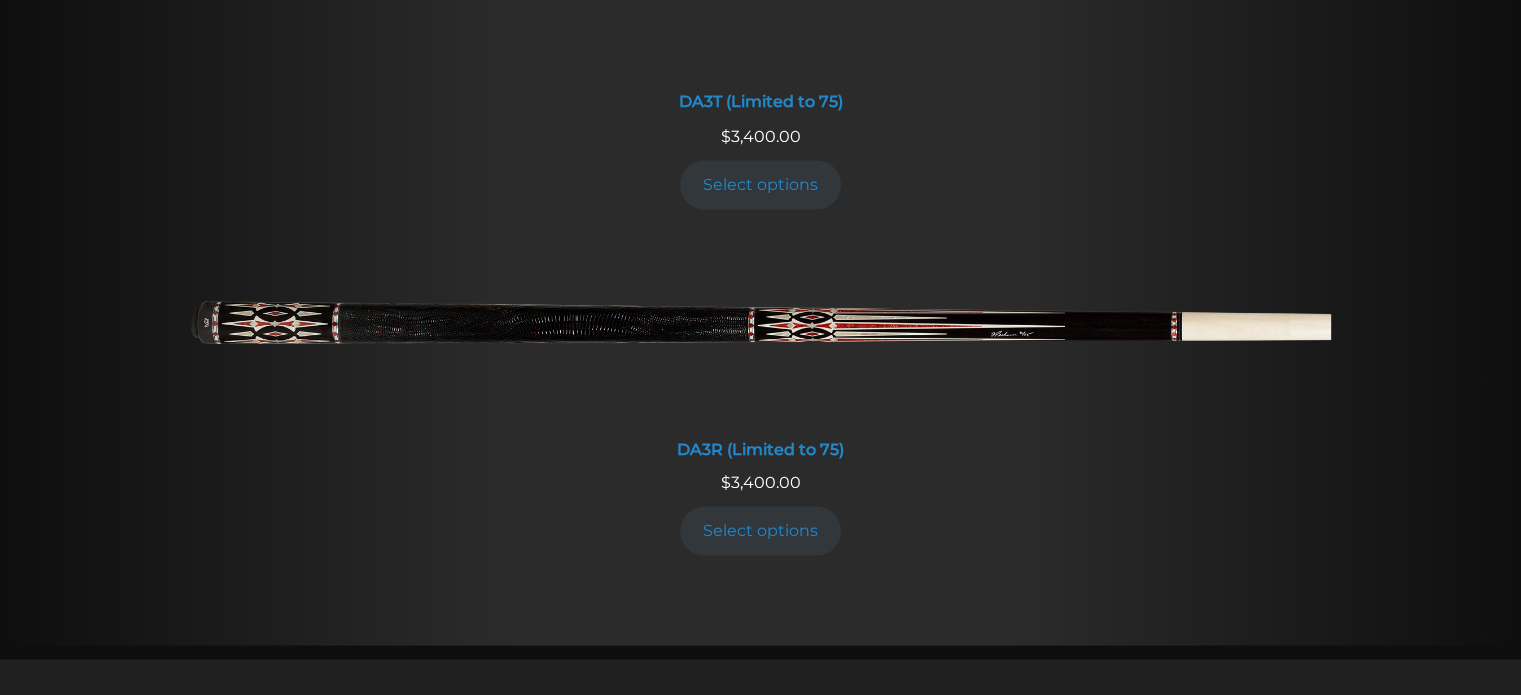 scroll, scrollTop: 3660, scrollLeft: 0, axis: vertical 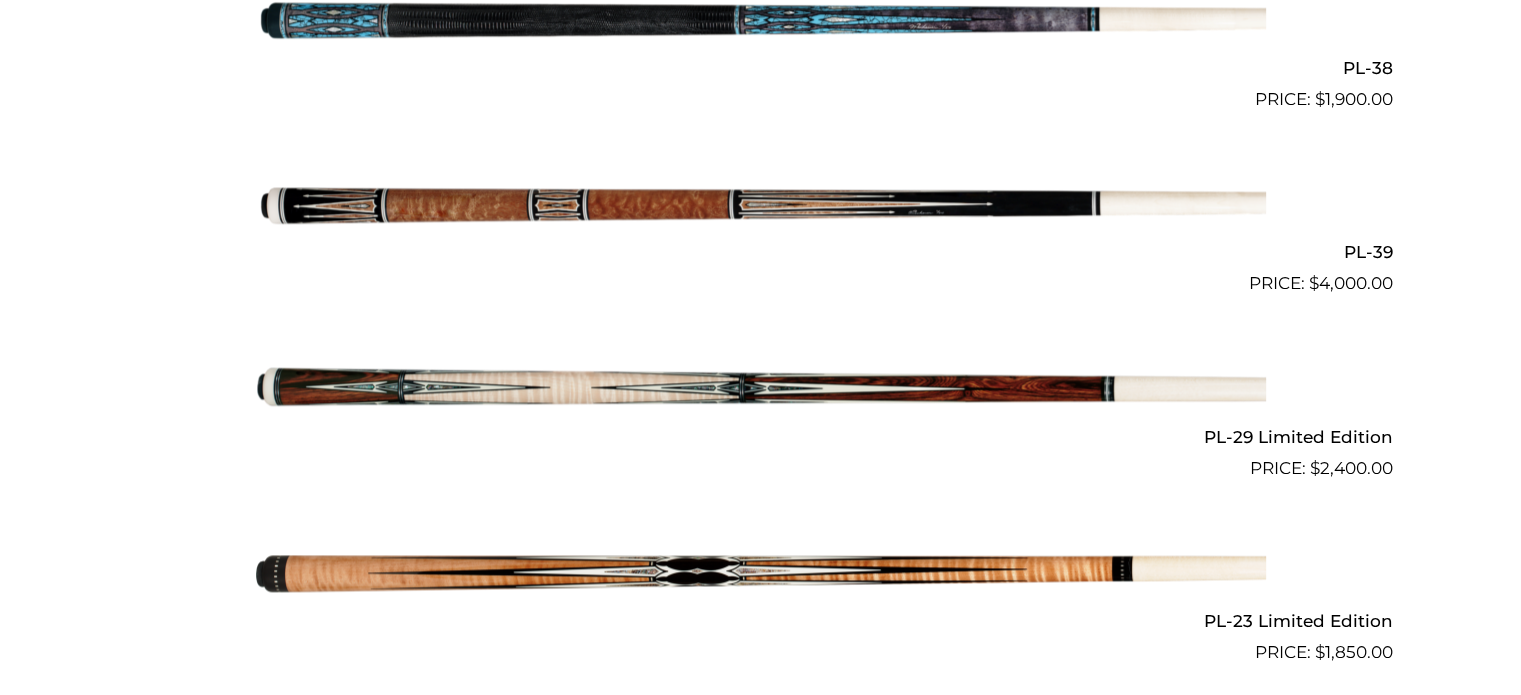 click at bounding box center [761, 389] 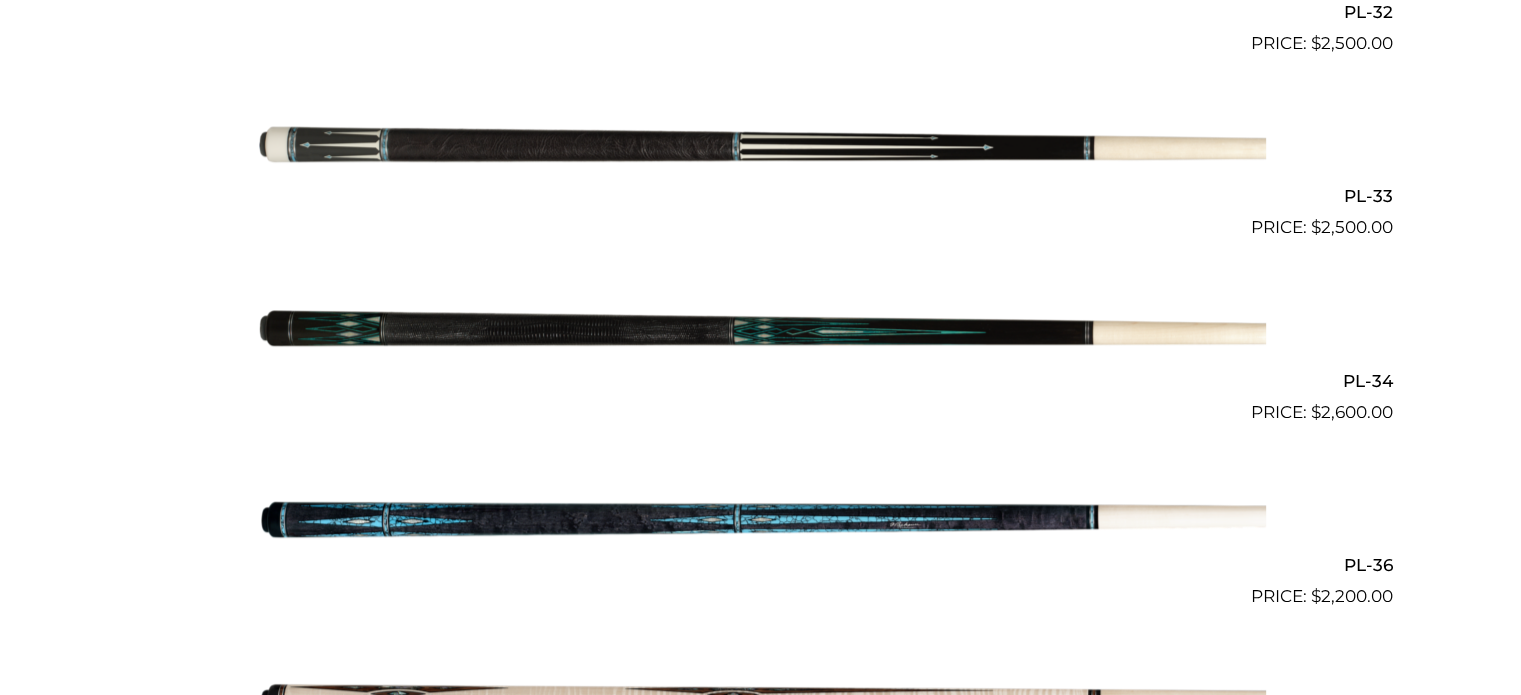 scroll, scrollTop: 1543, scrollLeft: 0, axis: vertical 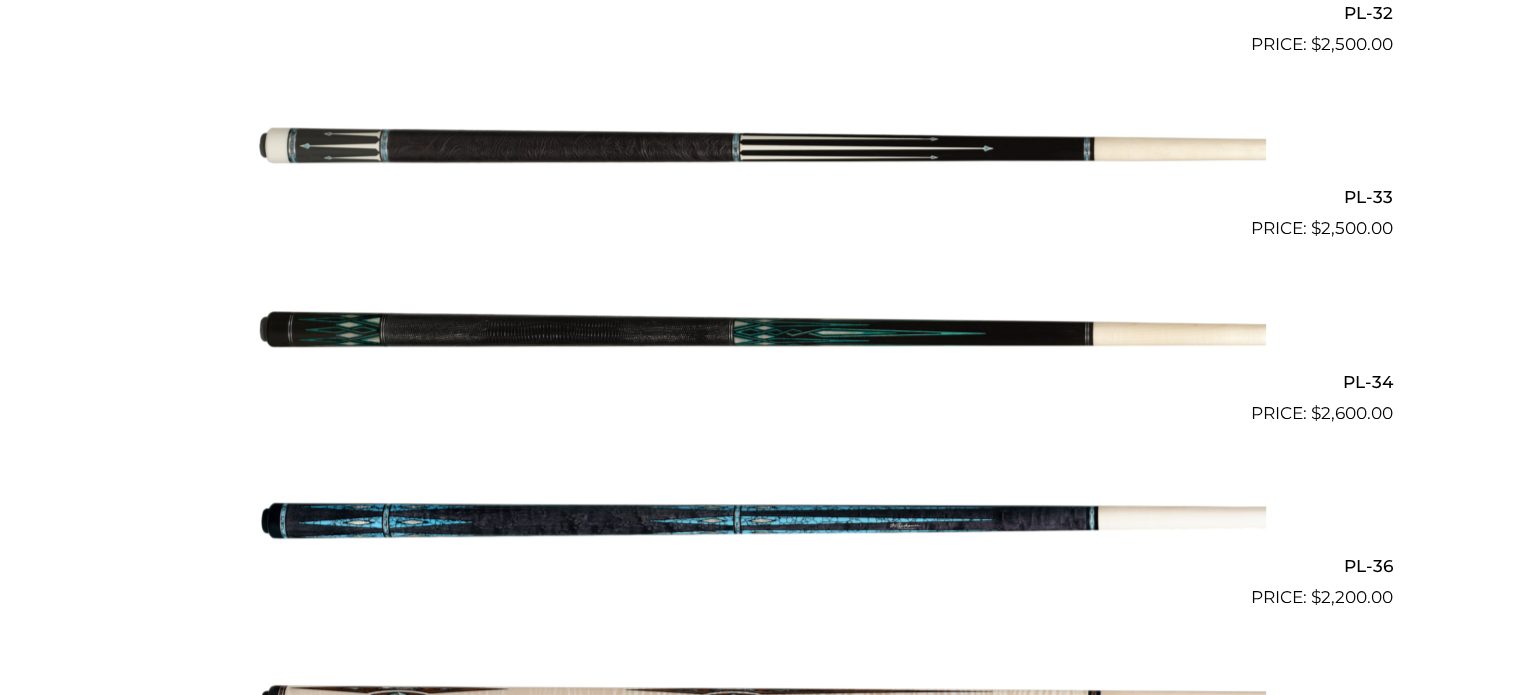 click at bounding box center (761, 519) 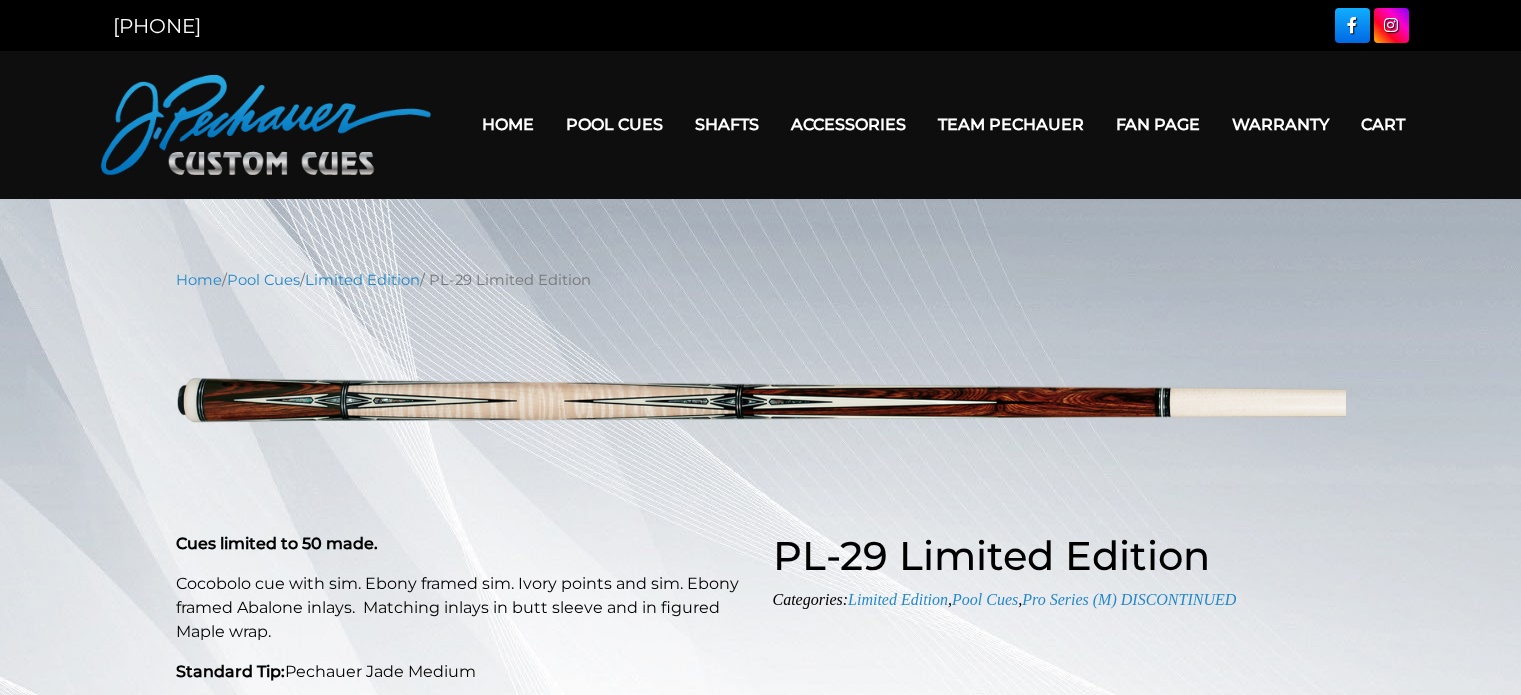 scroll, scrollTop: 0, scrollLeft: 0, axis: both 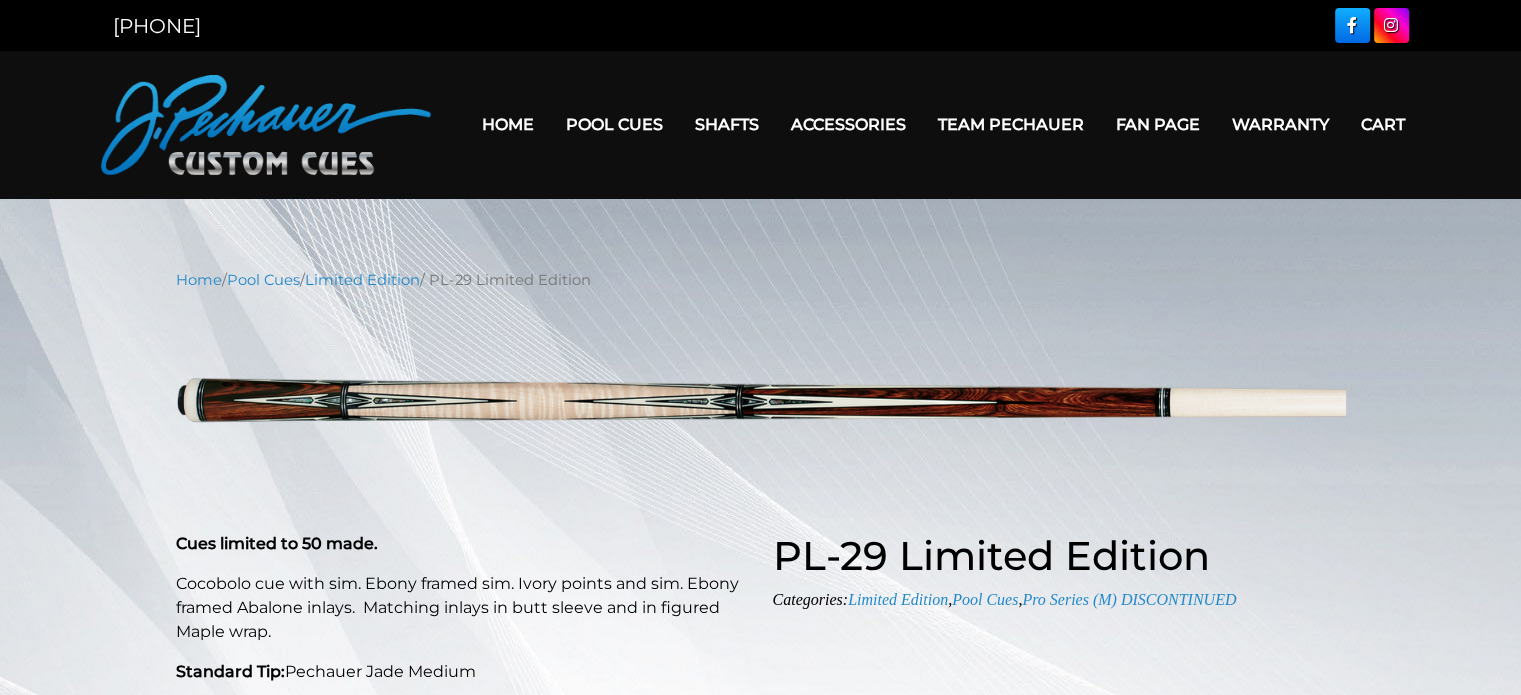 select on "********" 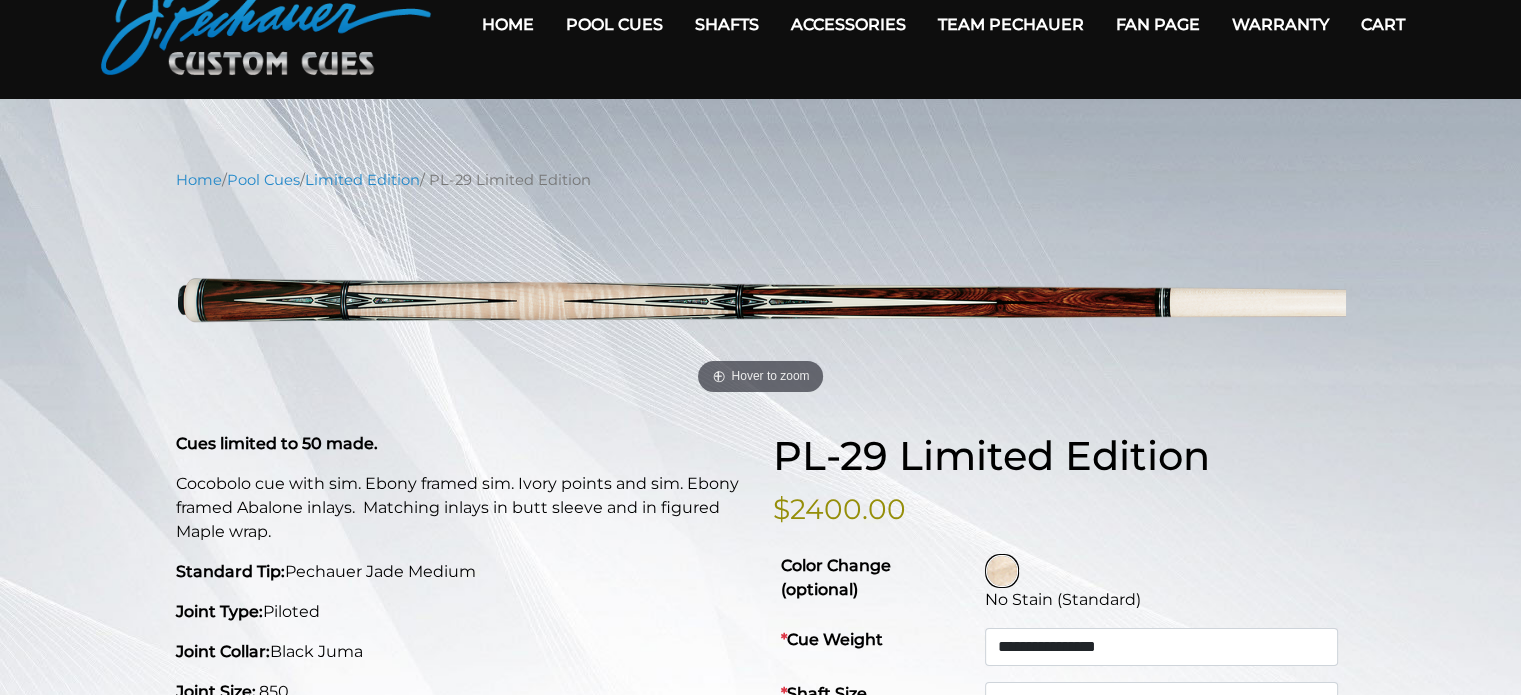 scroll, scrollTop: 102, scrollLeft: 0, axis: vertical 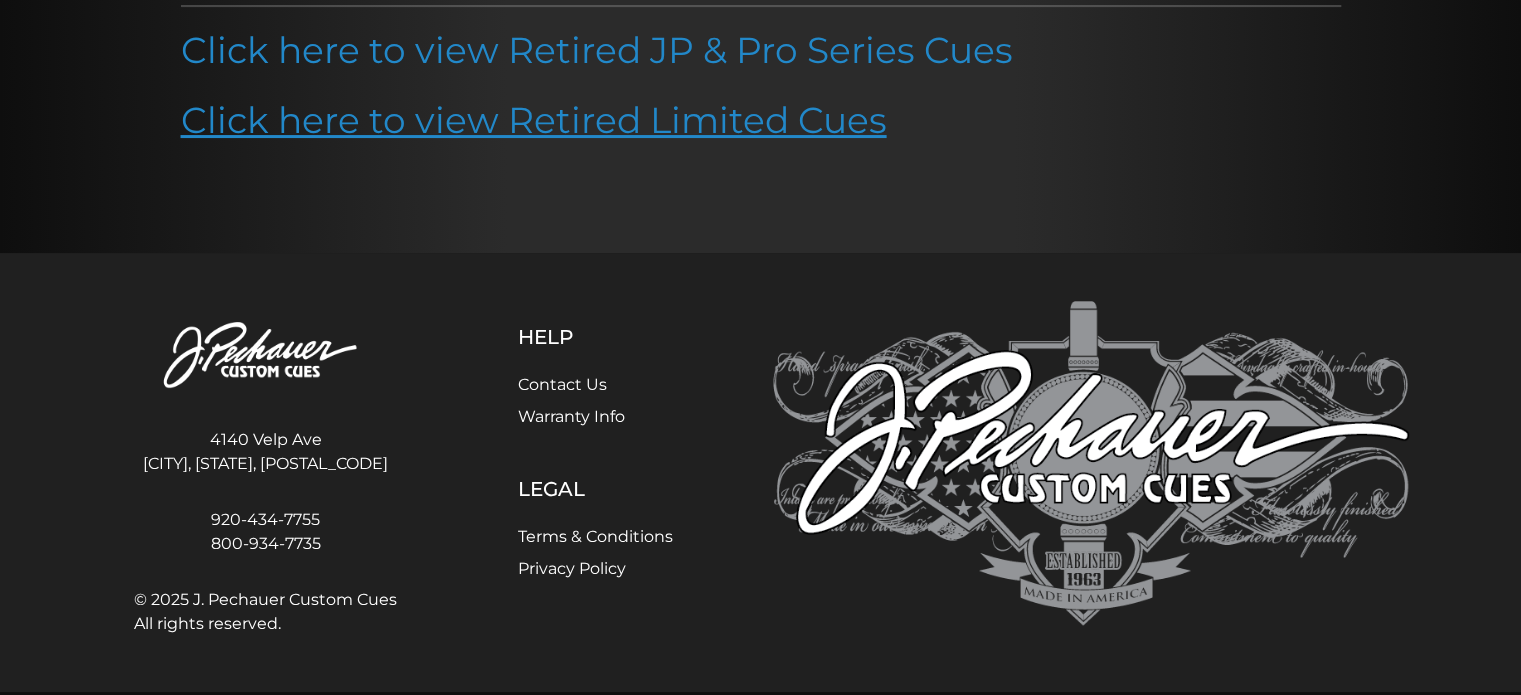 click on "Click here to view Retired Limited Cues" at bounding box center [534, 120] 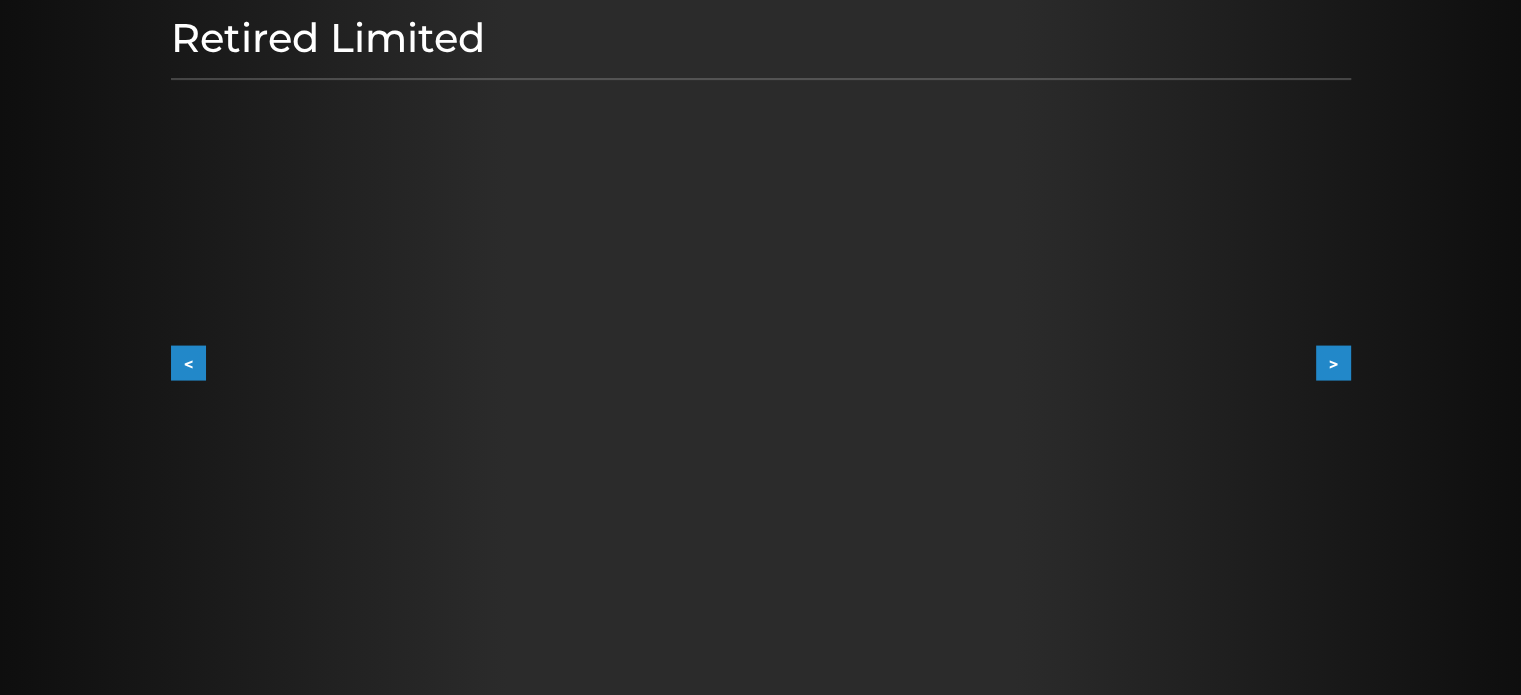 scroll, scrollTop: 276, scrollLeft: 0, axis: vertical 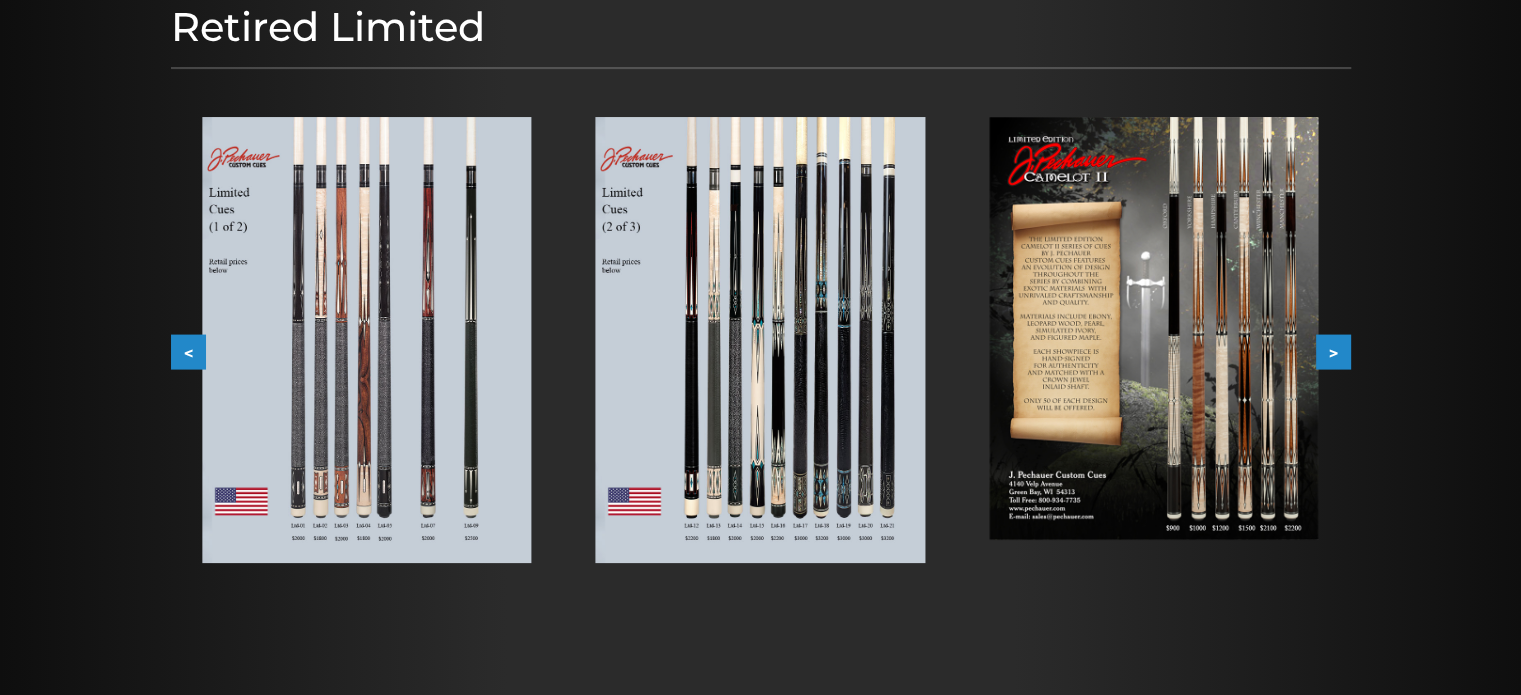click at bounding box center (1153, 328) 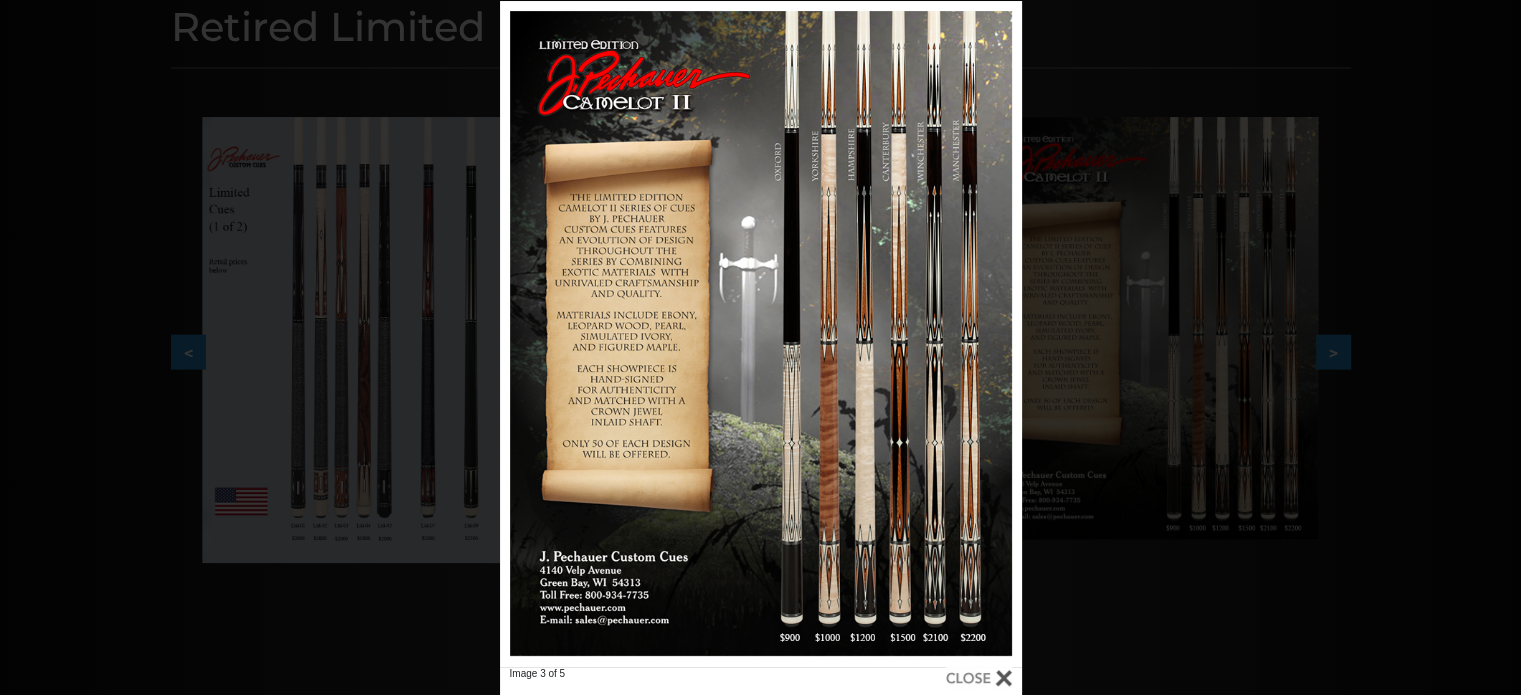 click at bounding box center (979, 678) 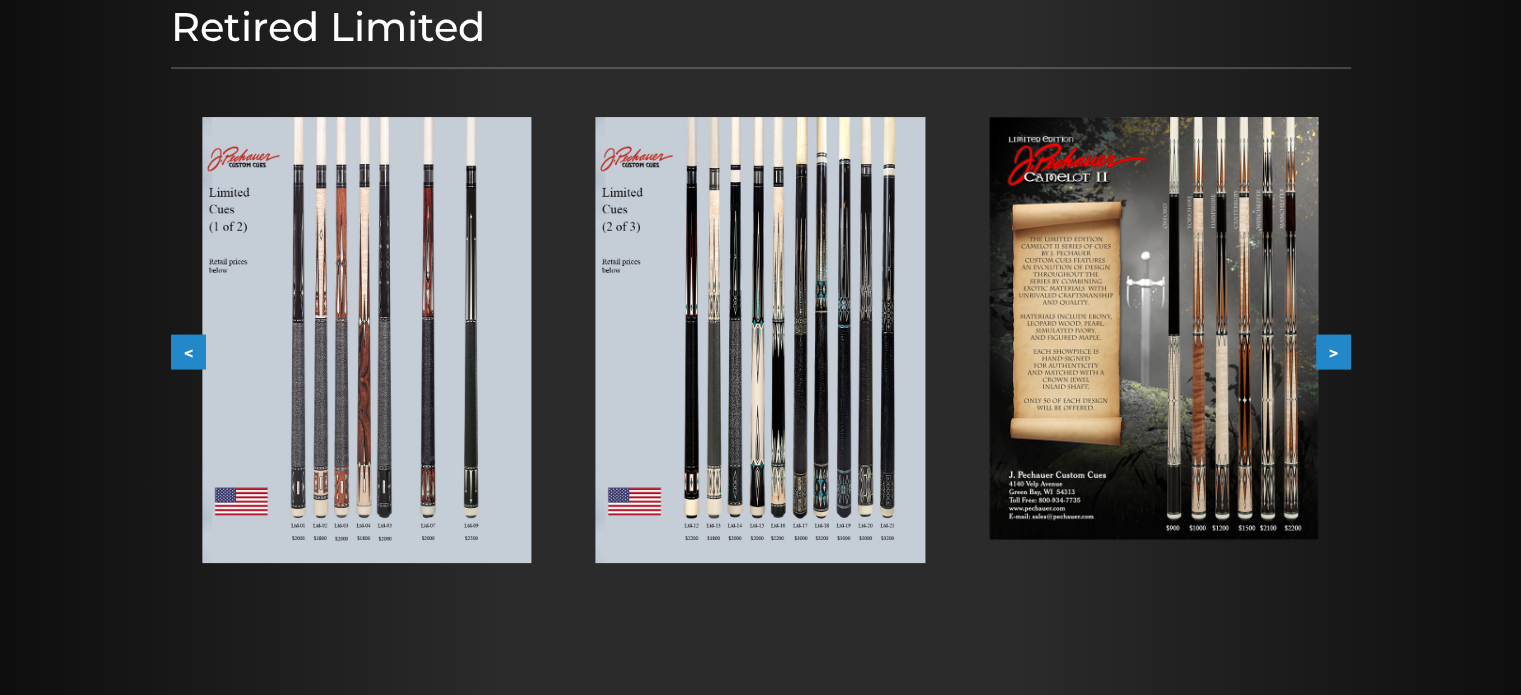 click on ">" at bounding box center (1333, 351) 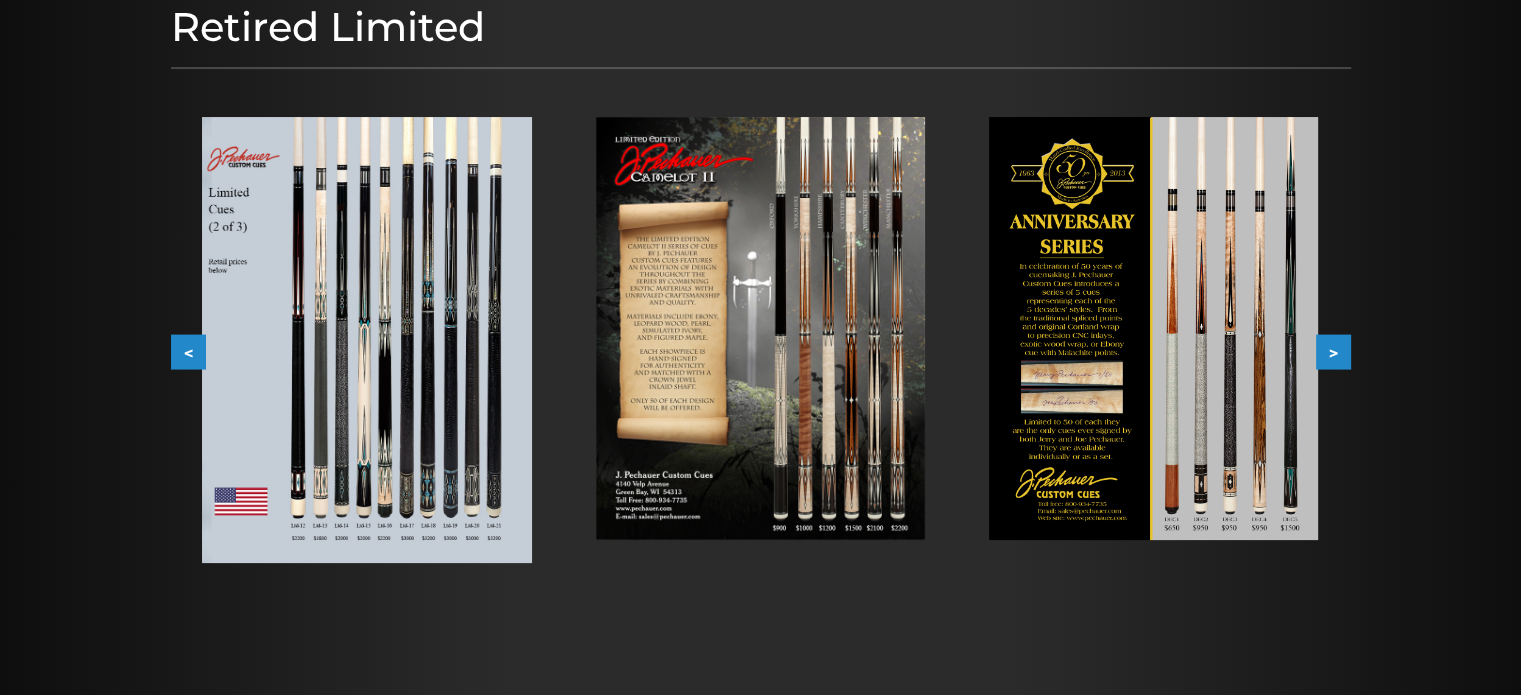click on ">" at bounding box center (1333, 351) 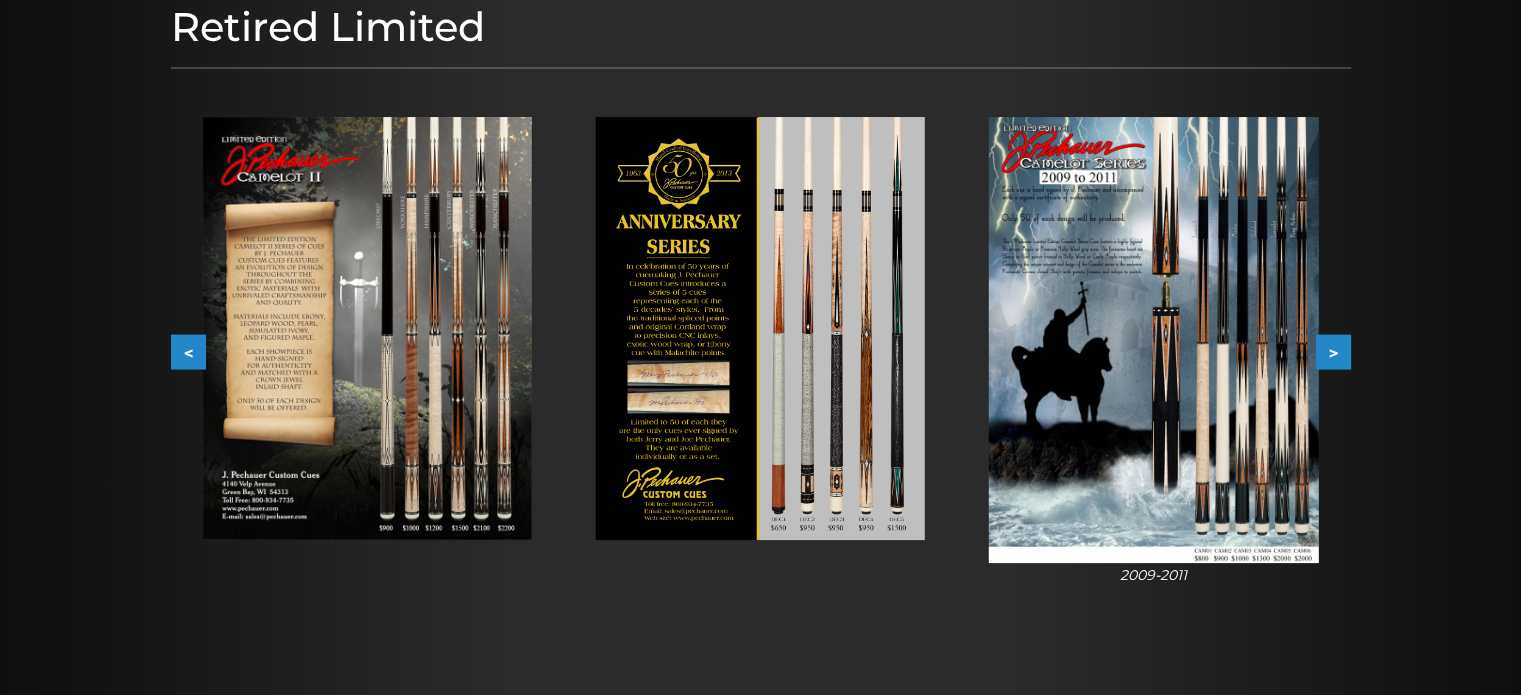 click on ">" at bounding box center [1333, 351] 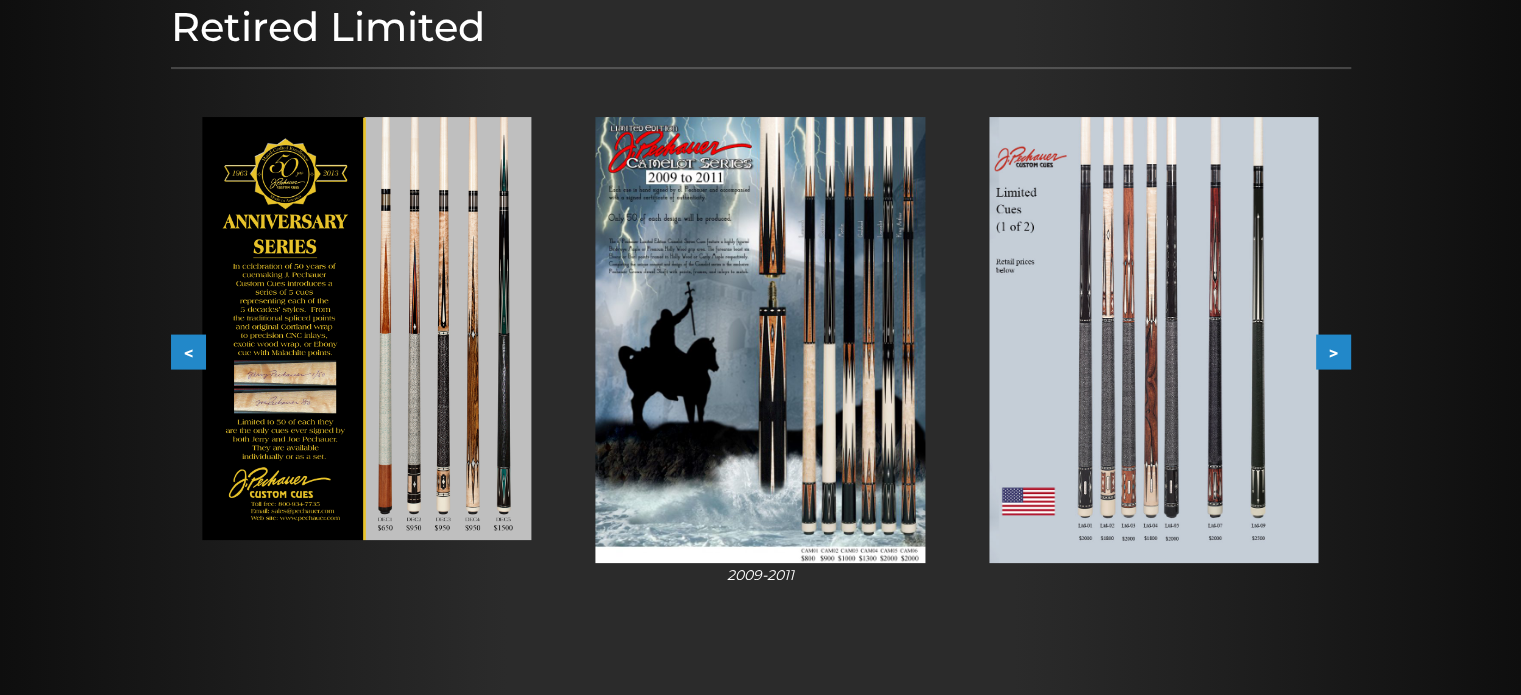 click on ">" at bounding box center [1333, 351] 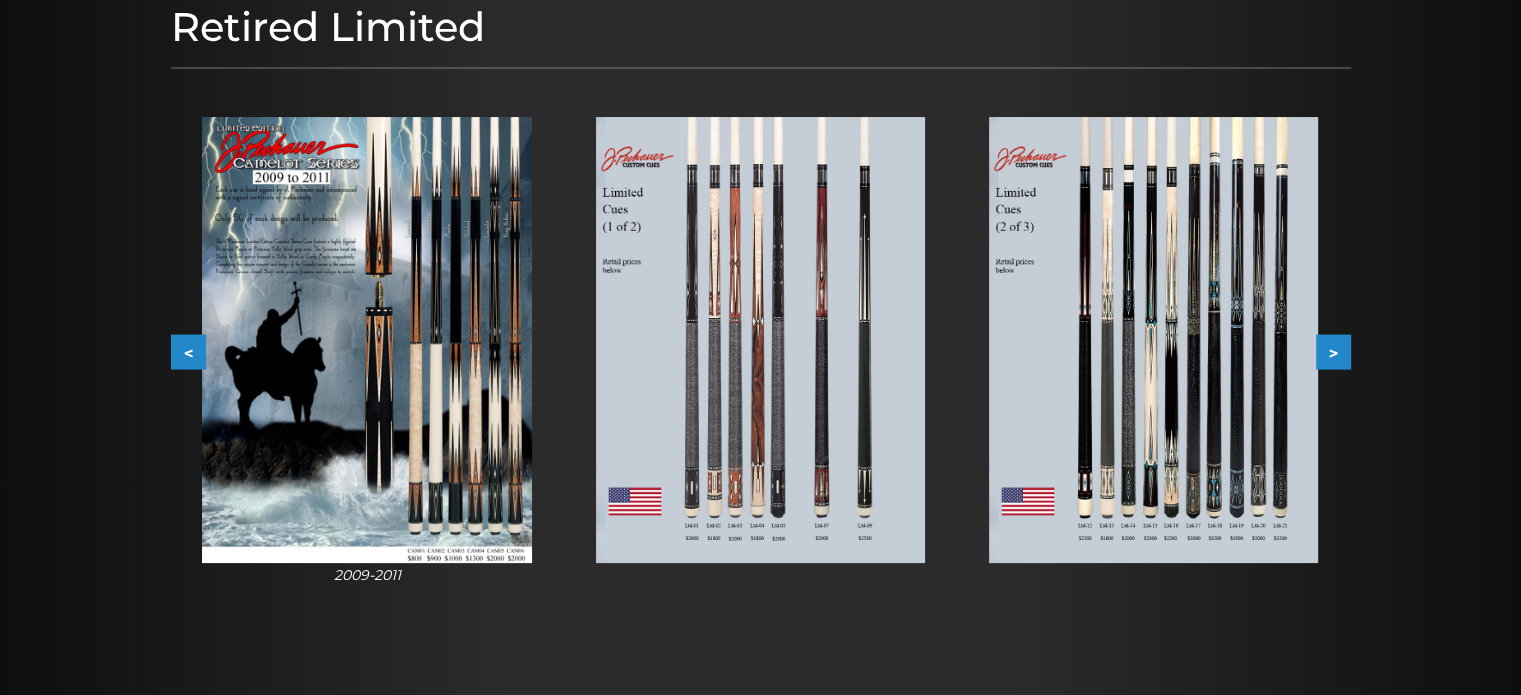 click on ">" at bounding box center (1333, 351) 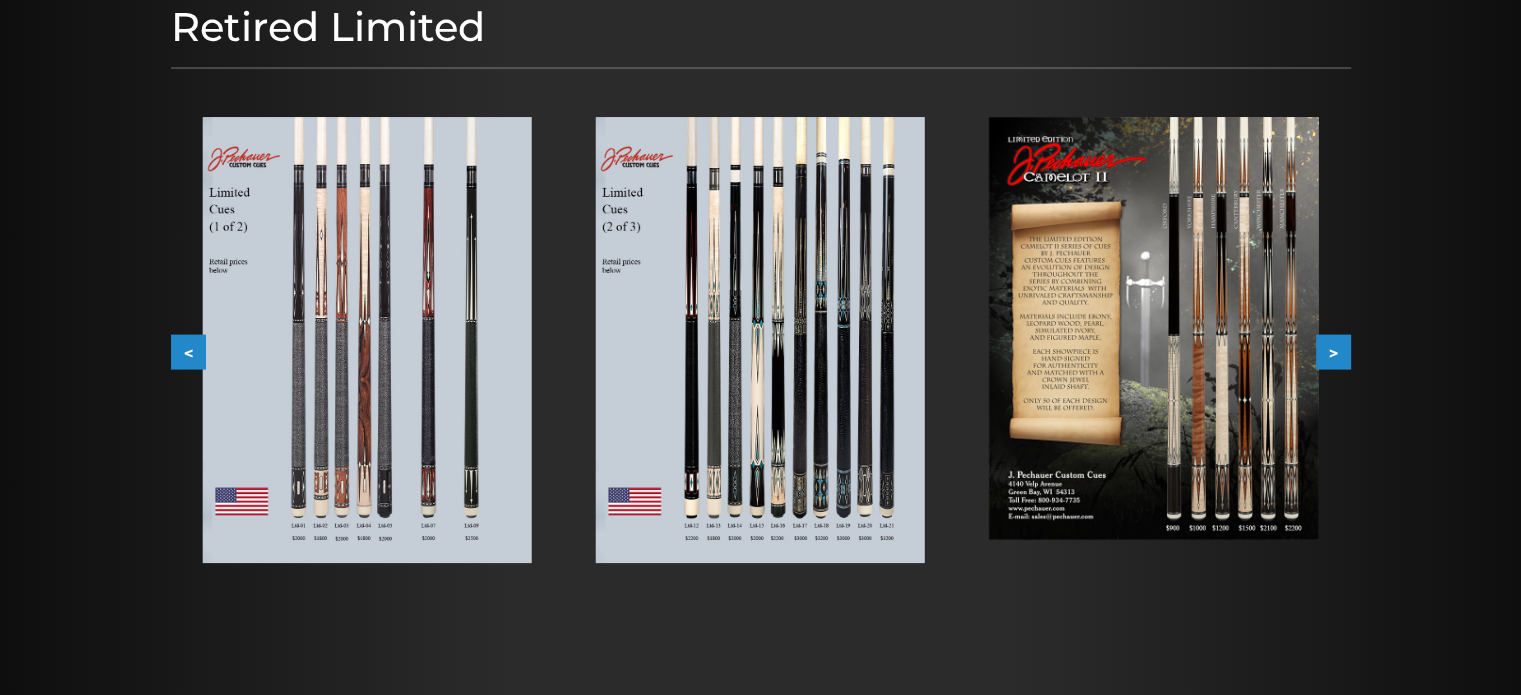 click on ">" at bounding box center (1333, 351) 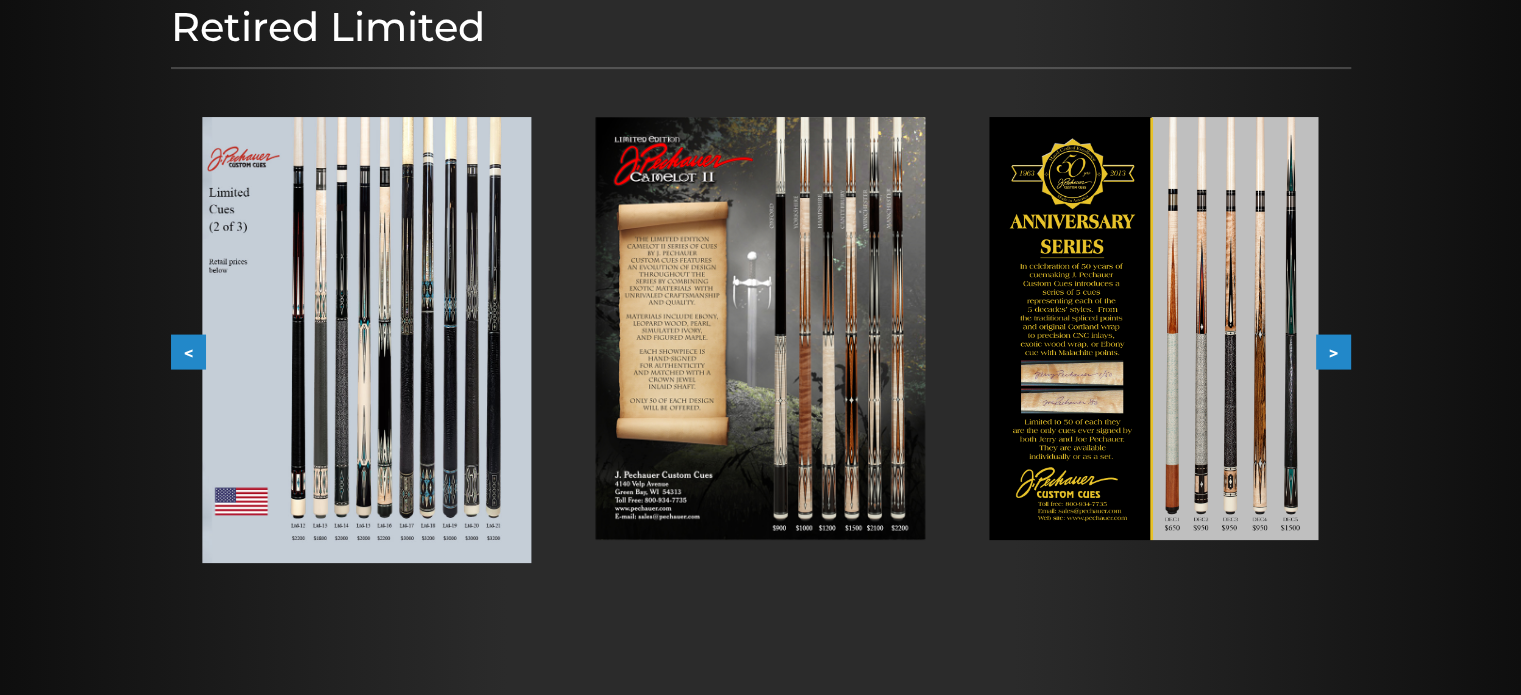 click at bounding box center (760, 328) 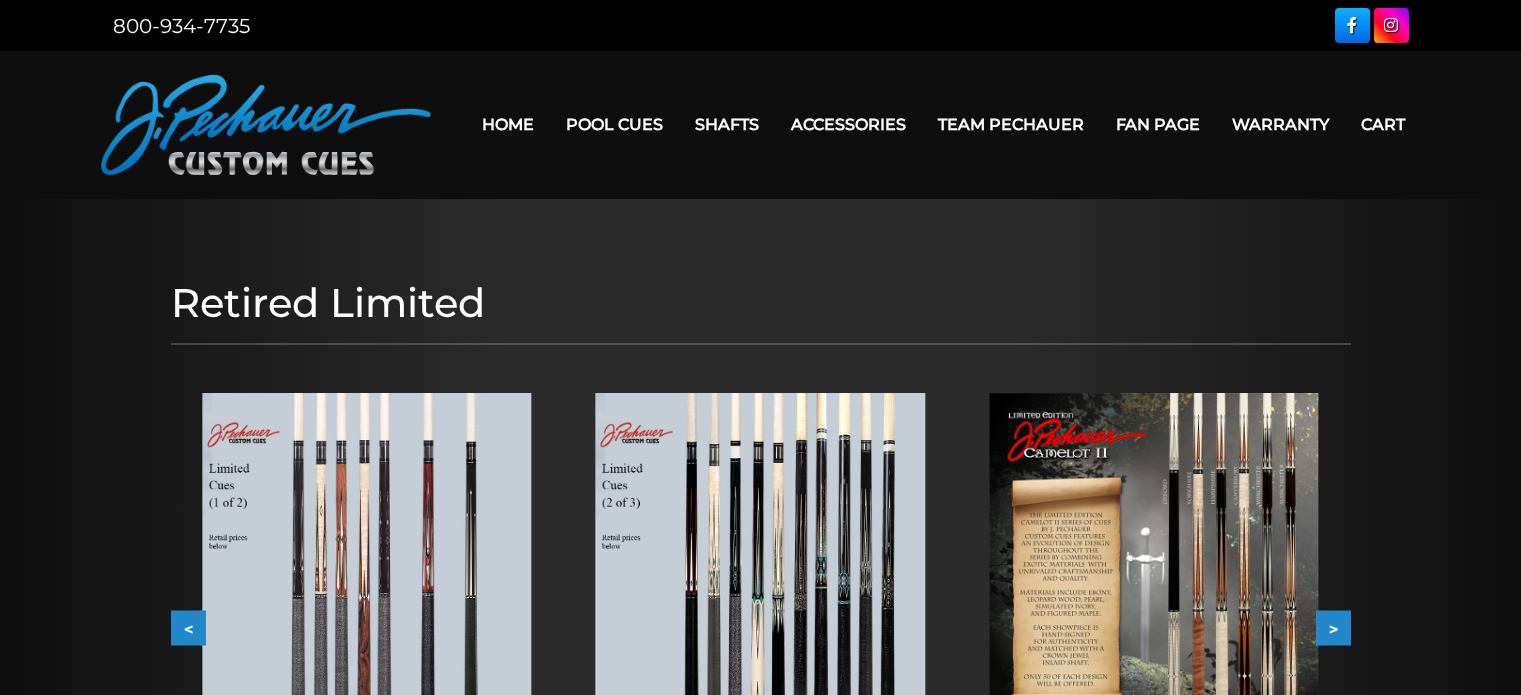 scroll, scrollTop: 276, scrollLeft: 0, axis: vertical 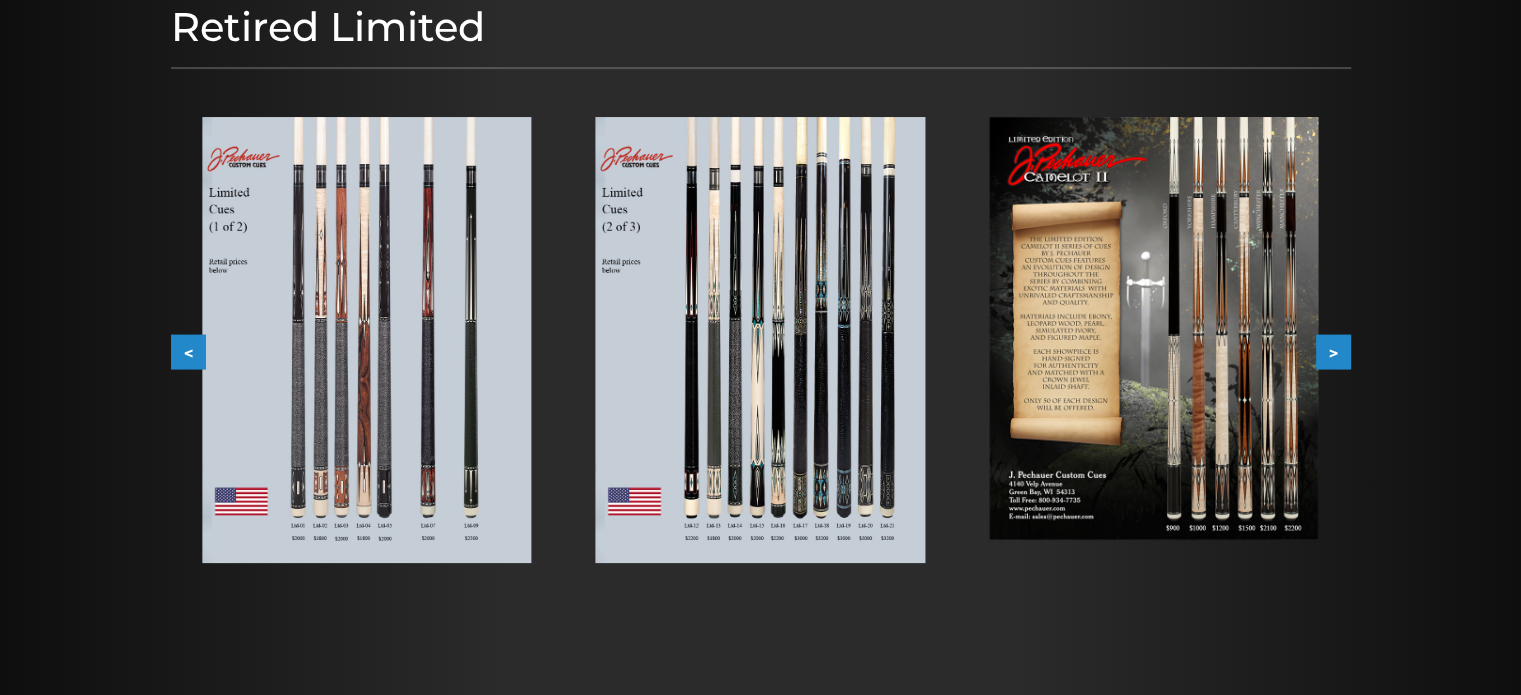 click on ">" at bounding box center [1333, 351] 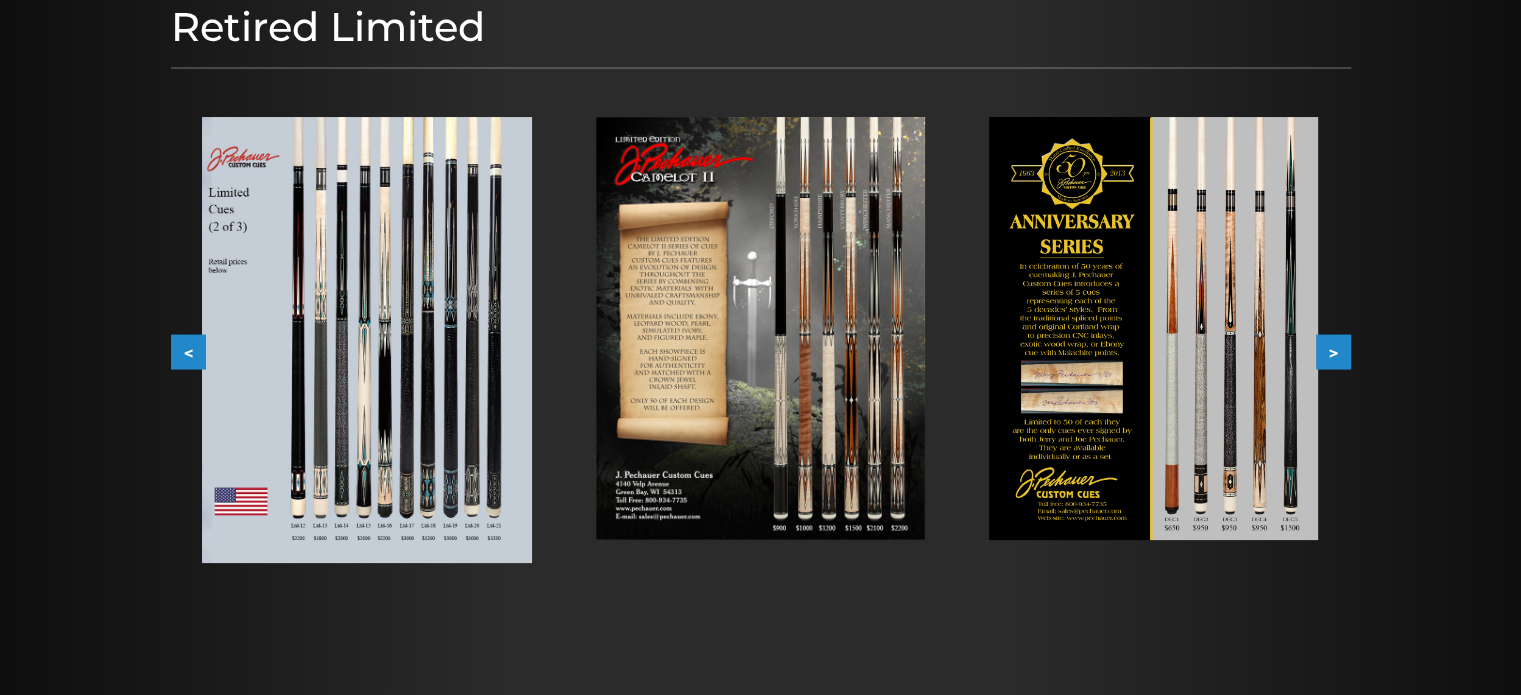 click on ">" at bounding box center (1333, 351) 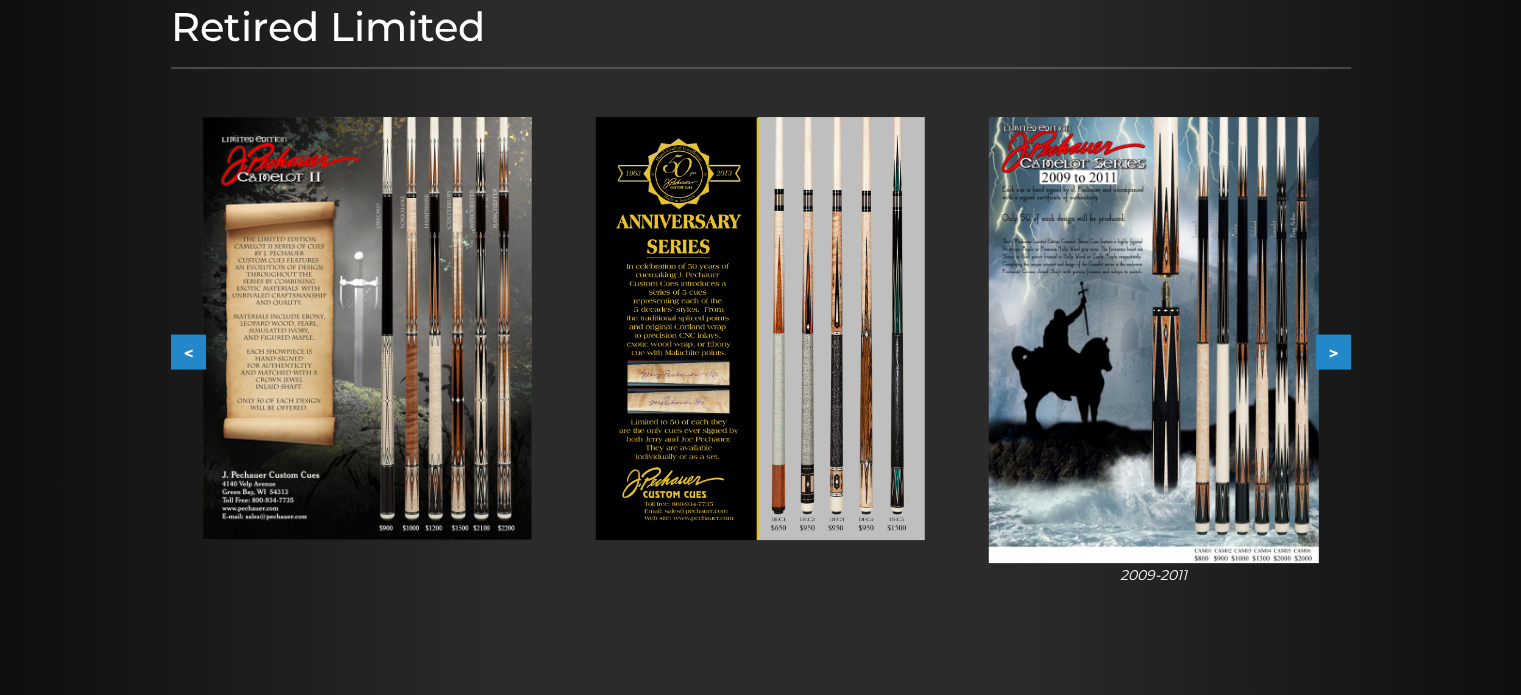 click on ">" at bounding box center (1333, 351) 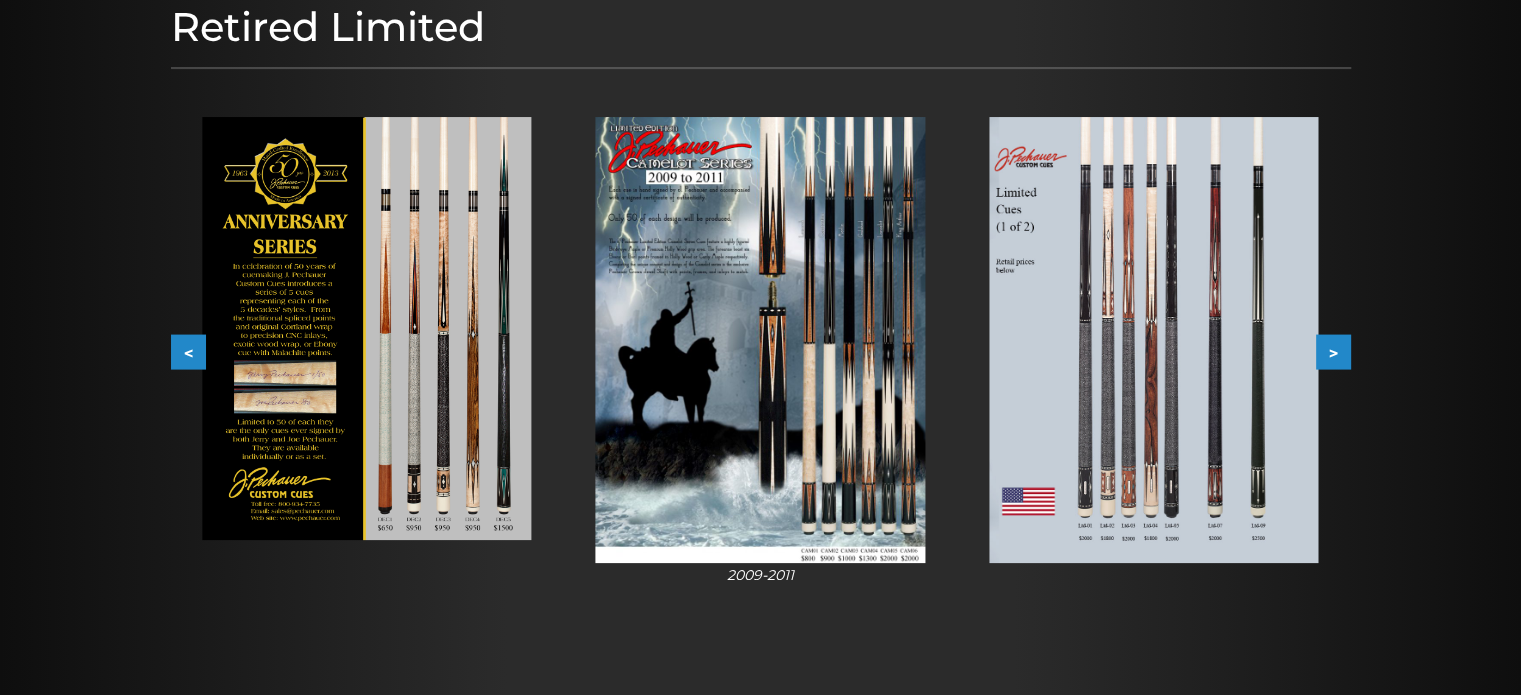 click at bounding box center [760, 340] 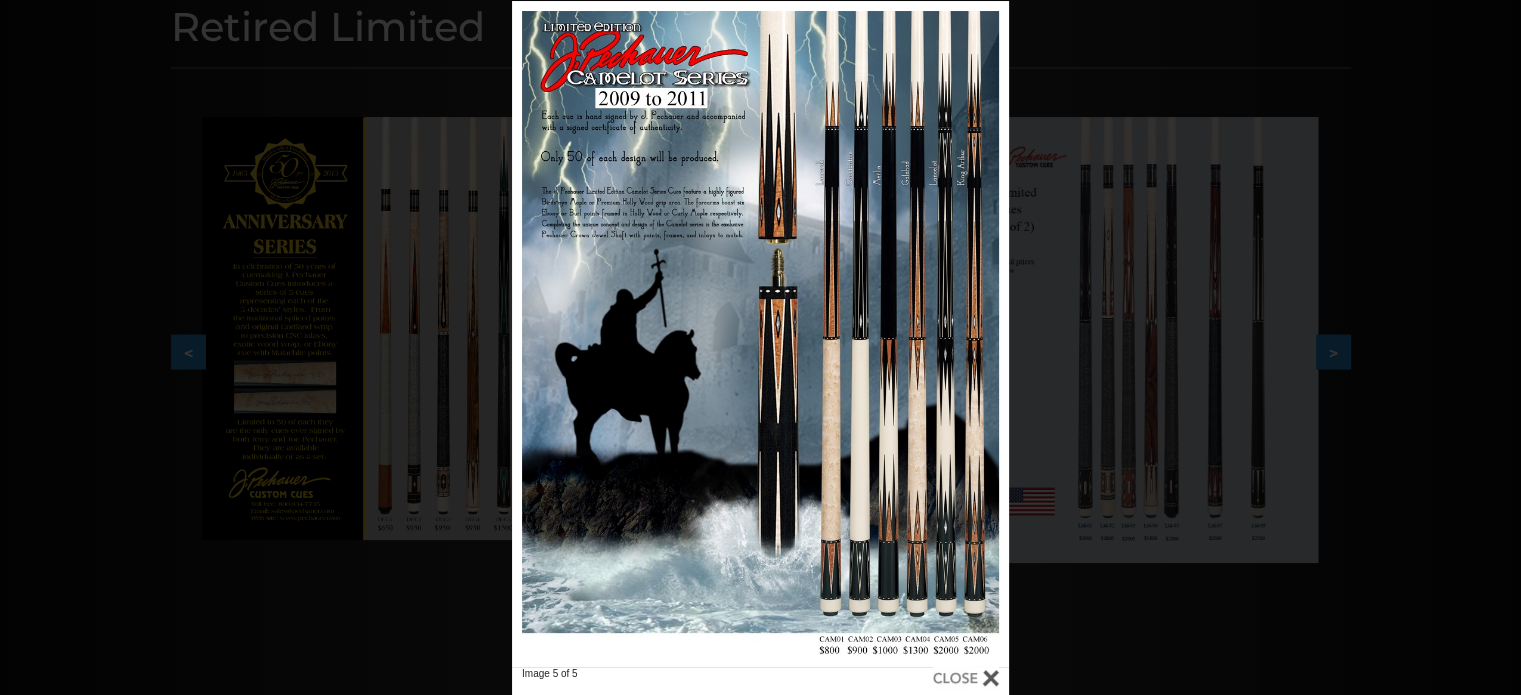 click on "Image 5 of 5" at bounding box center (760, 348) 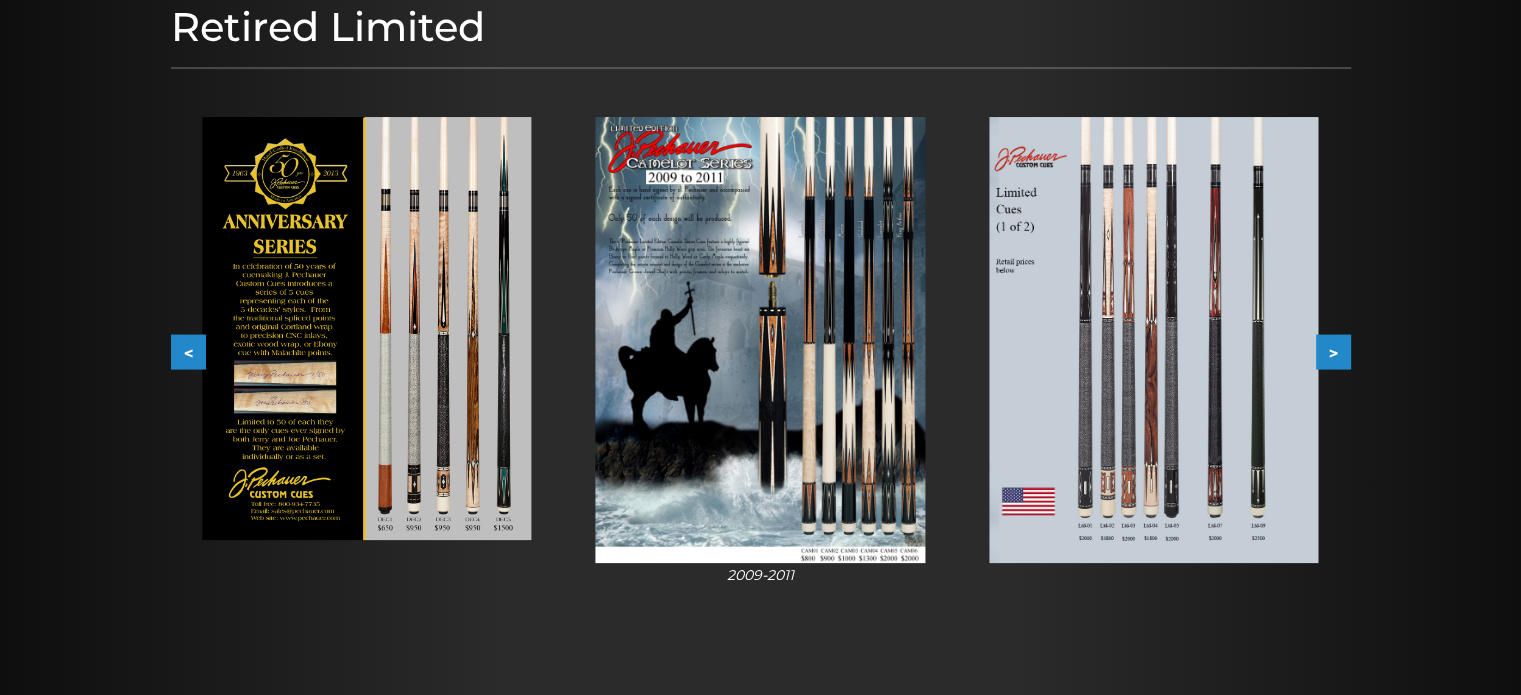 click on ">" at bounding box center [1333, 351] 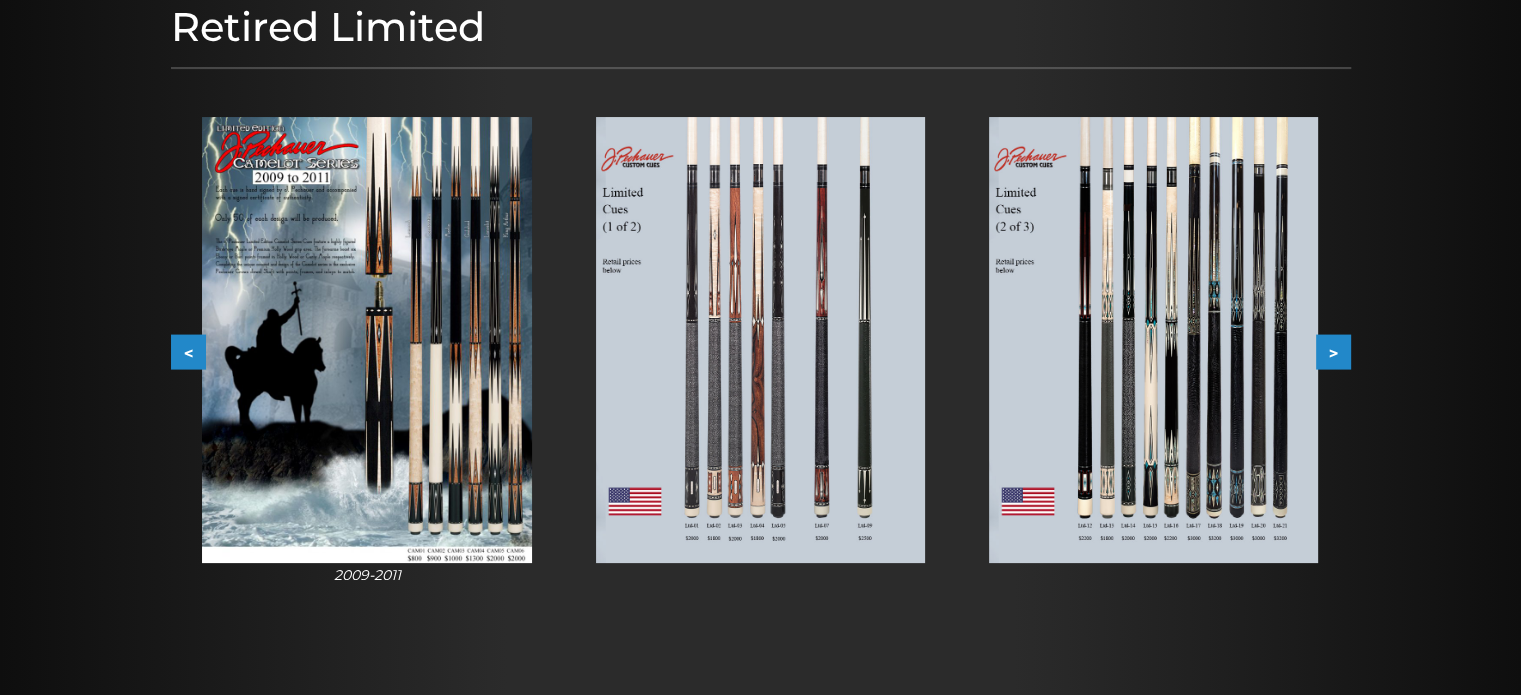 click on ">" at bounding box center (1333, 351) 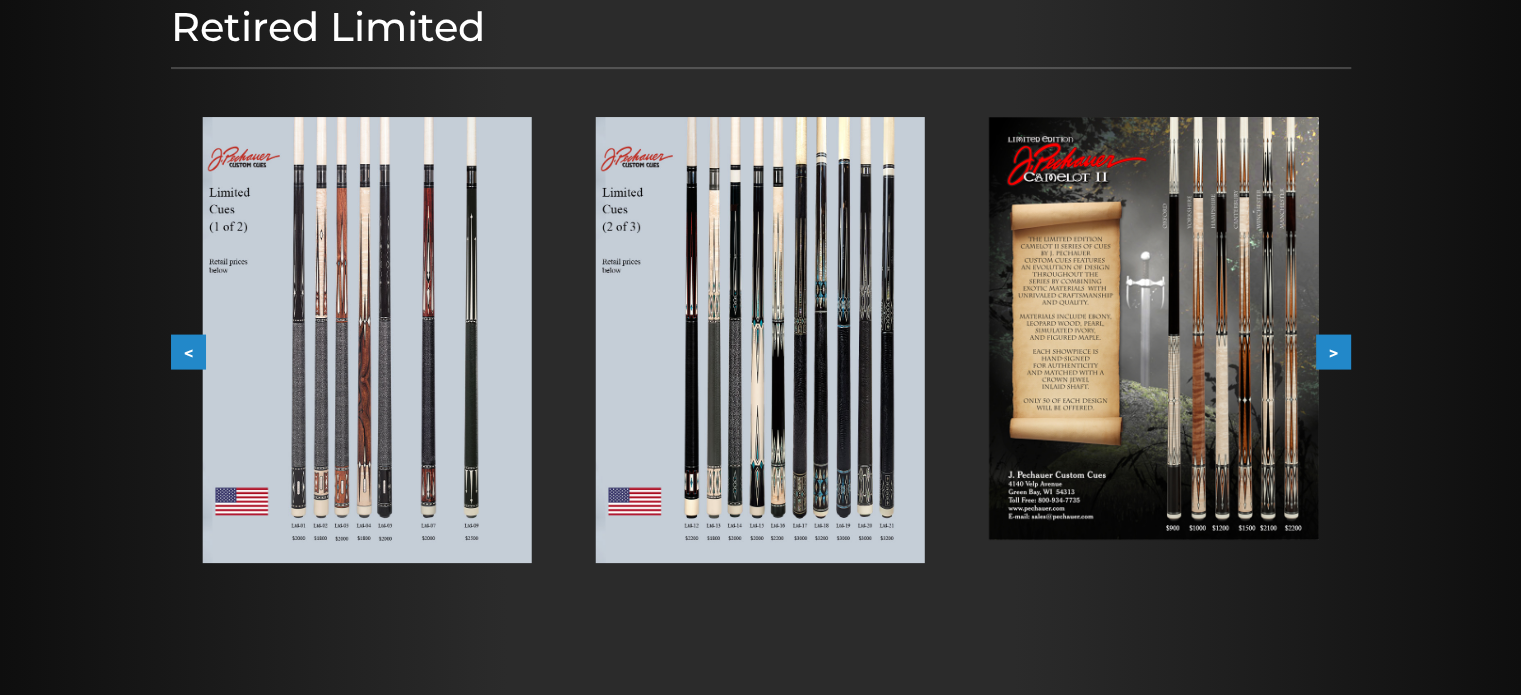 click on ">" at bounding box center [1333, 351] 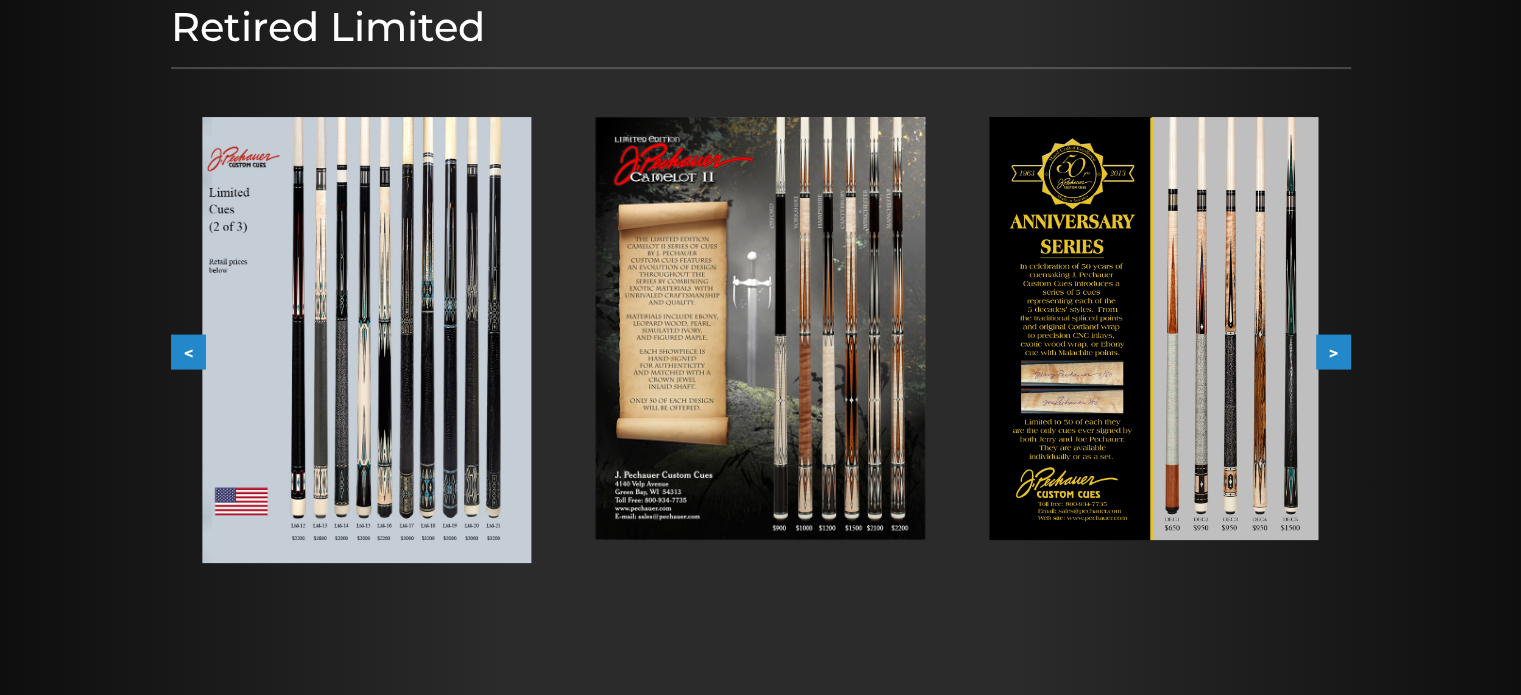 click on ">" at bounding box center (1333, 351) 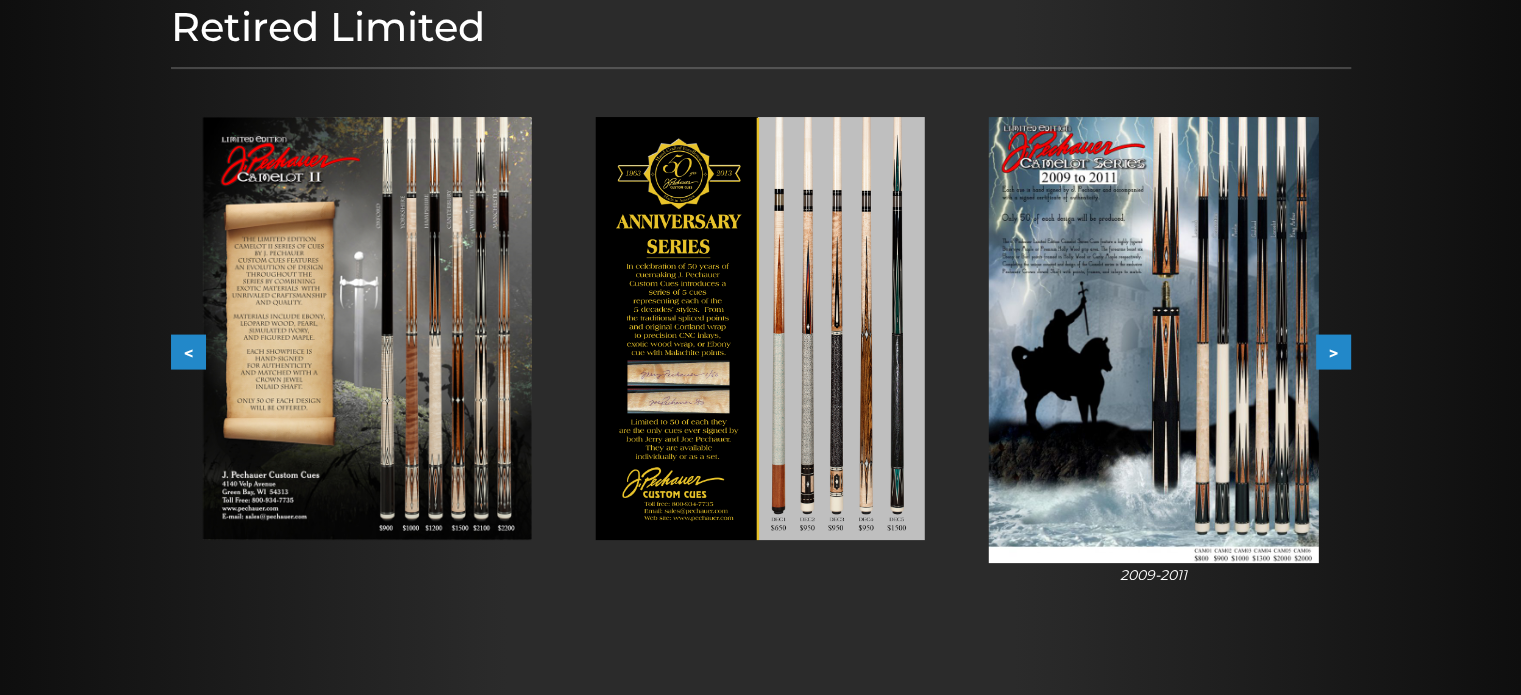 click on ">" at bounding box center (1333, 351) 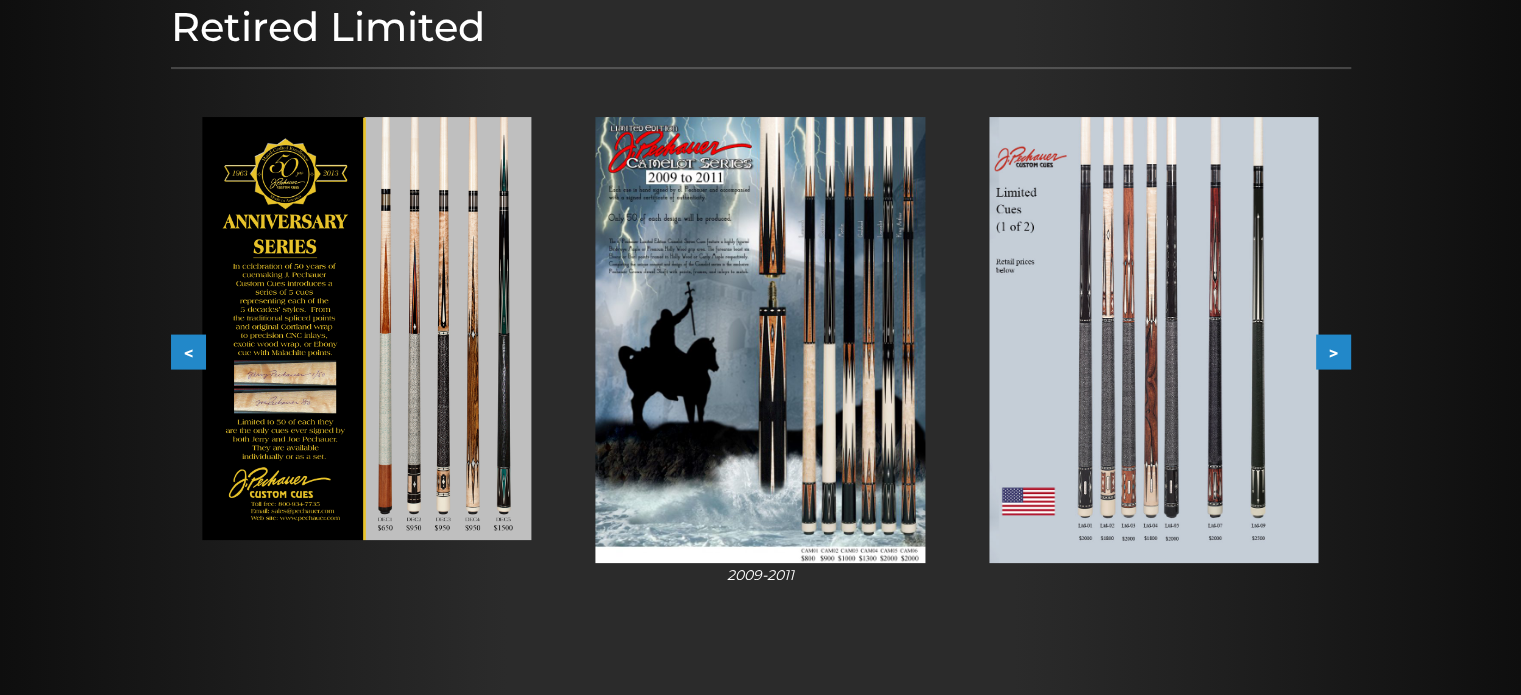 click on ">" at bounding box center (1333, 351) 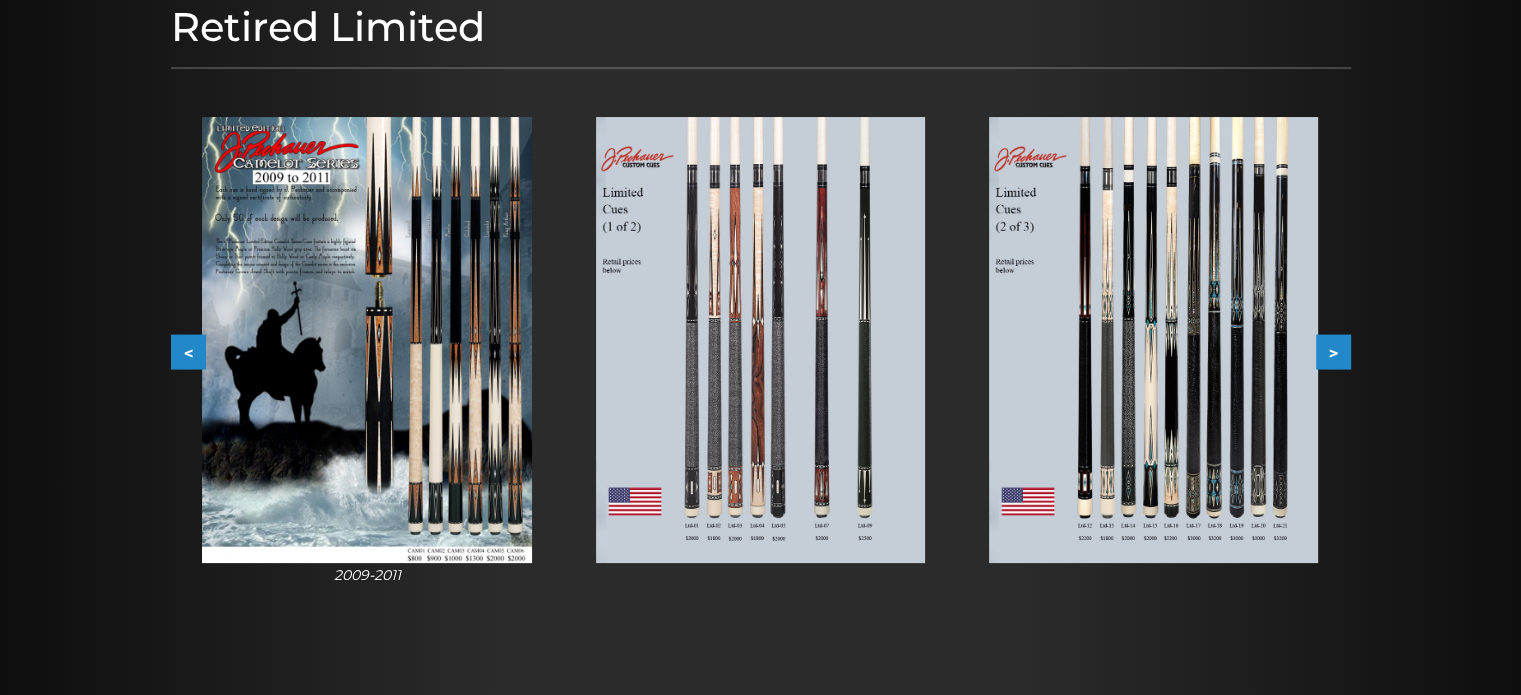 click on ">" at bounding box center [1333, 351] 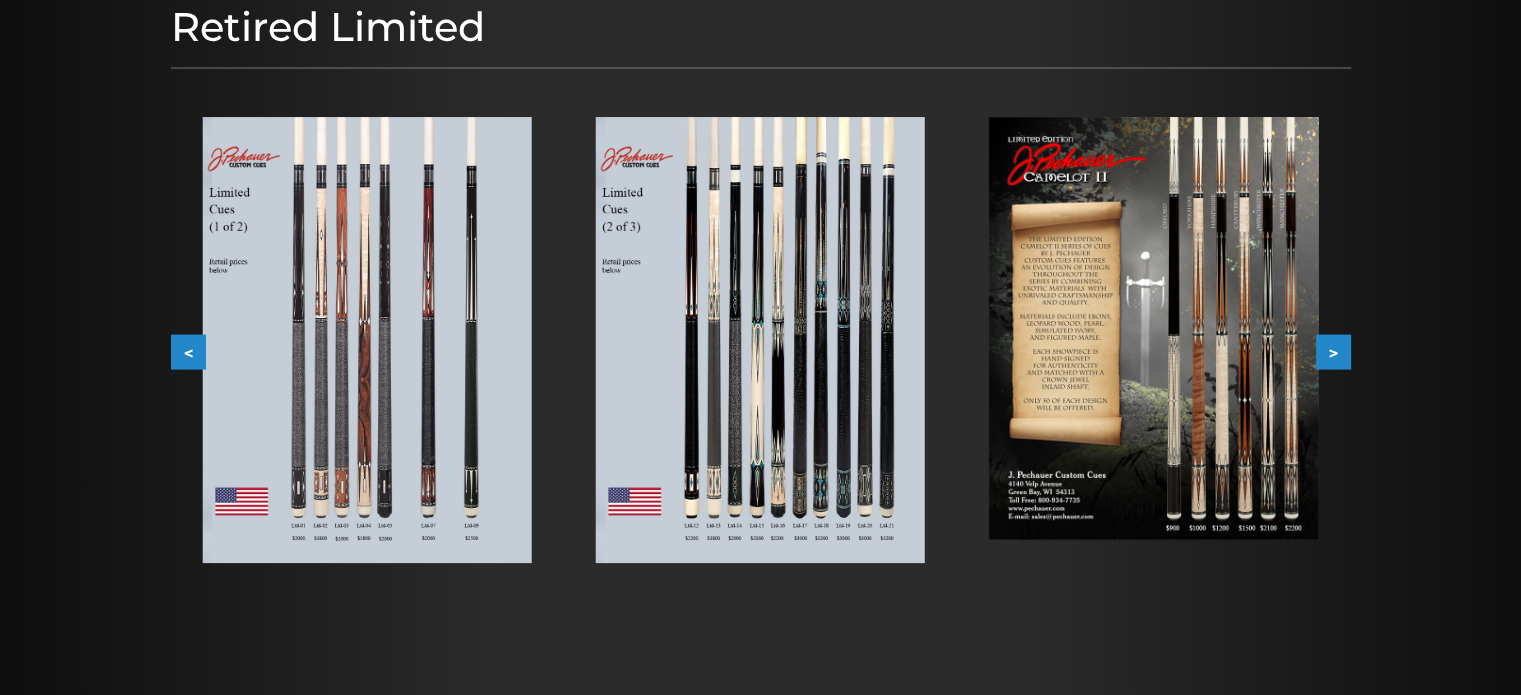 click on ">" at bounding box center (1333, 351) 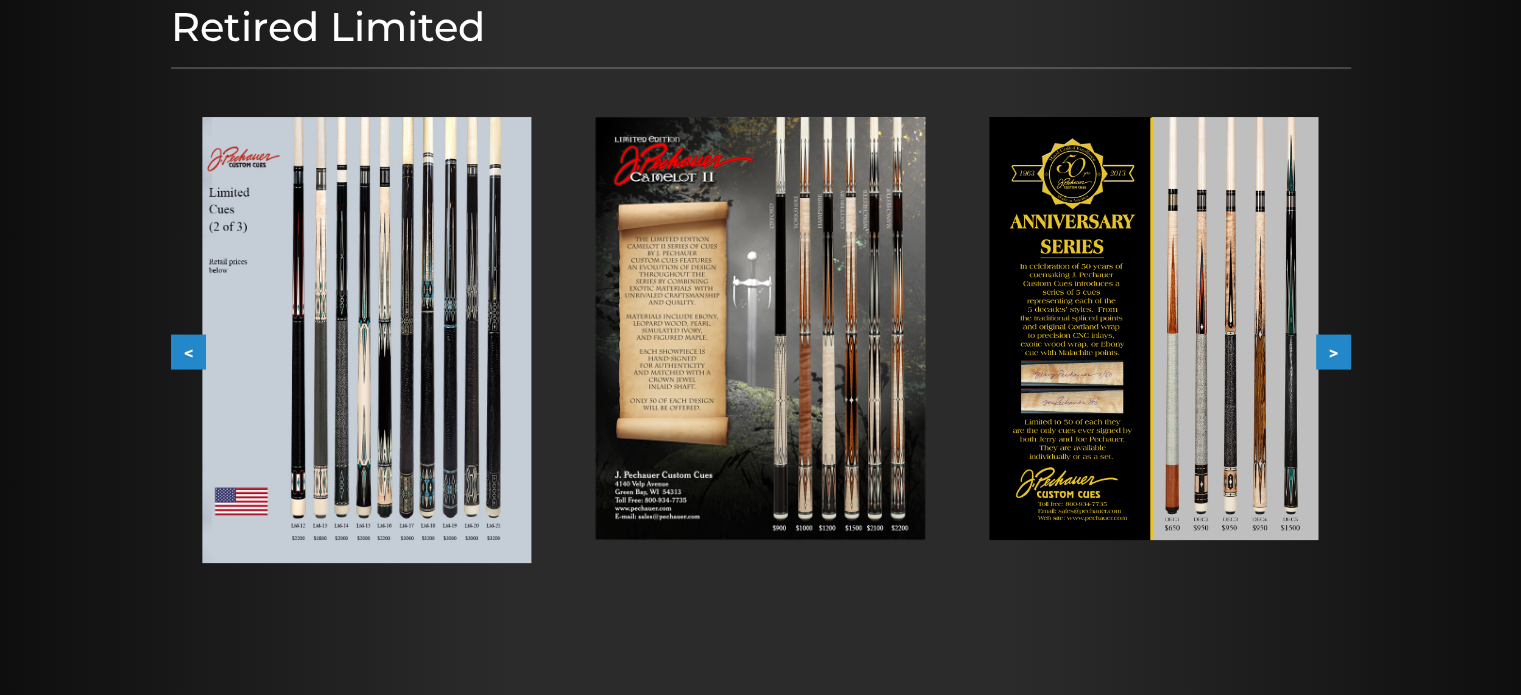 click at bounding box center (760, 328) 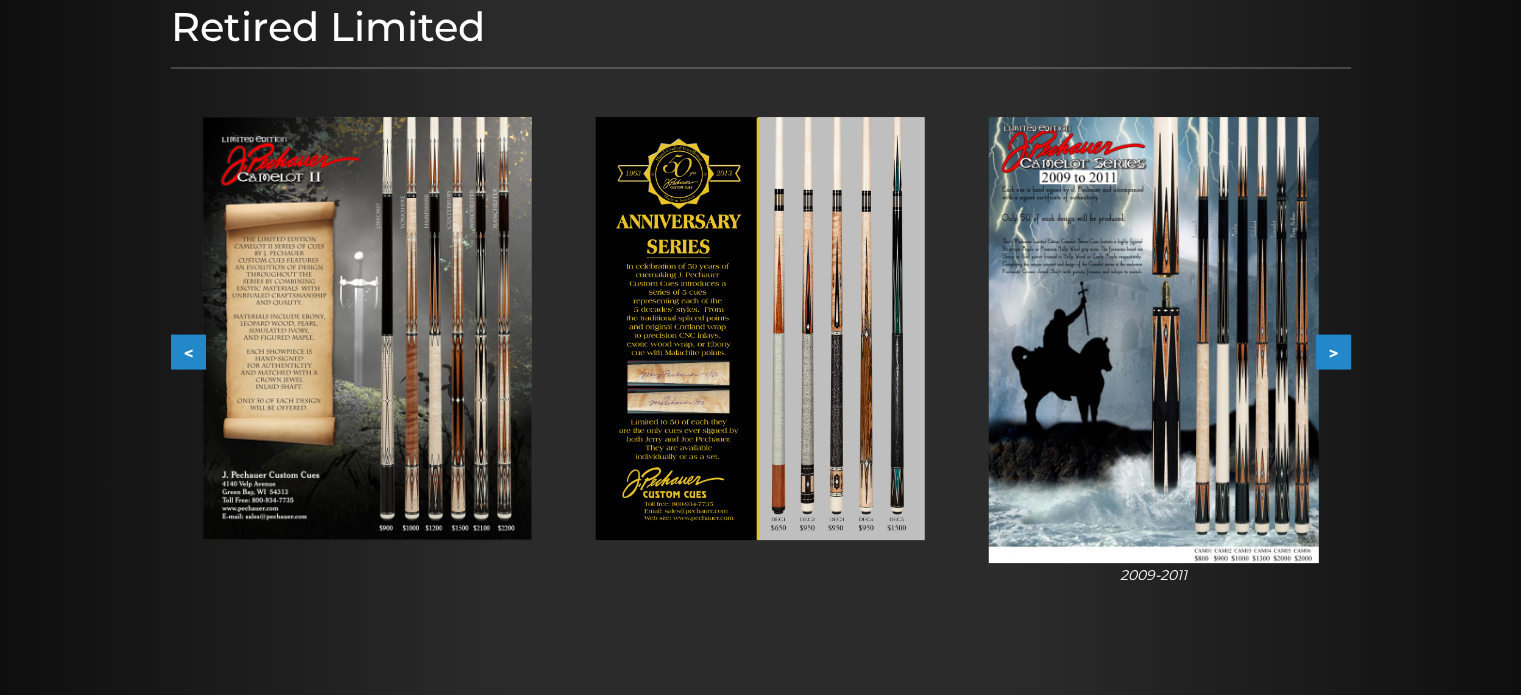 click on ">" at bounding box center [1333, 351] 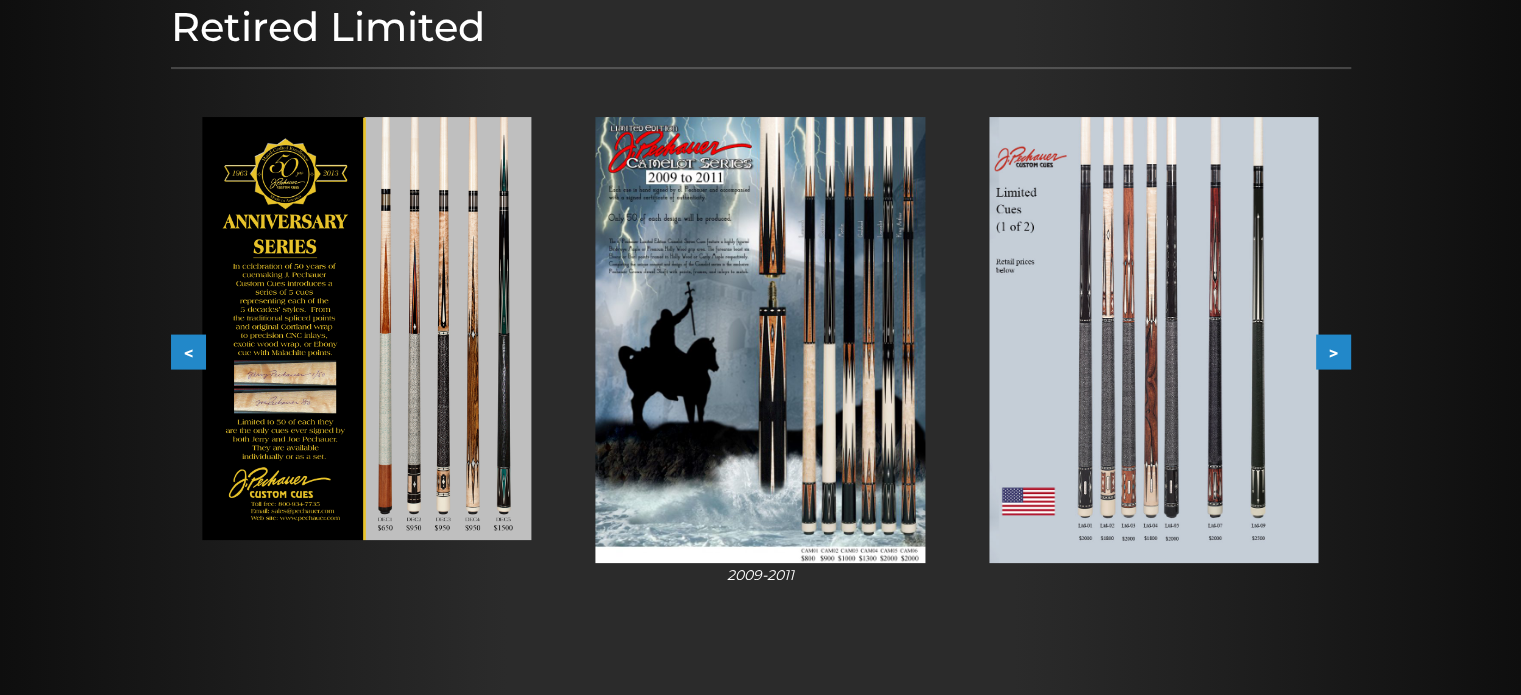 click on ">" at bounding box center (1333, 351) 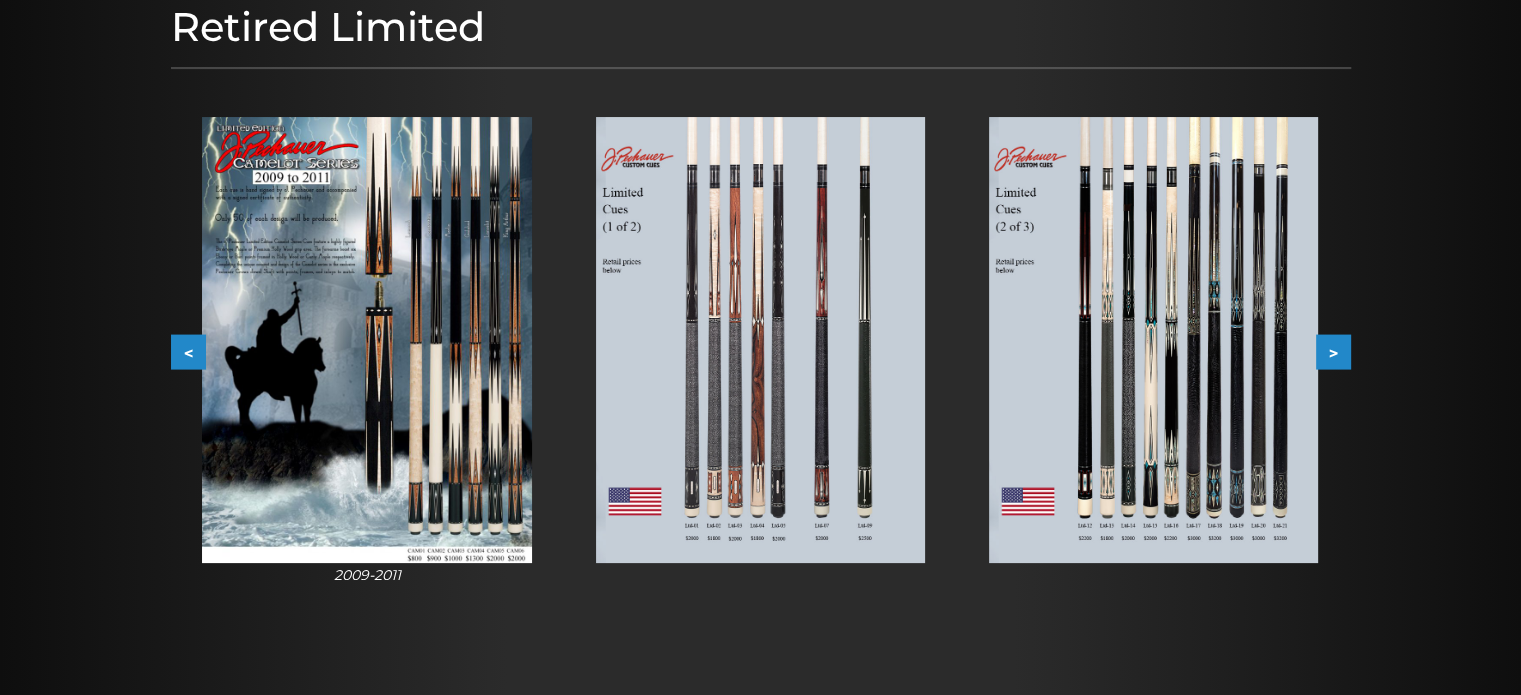 click on ">" at bounding box center (1333, 351) 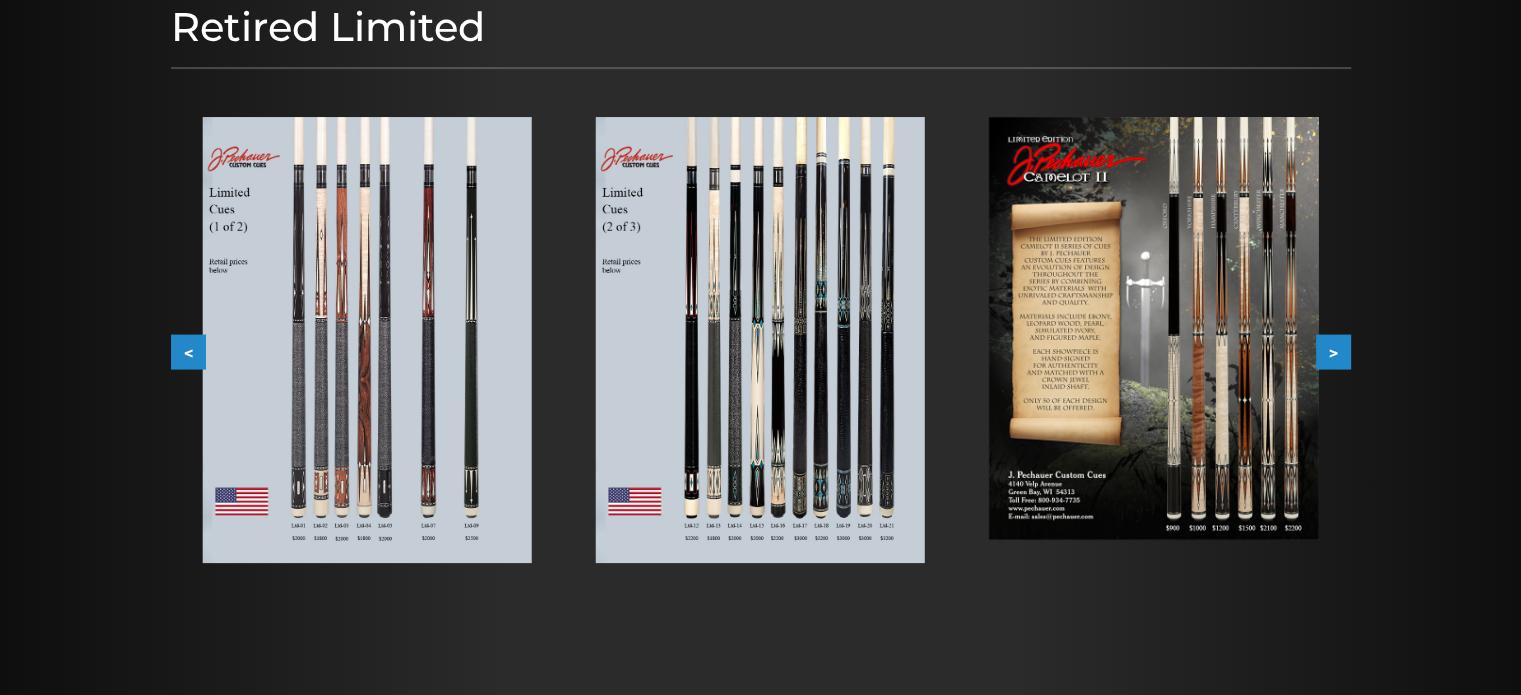 click at bounding box center [760, 340] 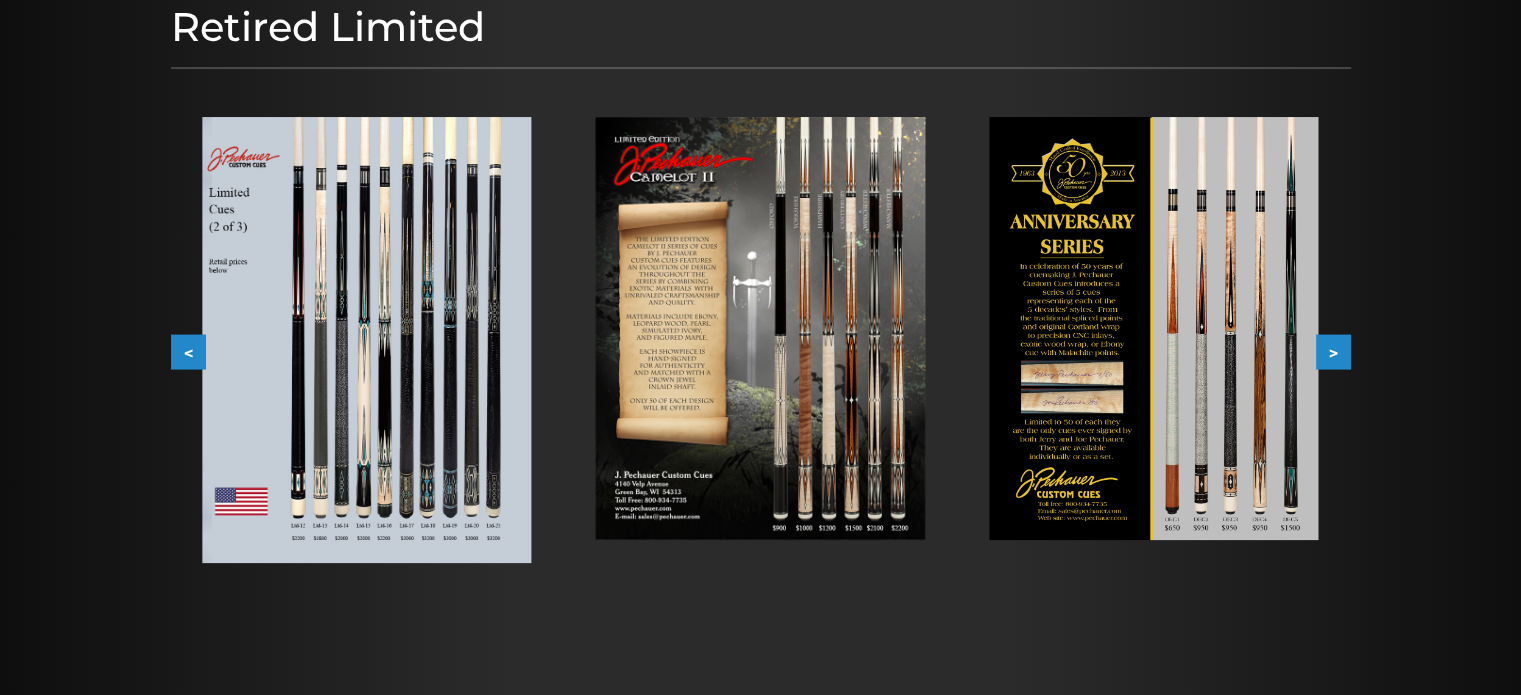 click on ">" at bounding box center [1333, 351] 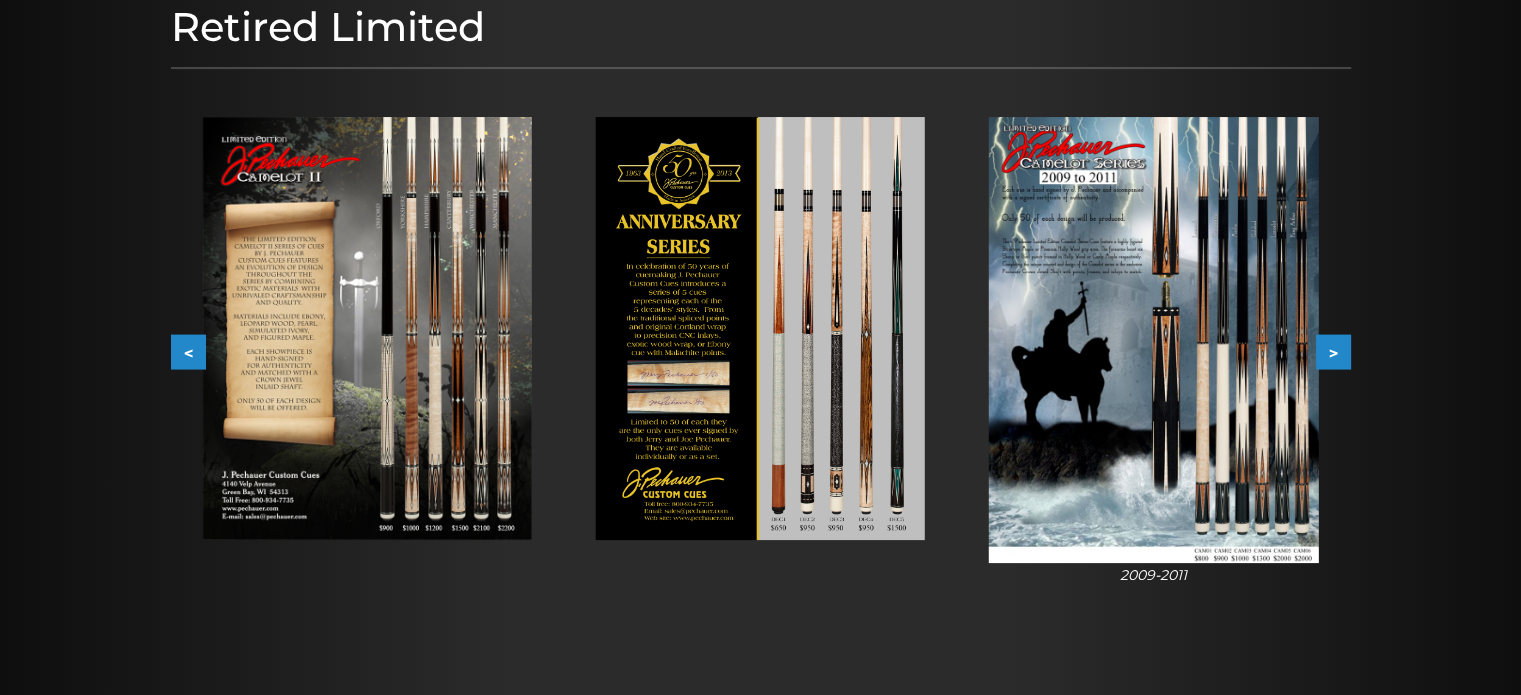 click at bounding box center [760, 329] 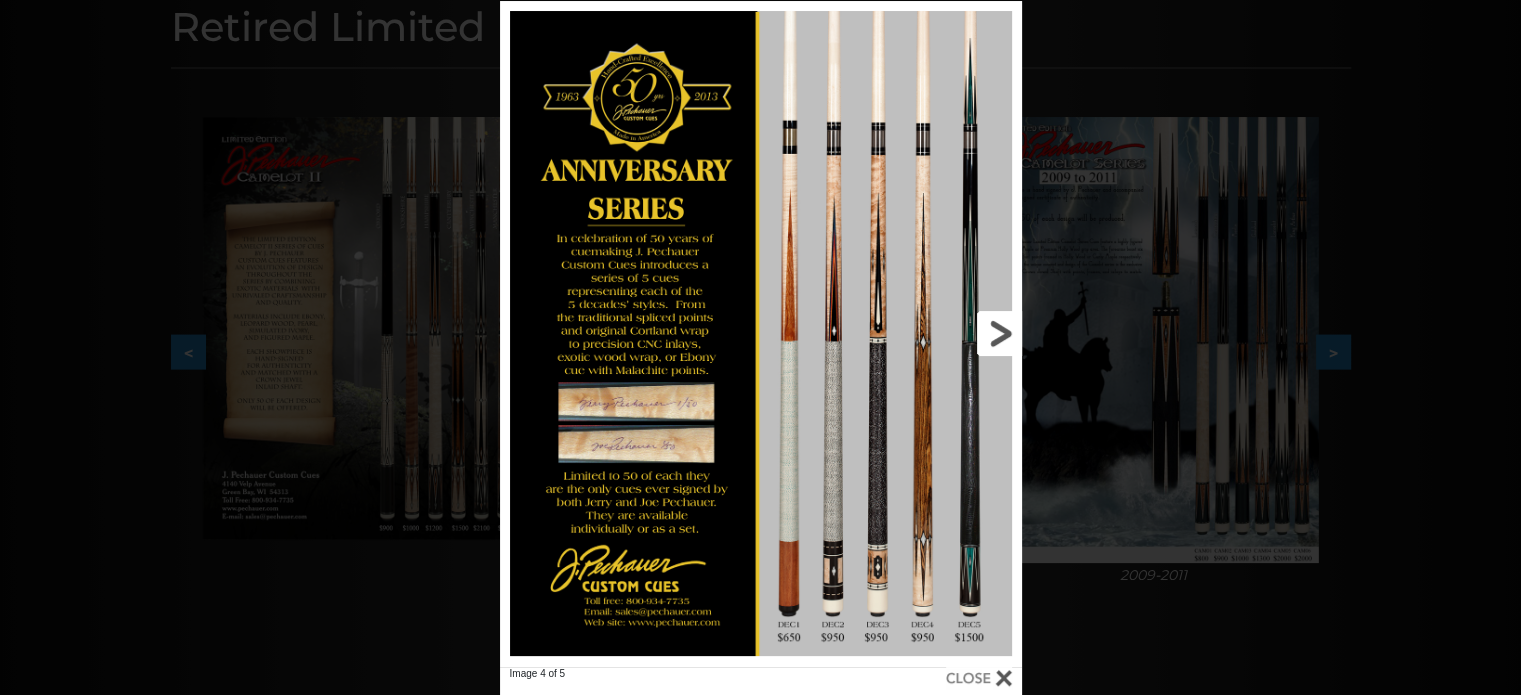 click at bounding box center (904, 334) 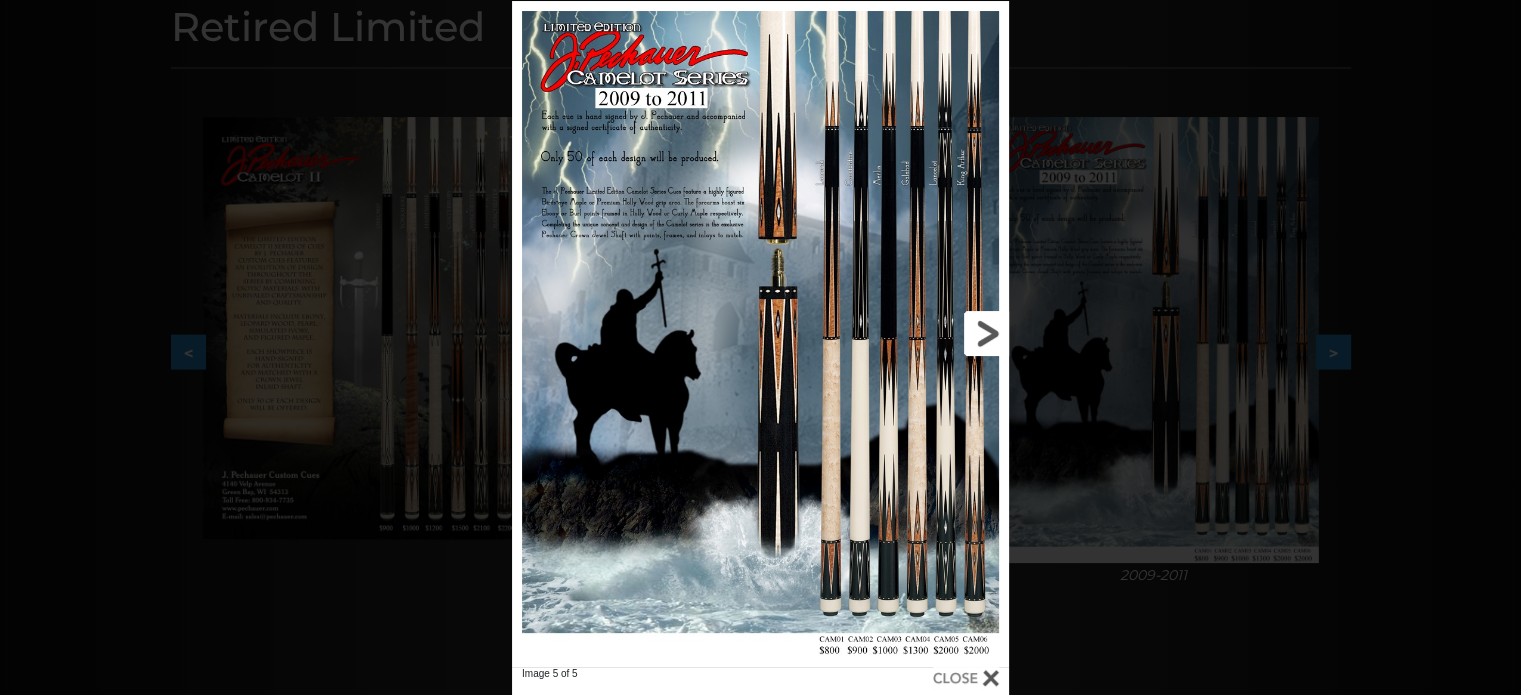 click at bounding box center (897, 334) 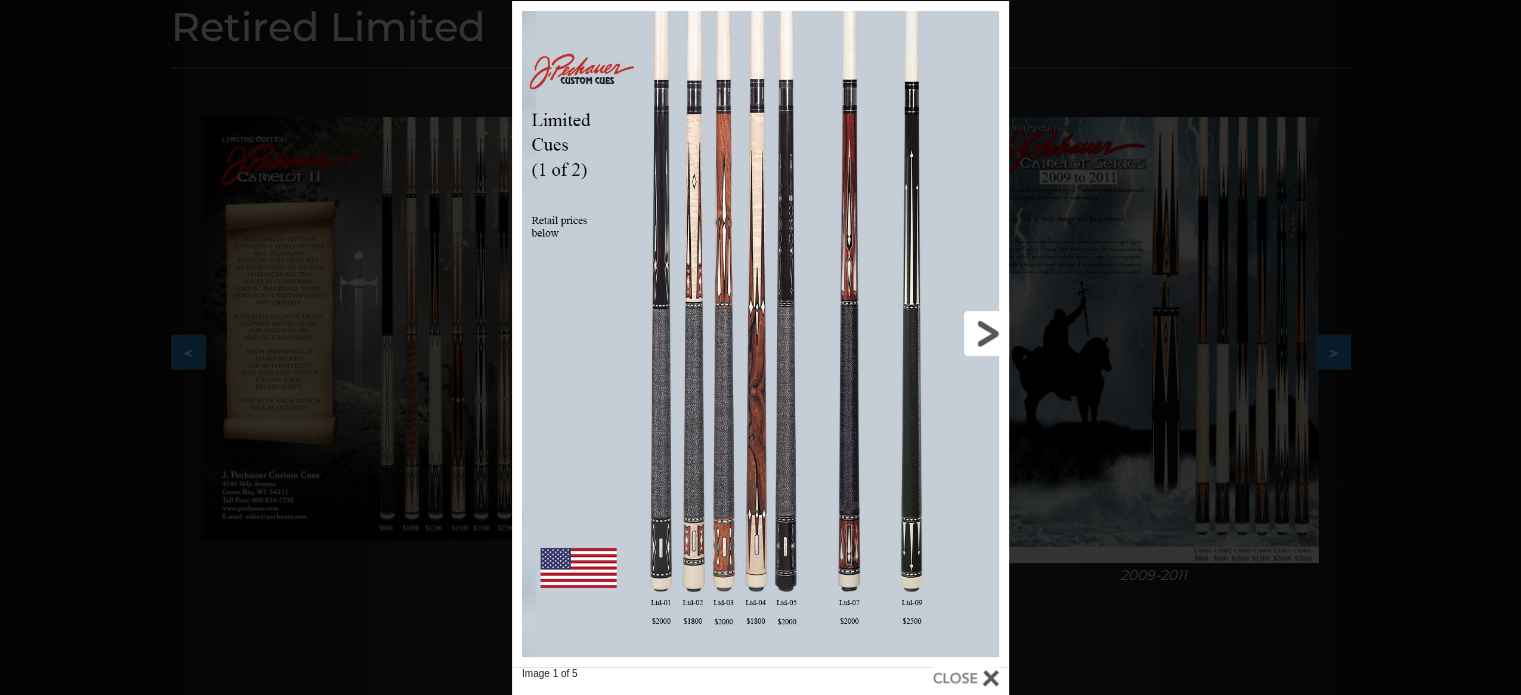 click at bounding box center [897, 334] 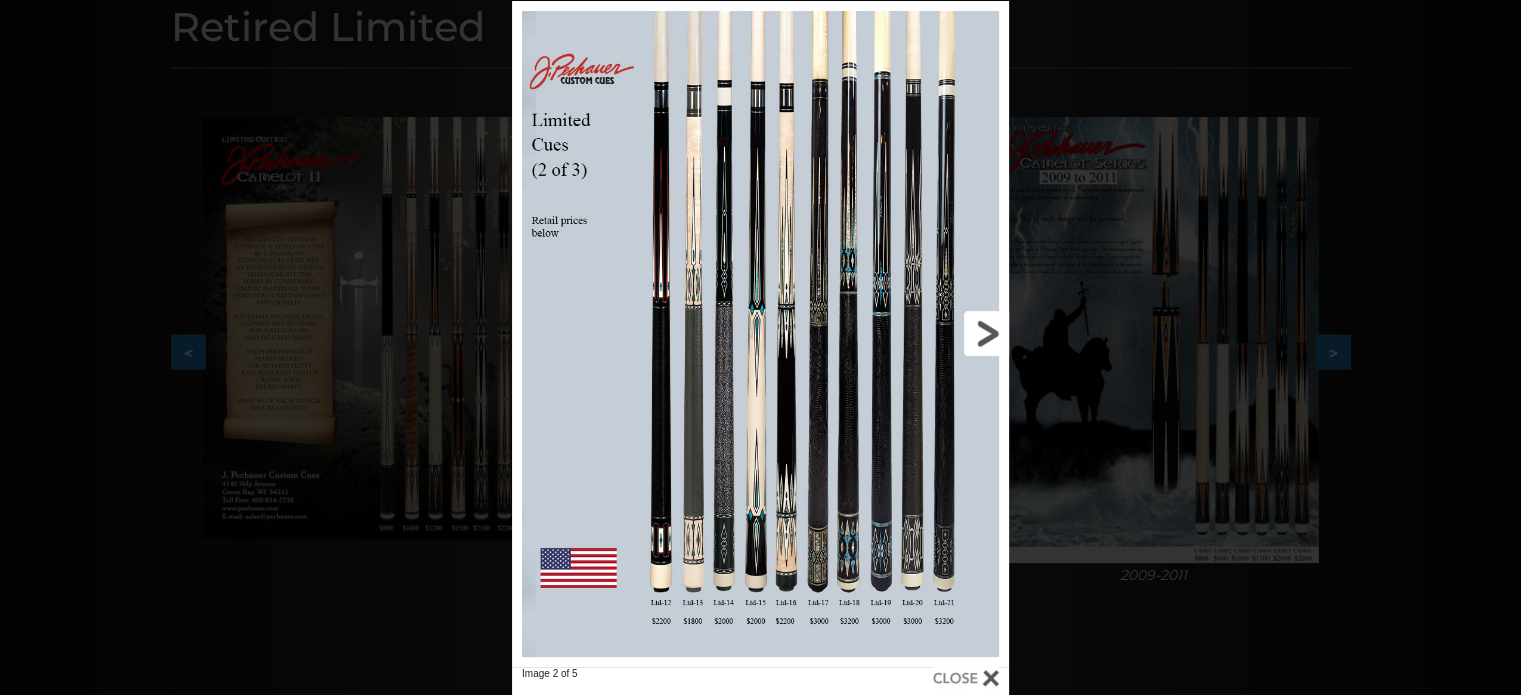 click at bounding box center (897, 334) 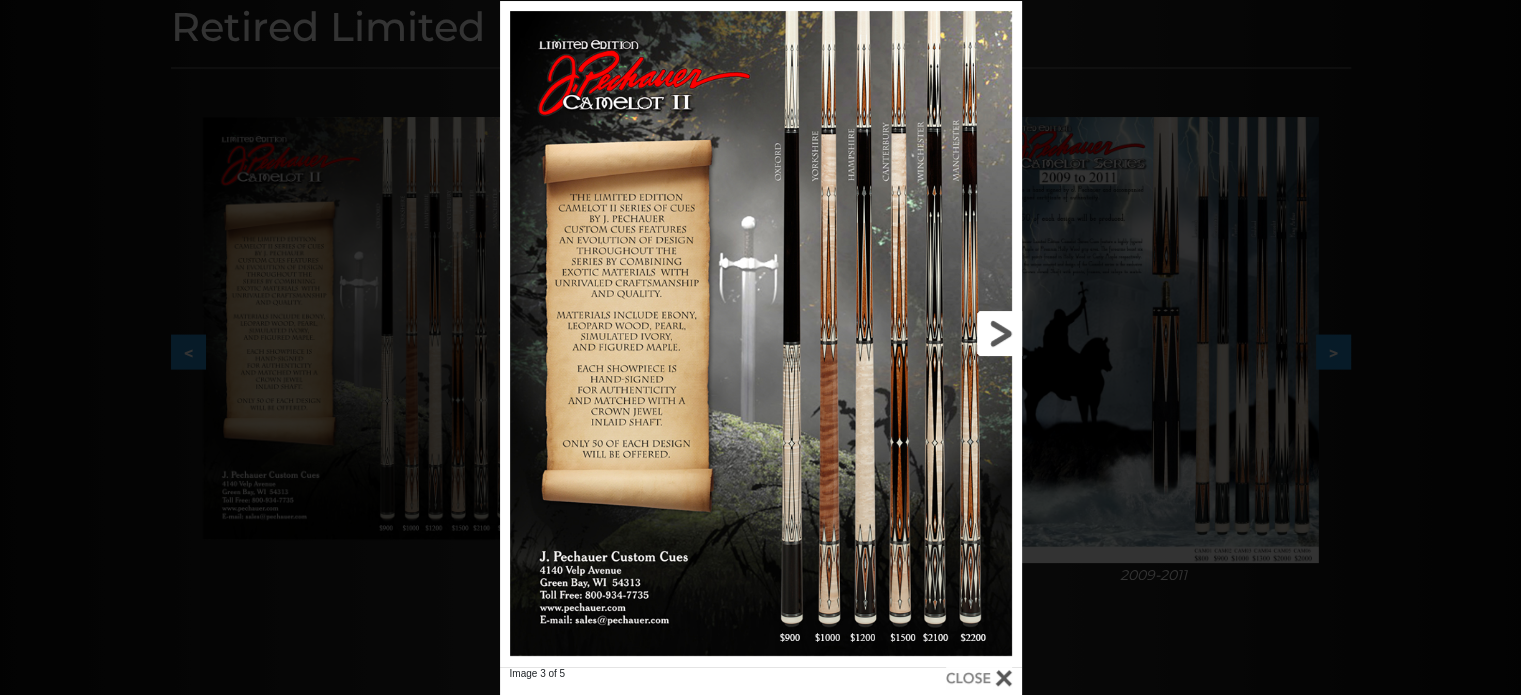 click at bounding box center [904, 334] 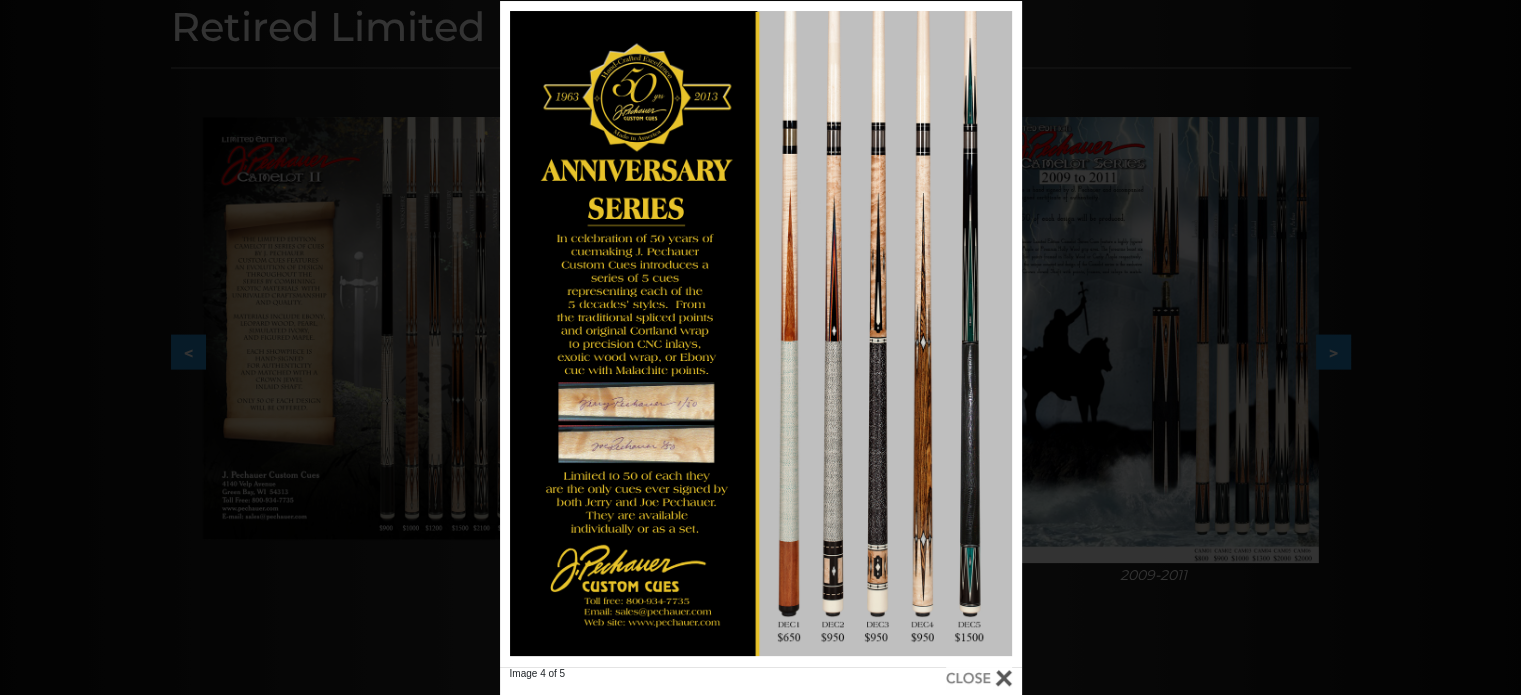 click on "Image 4 of 5" at bounding box center (760, 348) 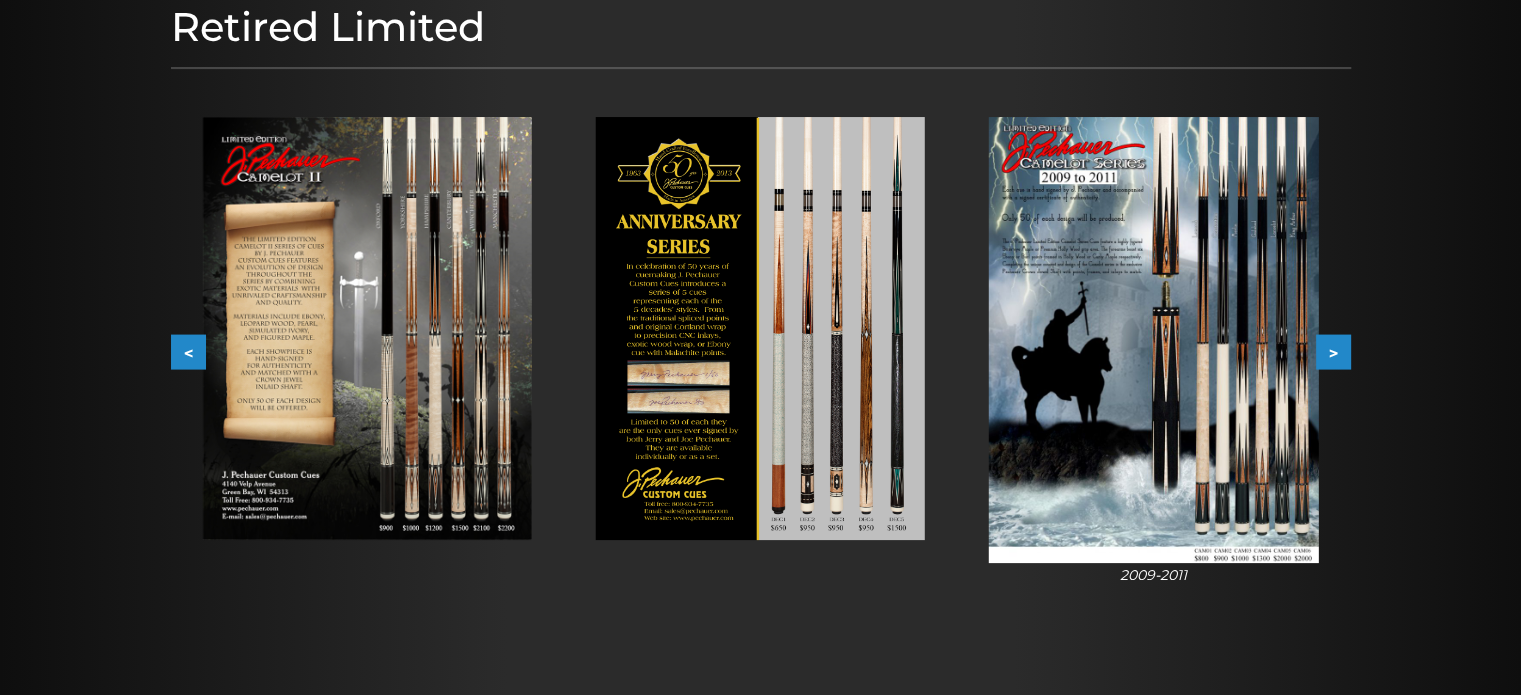 scroll, scrollTop: 0, scrollLeft: 0, axis: both 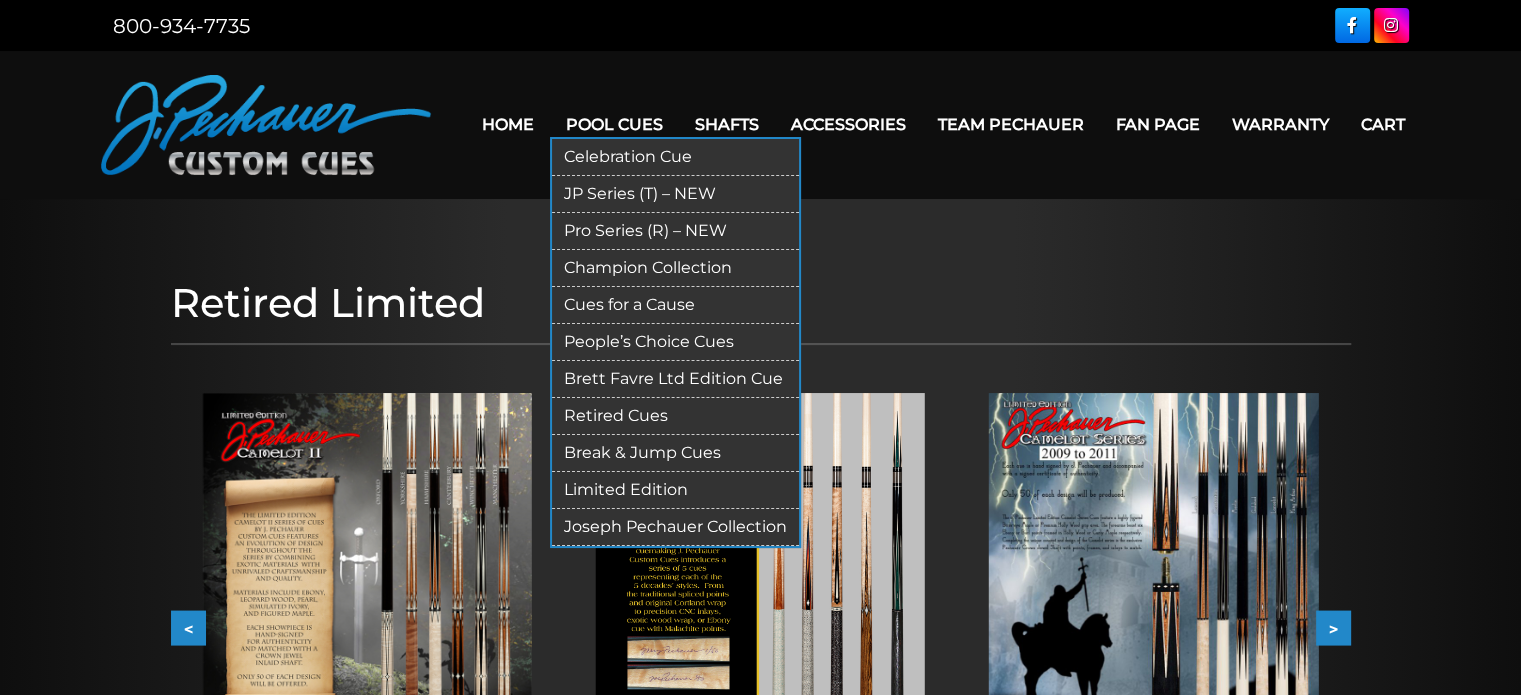 click on "Joseph Pechauer Collection" at bounding box center [675, 527] 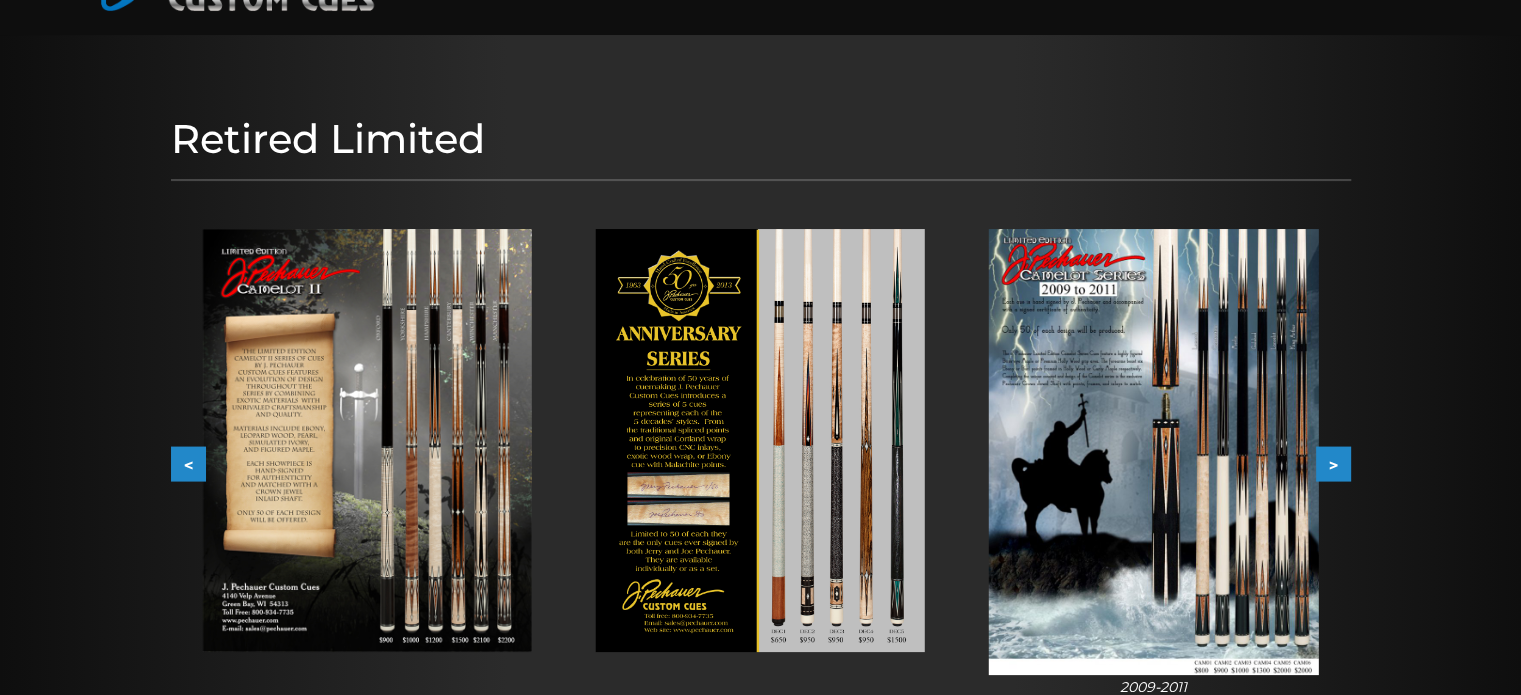 scroll, scrollTop: 155, scrollLeft: 0, axis: vertical 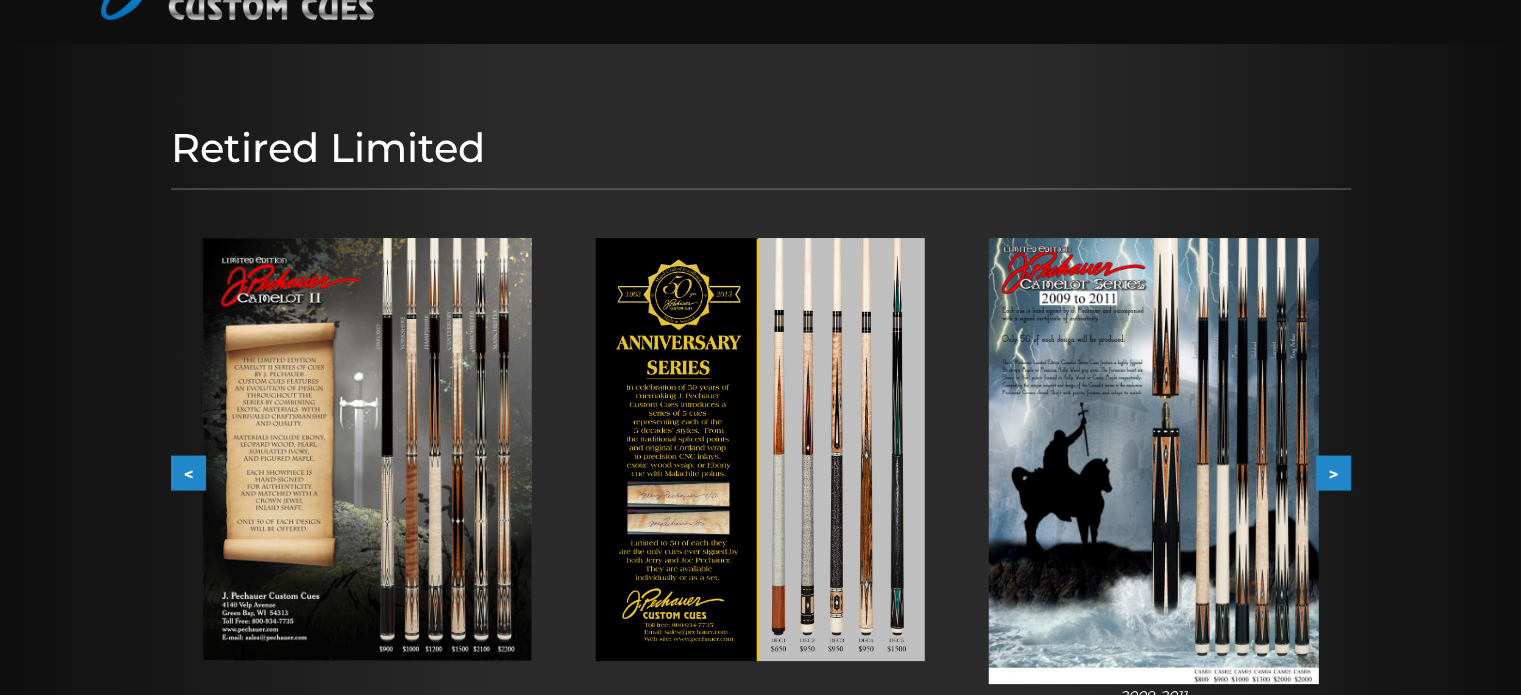 click on ">" at bounding box center (1333, 472) 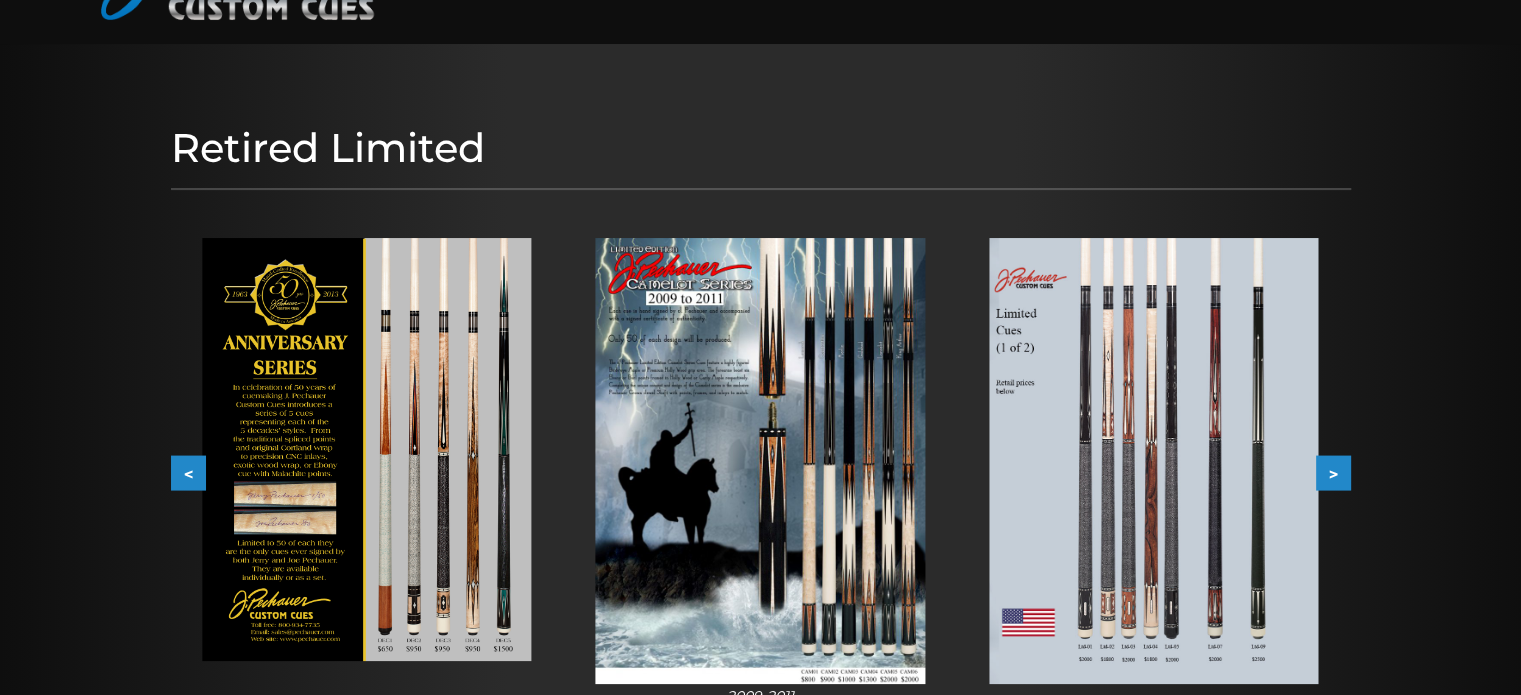 click on ">" at bounding box center [1333, 472] 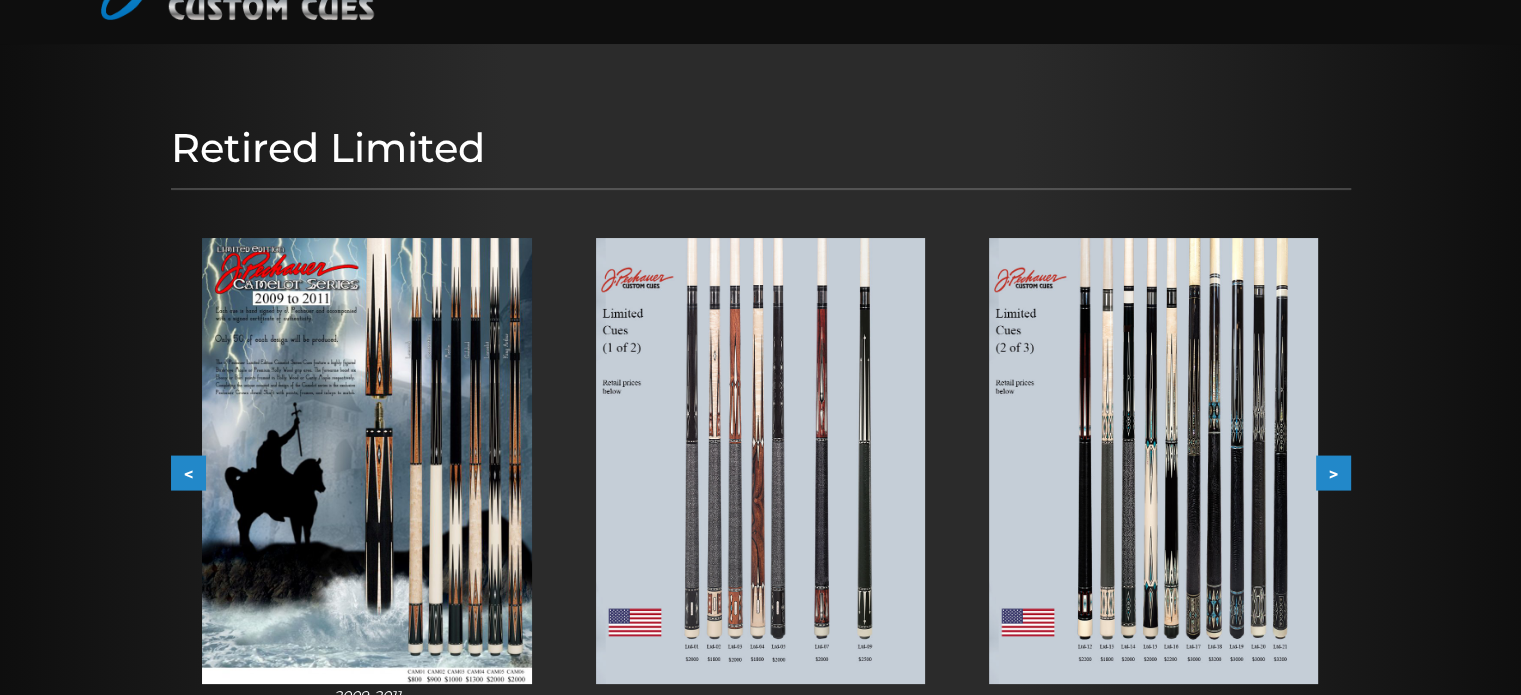 click on ">" at bounding box center [1333, 472] 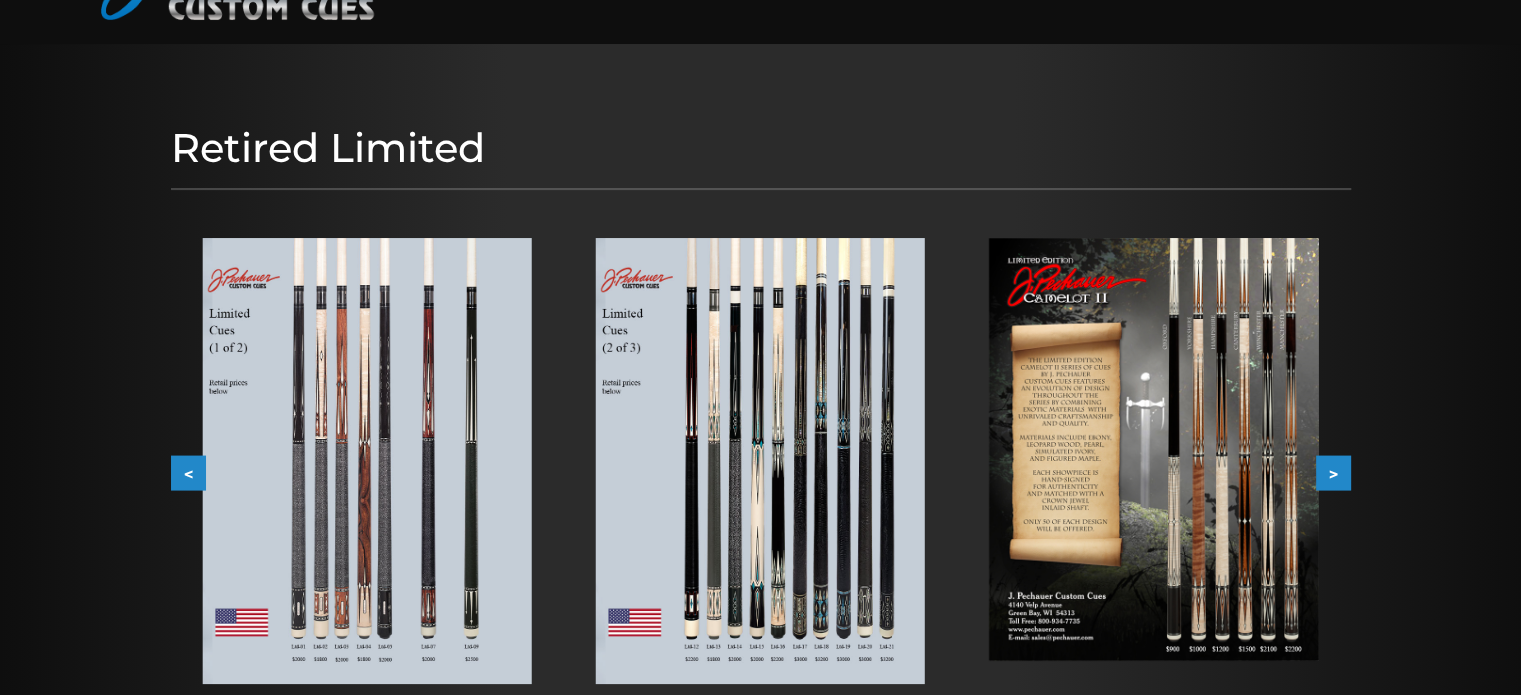 click on ">" at bounding box center [1333, 472] 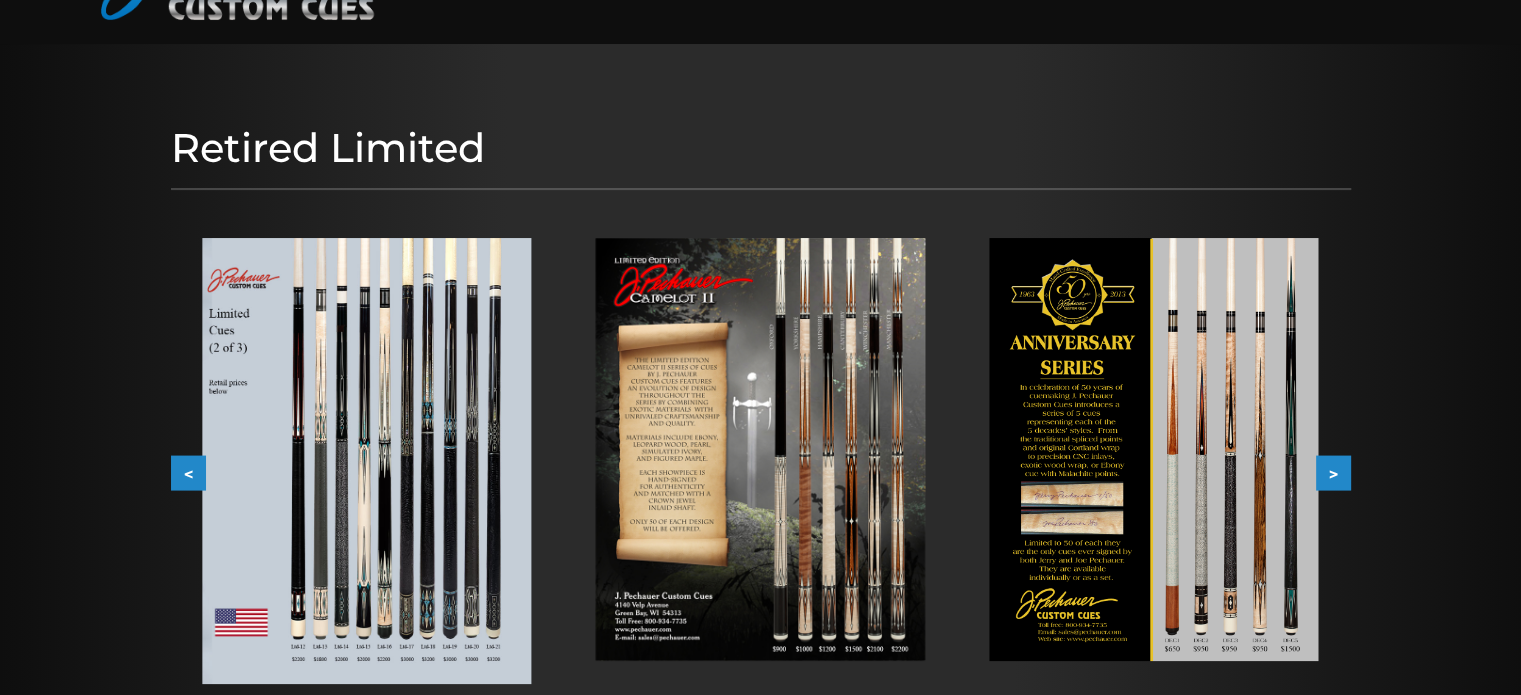 click on ">" at bounding box center (1333, 472) 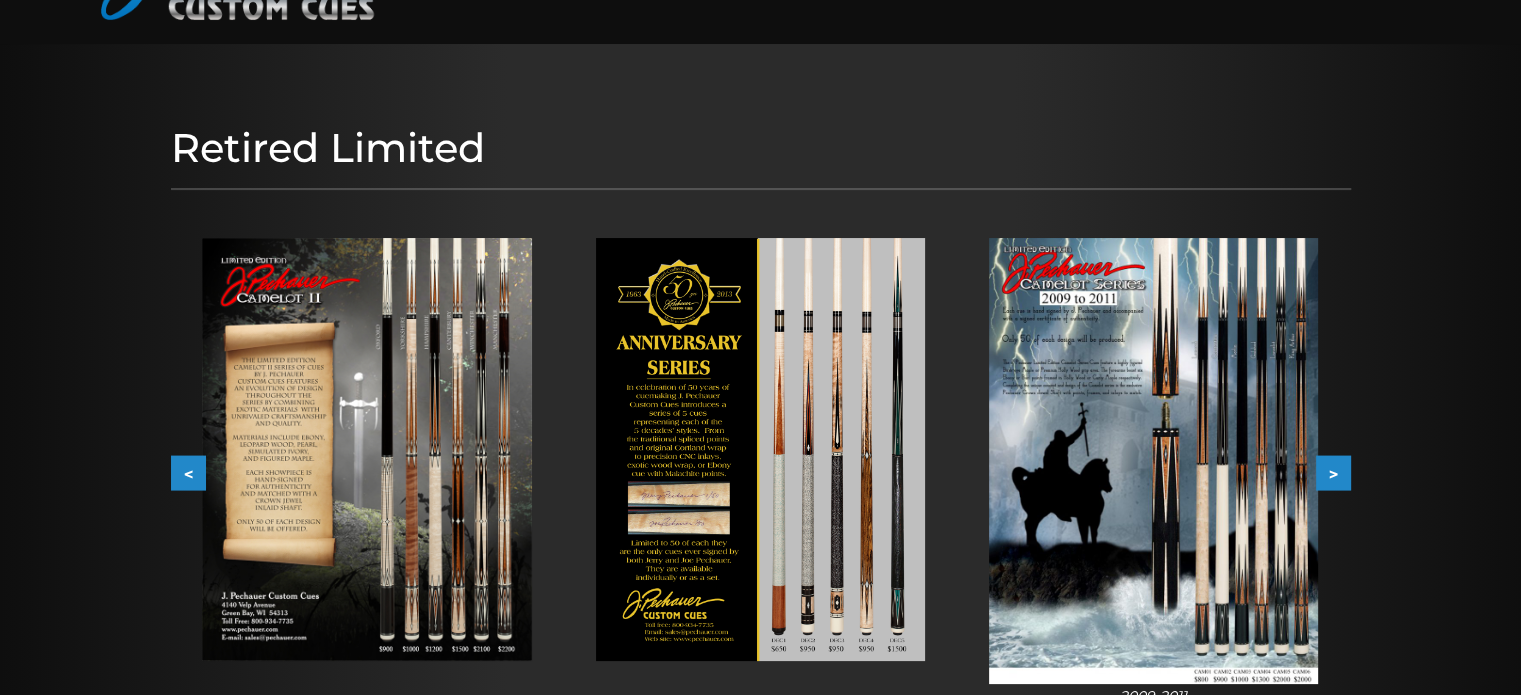 click on ">" at bounding box center (1333, 472) 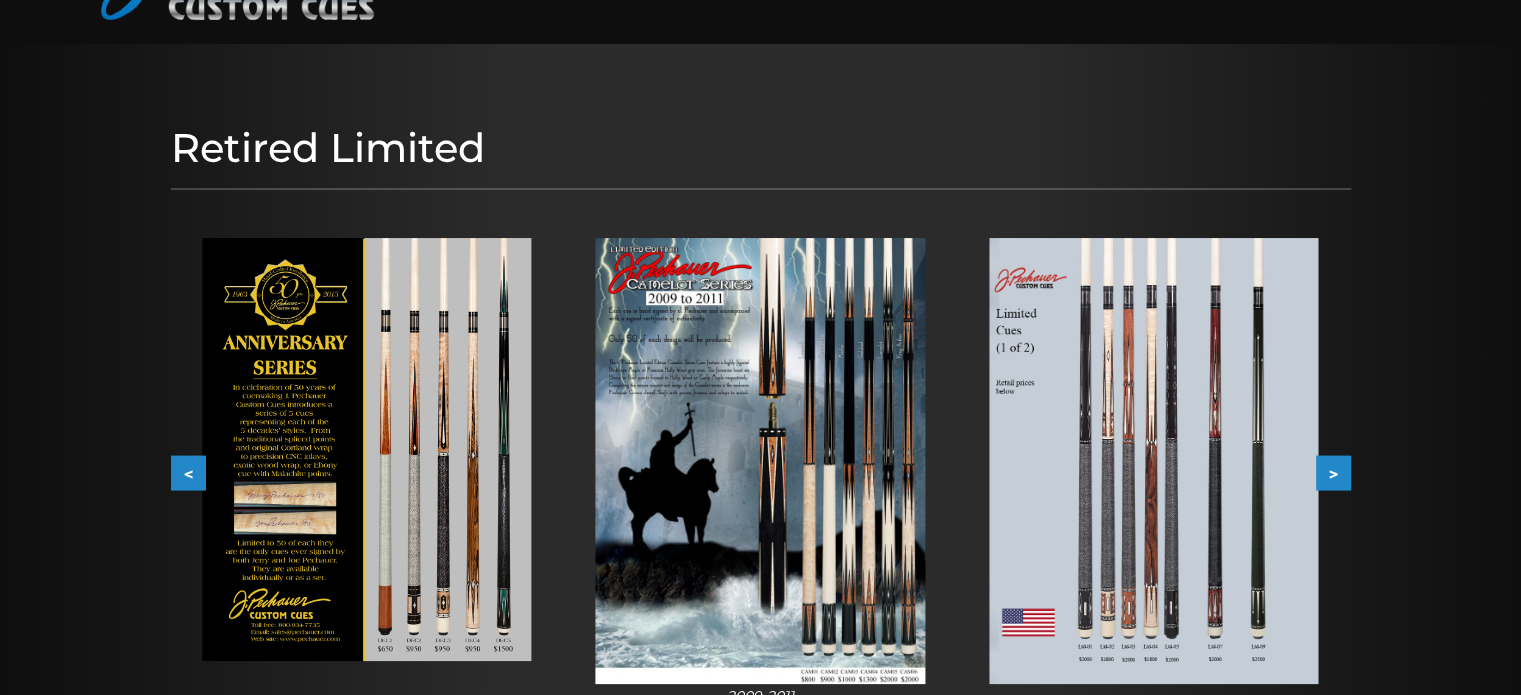 click on ">" at bounding box center [1333, 472] 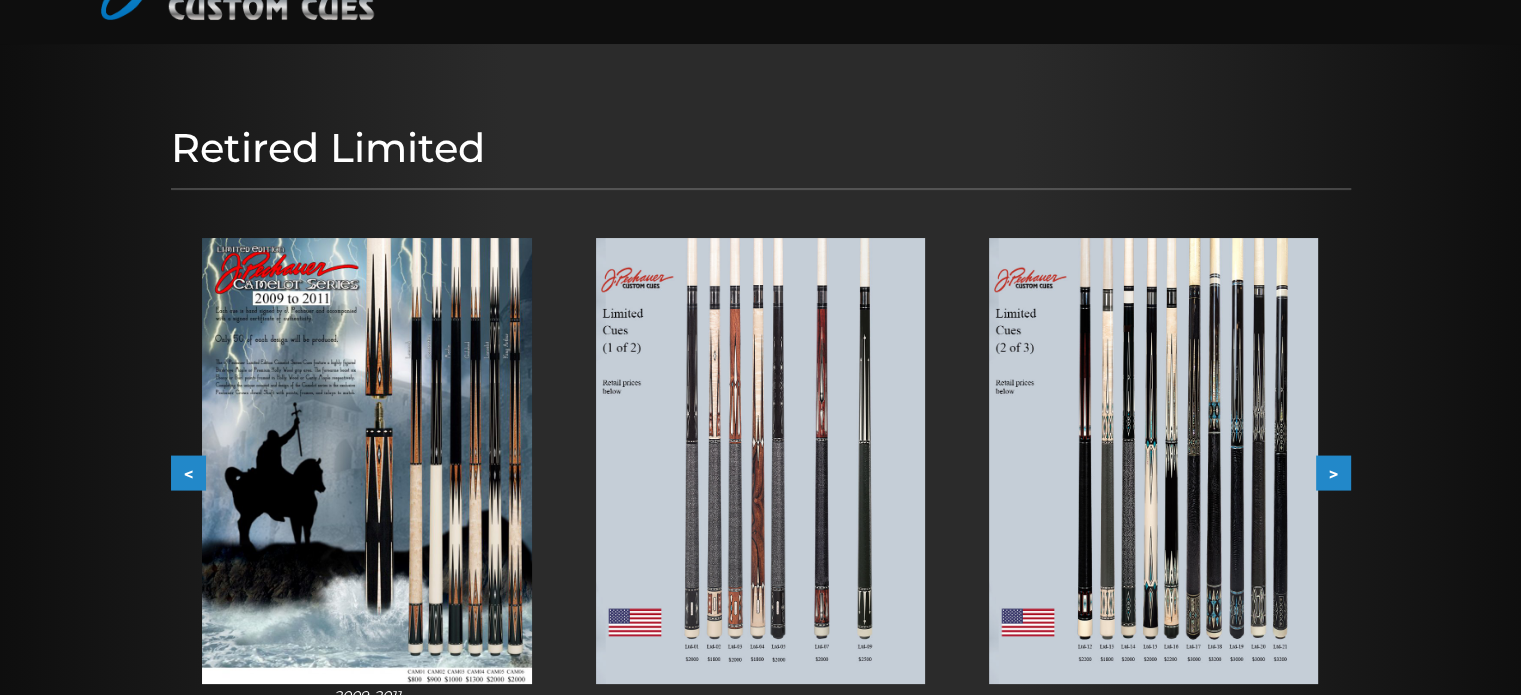 click on ">" at bounding box center [1333, 472] 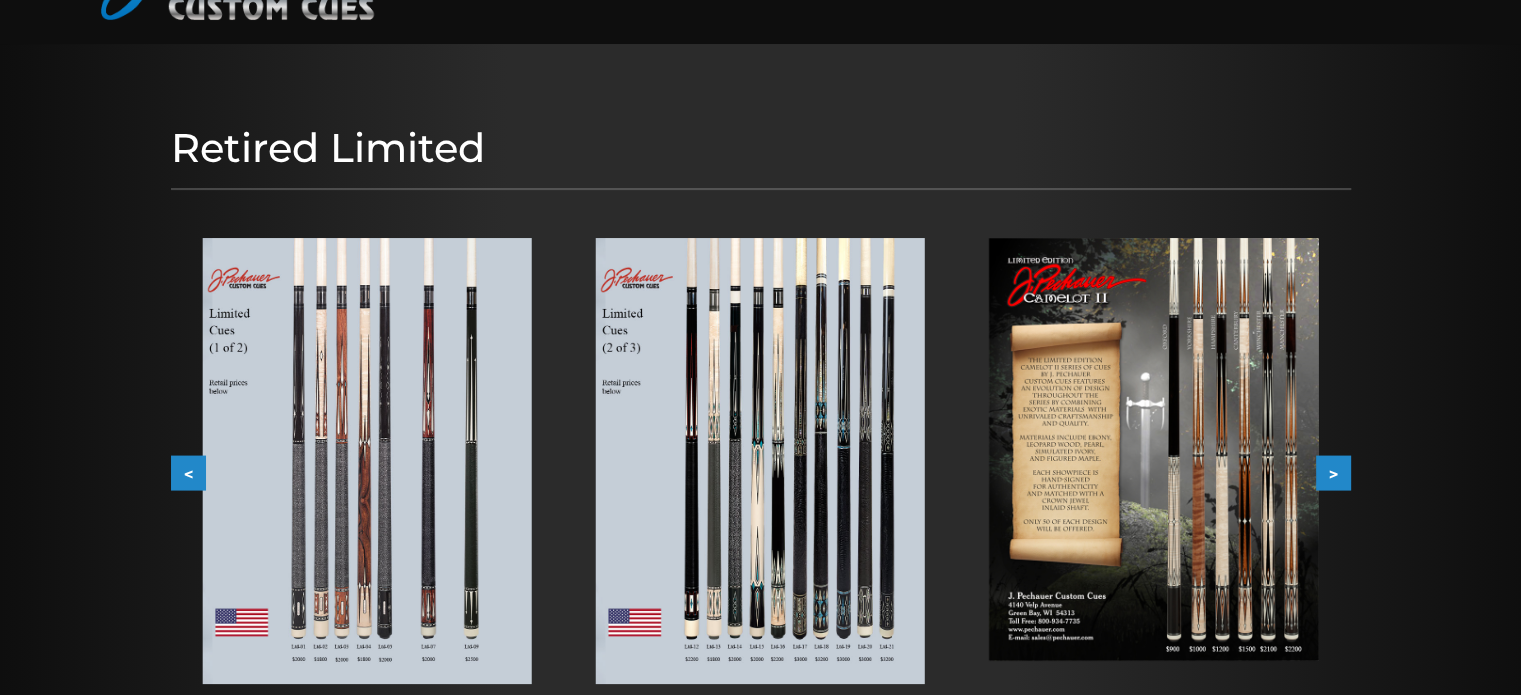 click on ">" at bounding box center [1333, 472] 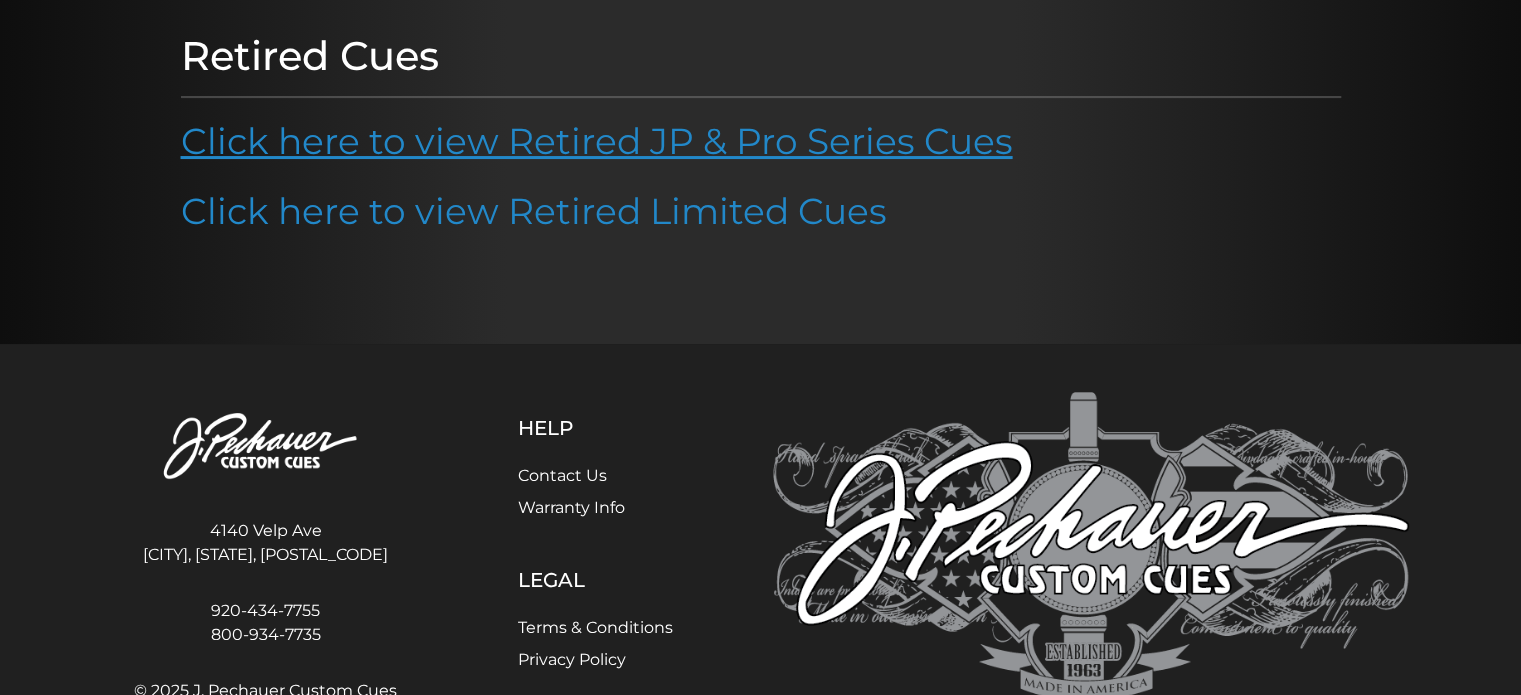 scroll, scrollTop: 255, scrollLeft: 0, axis: vertical 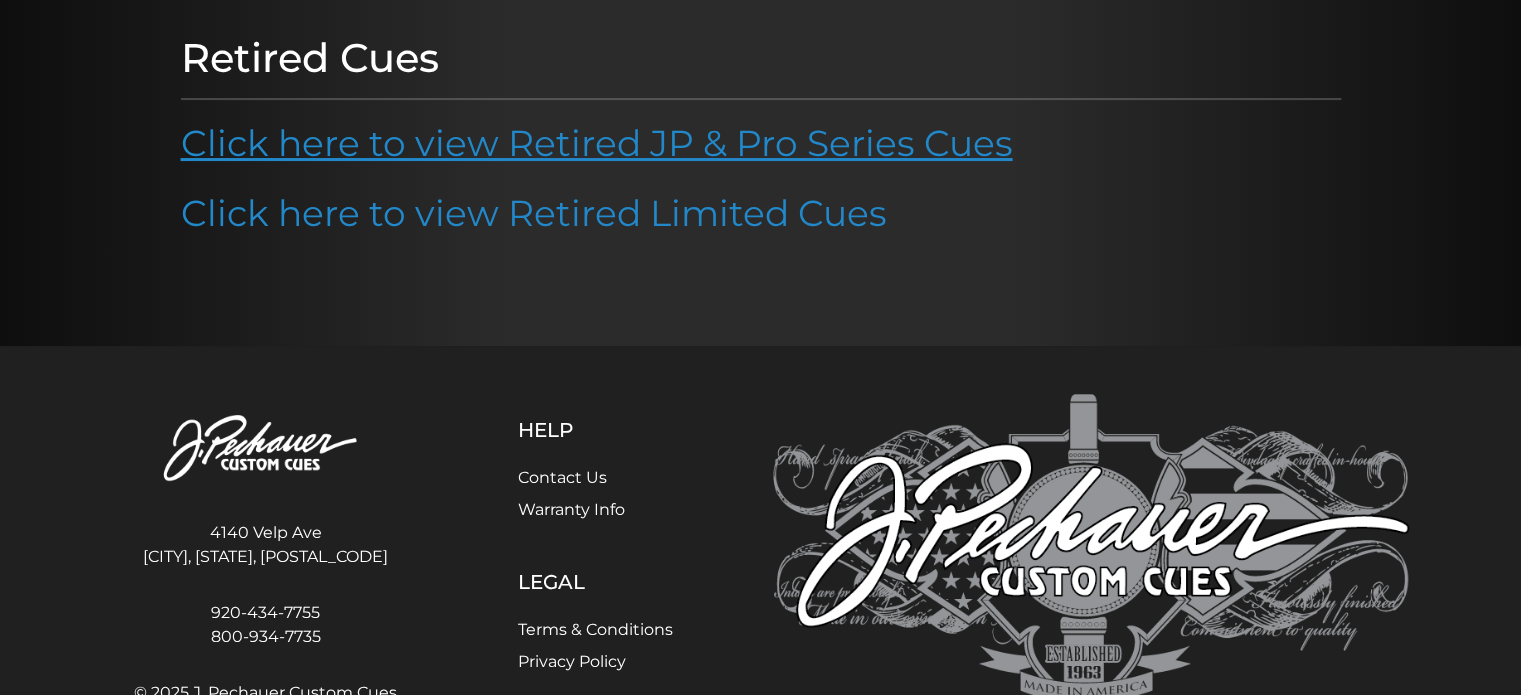 click on "Click here to view Retired JP & Pro Series Cues" at bounding box center (597, 143) 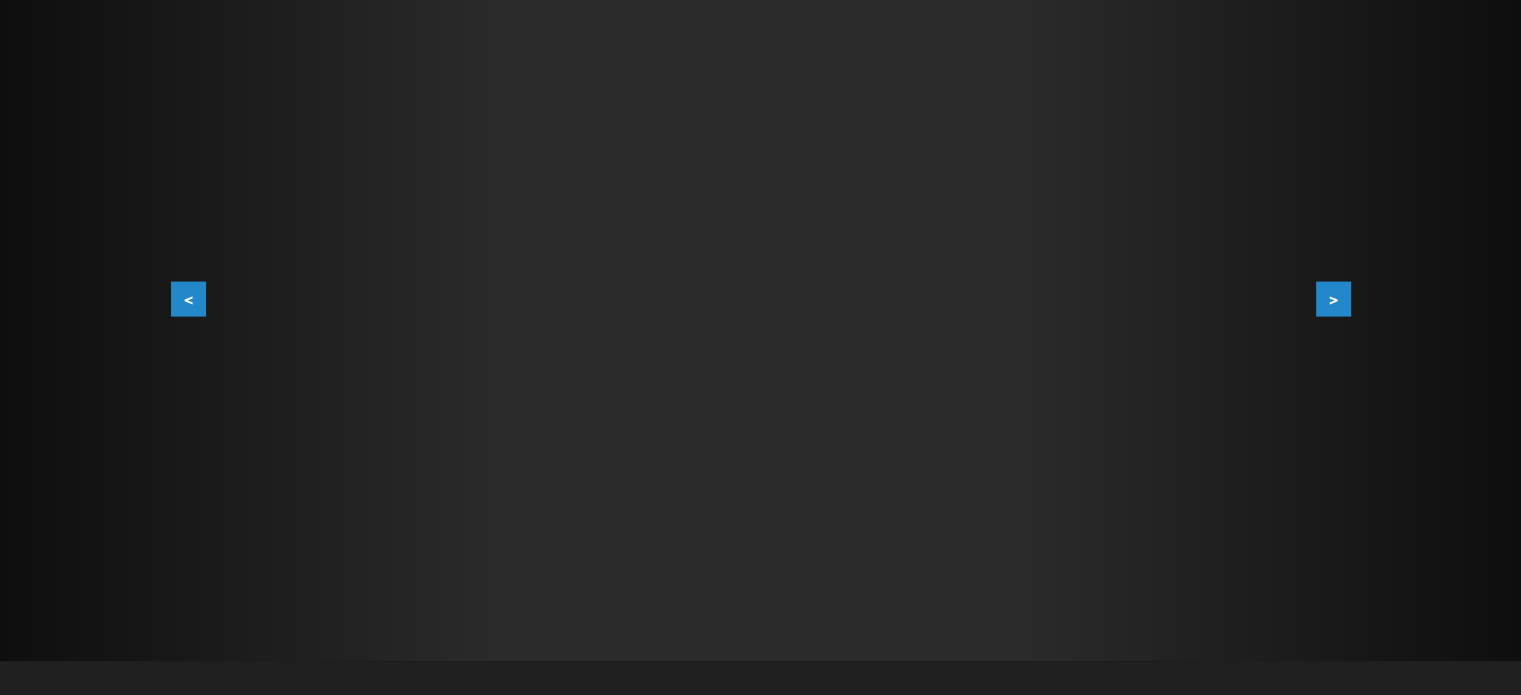 scroll, scrollTop: 382, scrollLeft: 0, axis: vertical 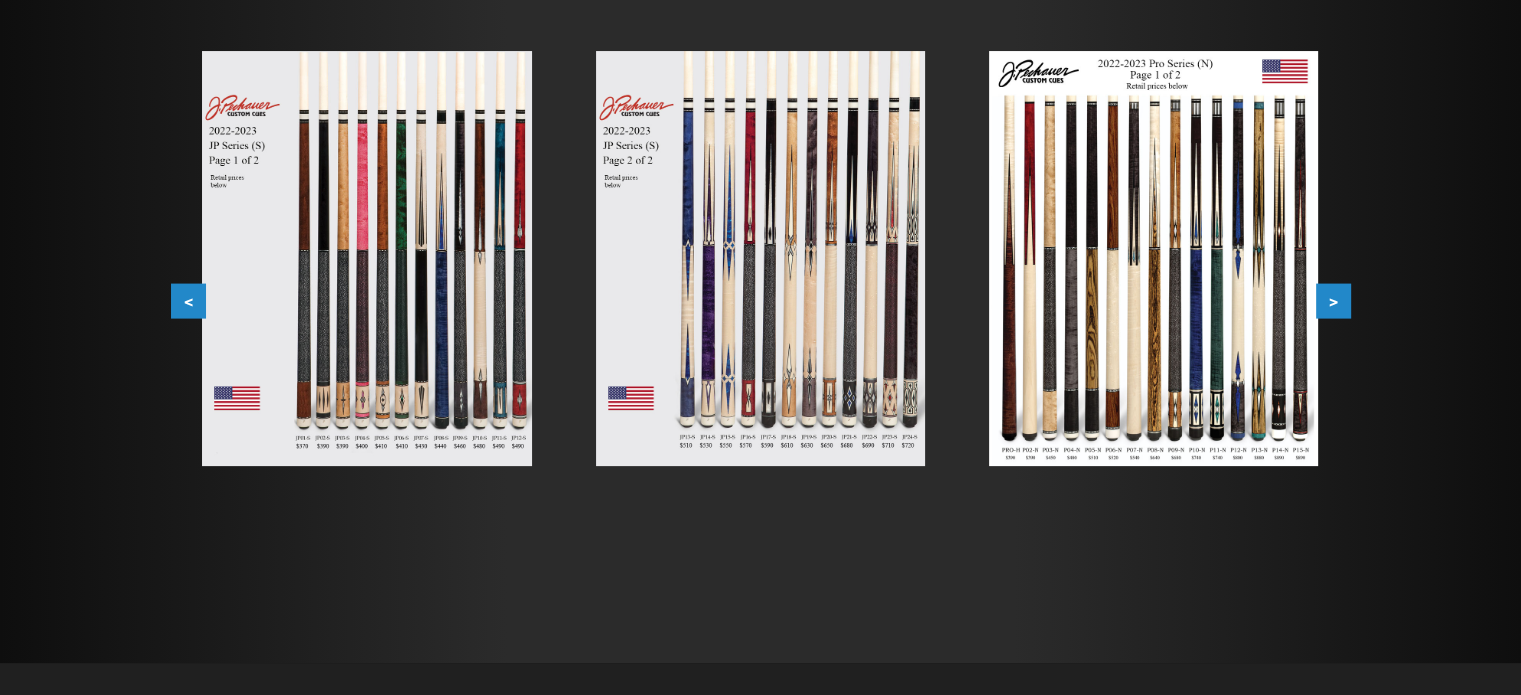 click at bounding box center (366, 258) 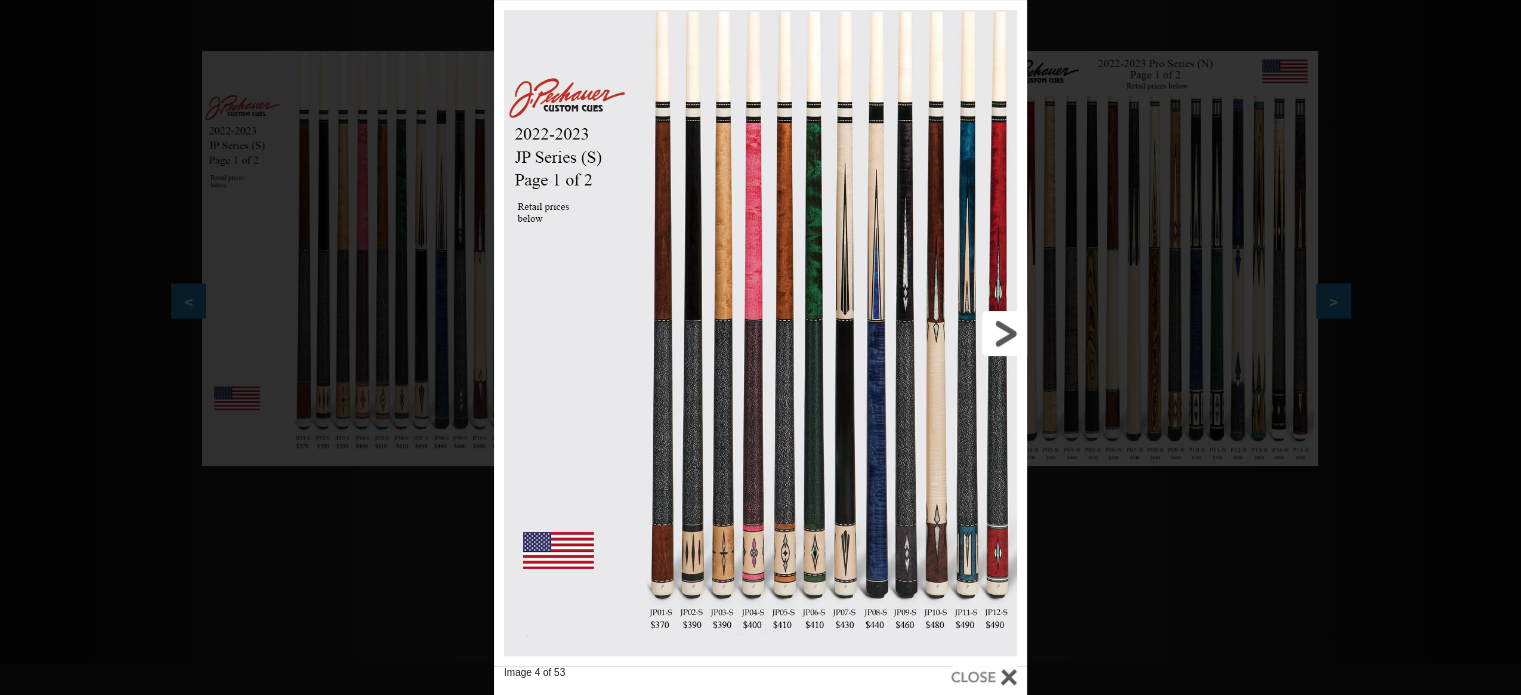 click at bounding box center (907, 333) 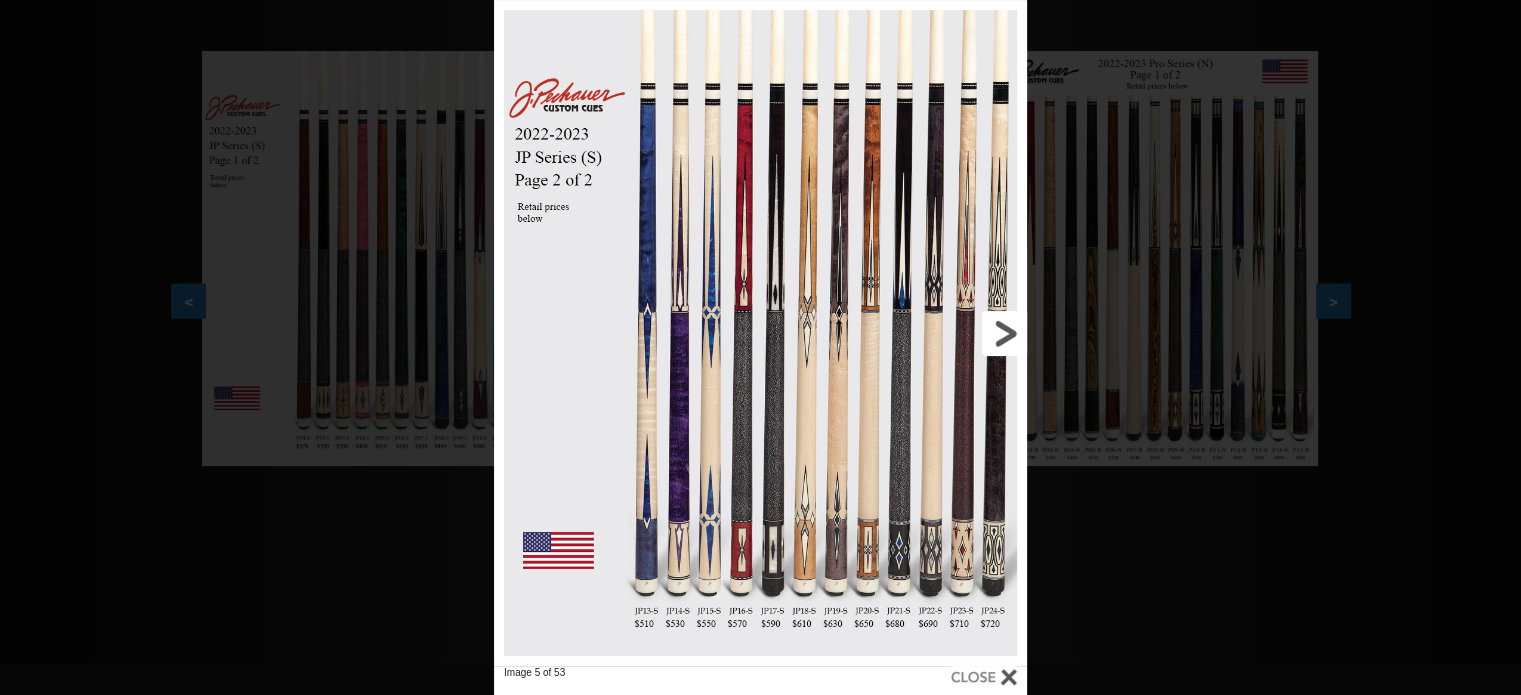 click at bounding box center (907, 333) 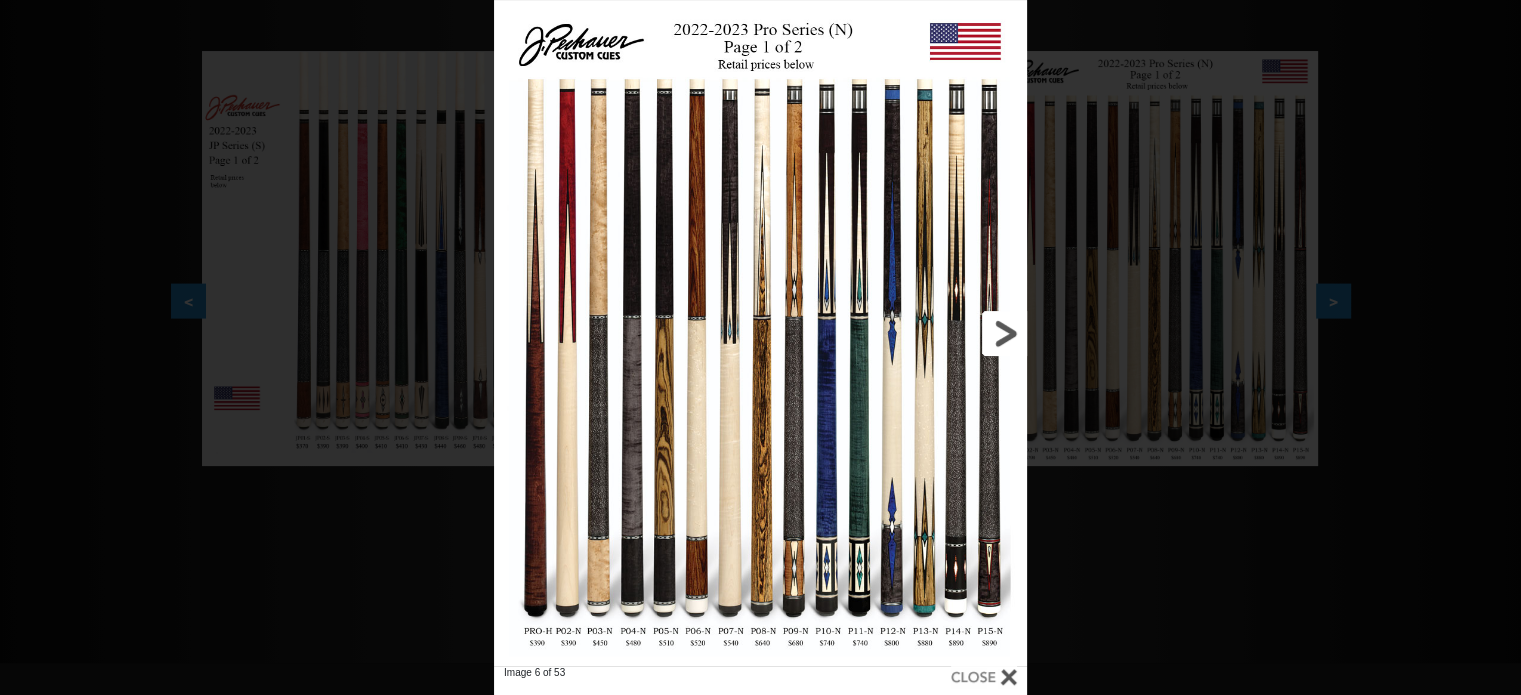 click at bounding box center [907, 333] 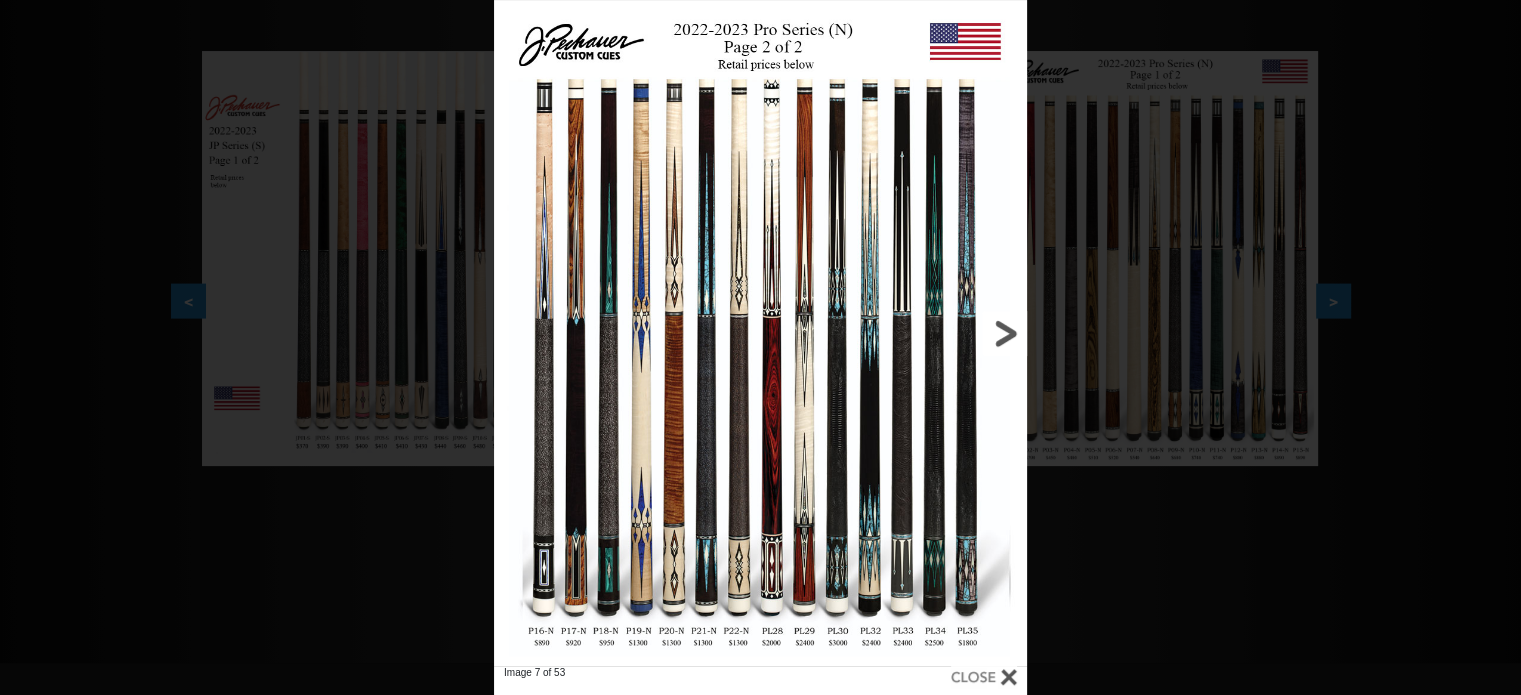 click at bounding box center (907, 333) 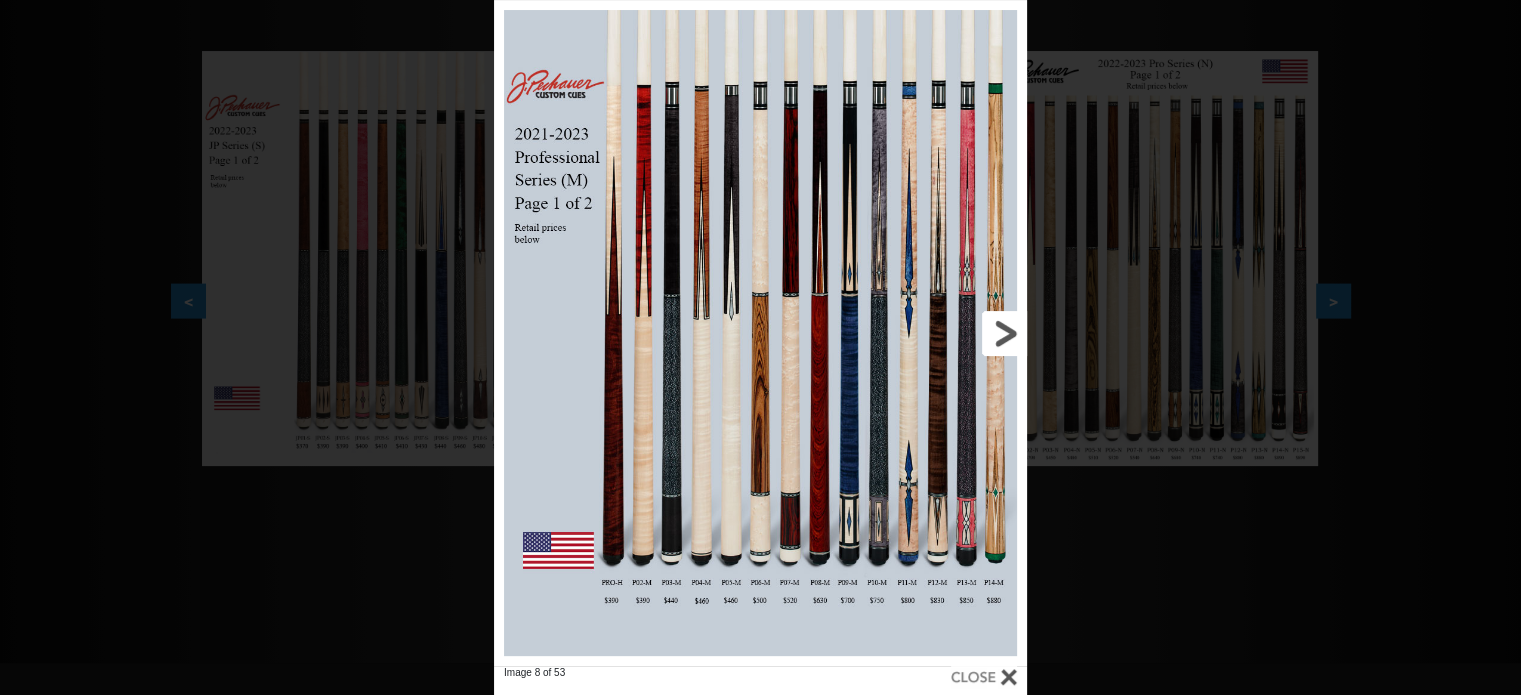 click at bounding box center [907, 333] 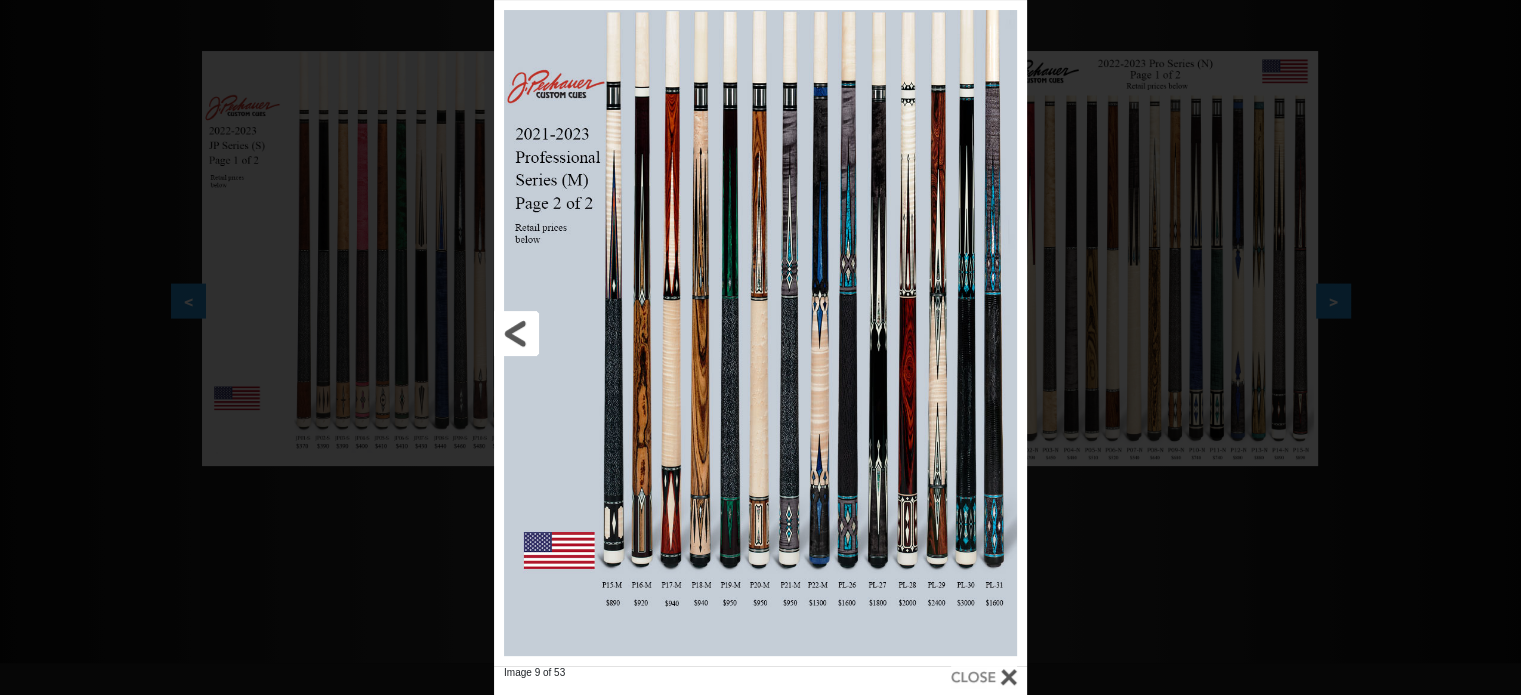 click at bounding box center (614, 333) 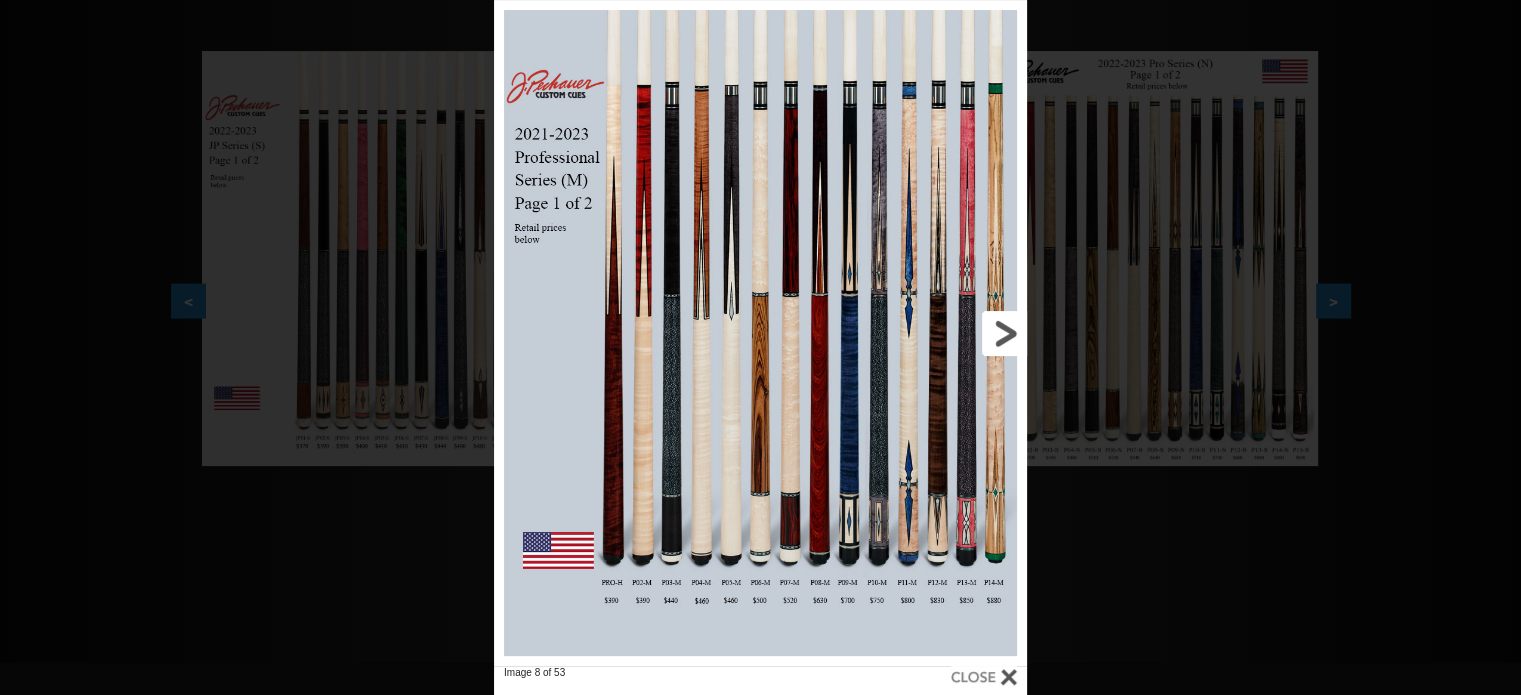 click at bounding box center (907, 333) 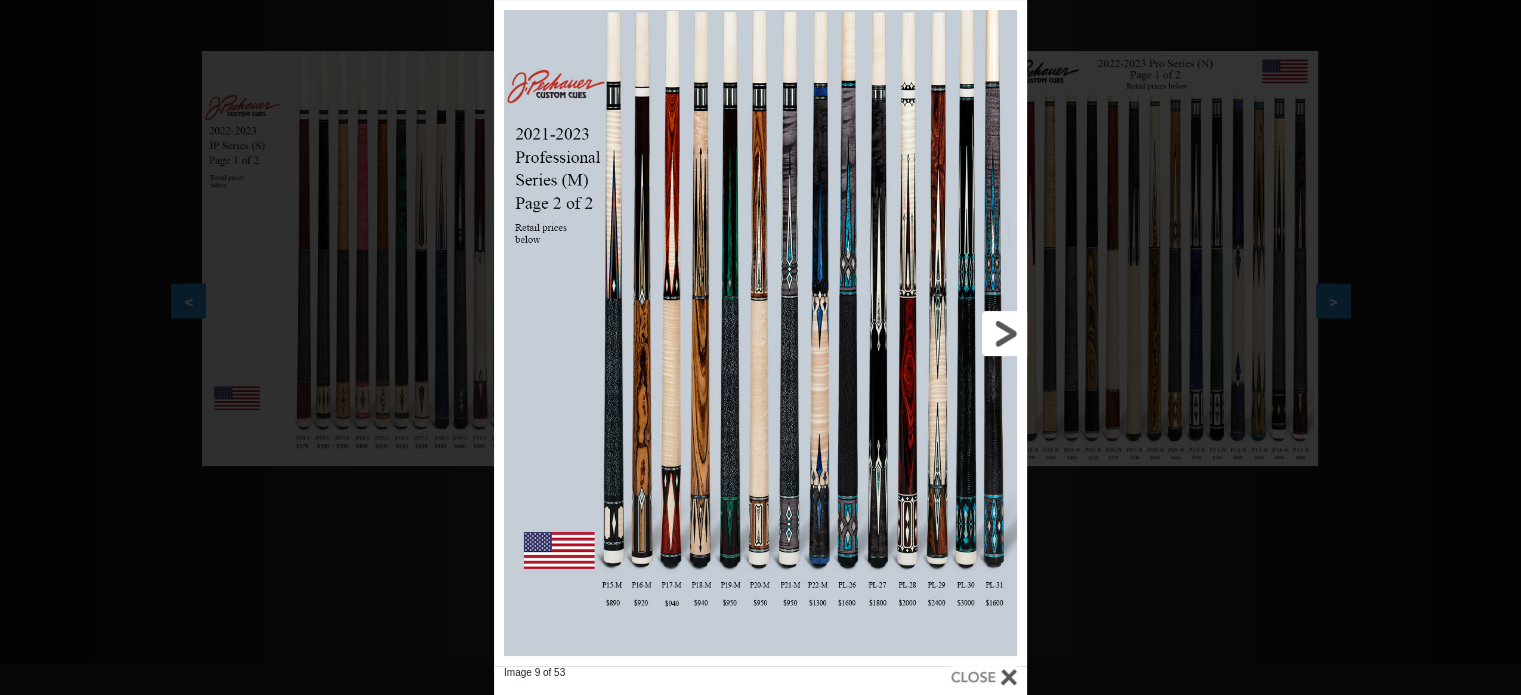 click at bounding box center [907, 333] 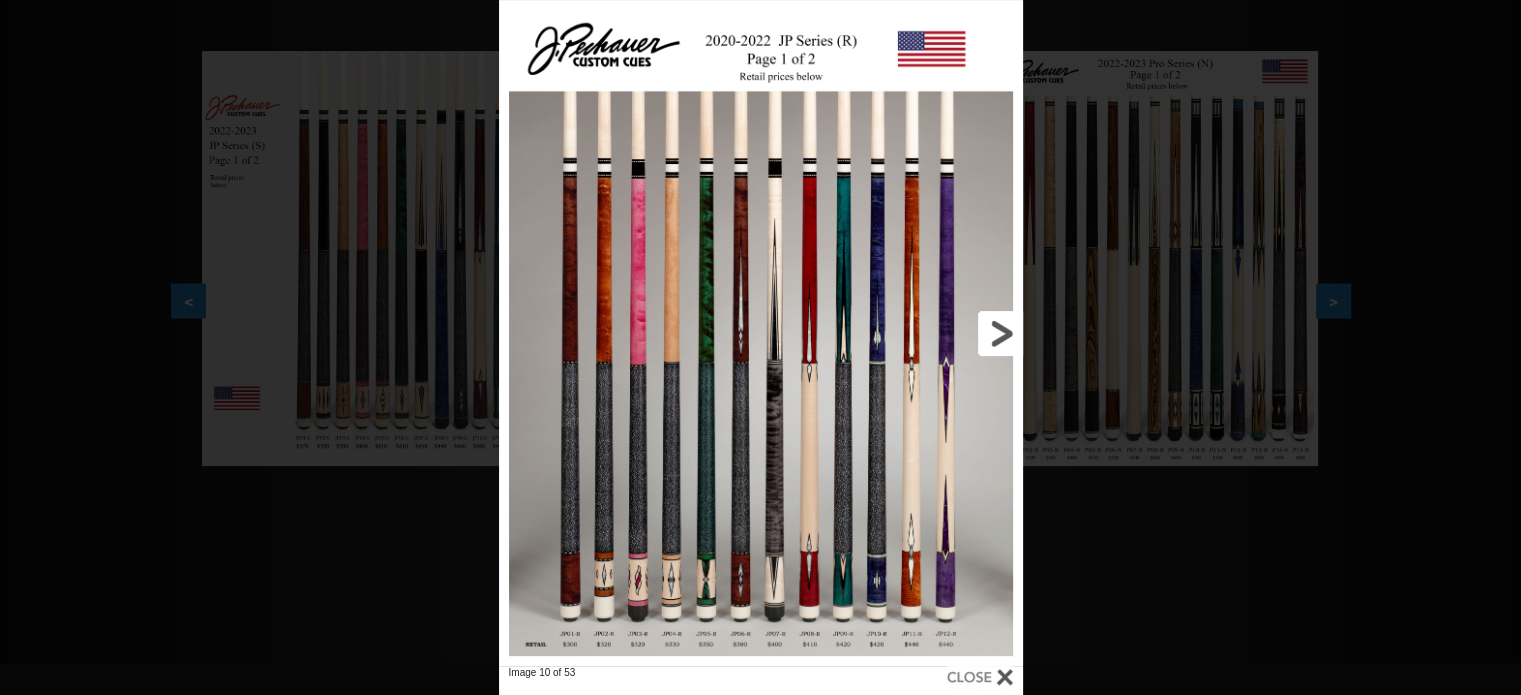 click at bounding box center [905, 333] 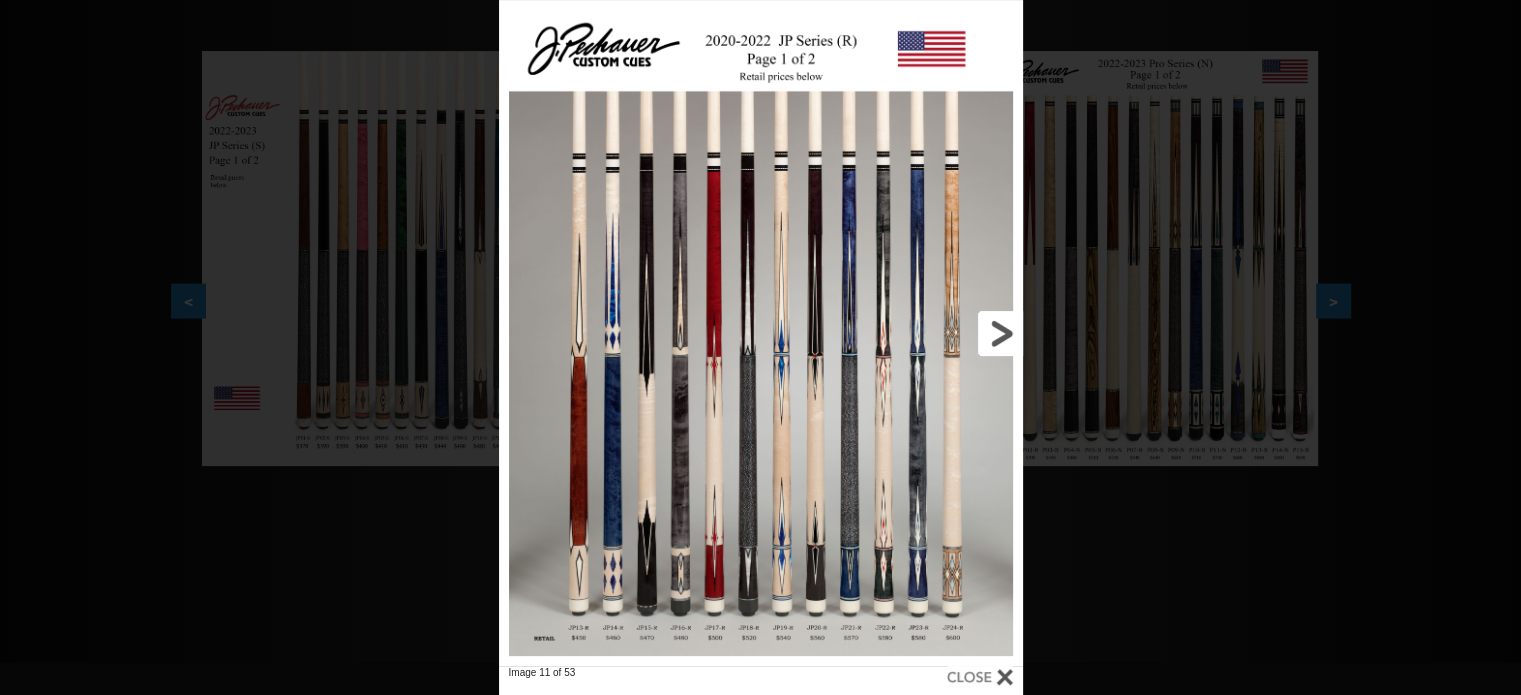 click at bounding box center [905, 333] 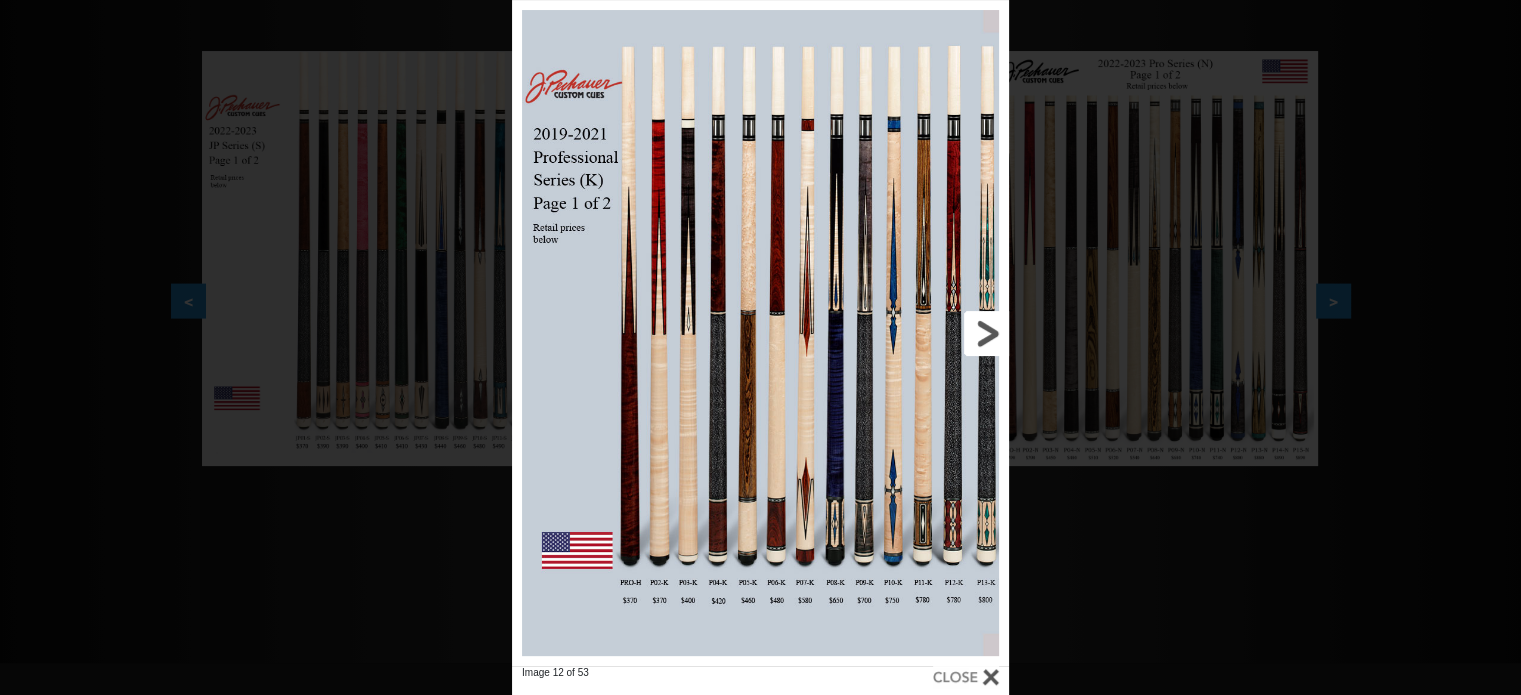 click at bounding box center (897, 333) 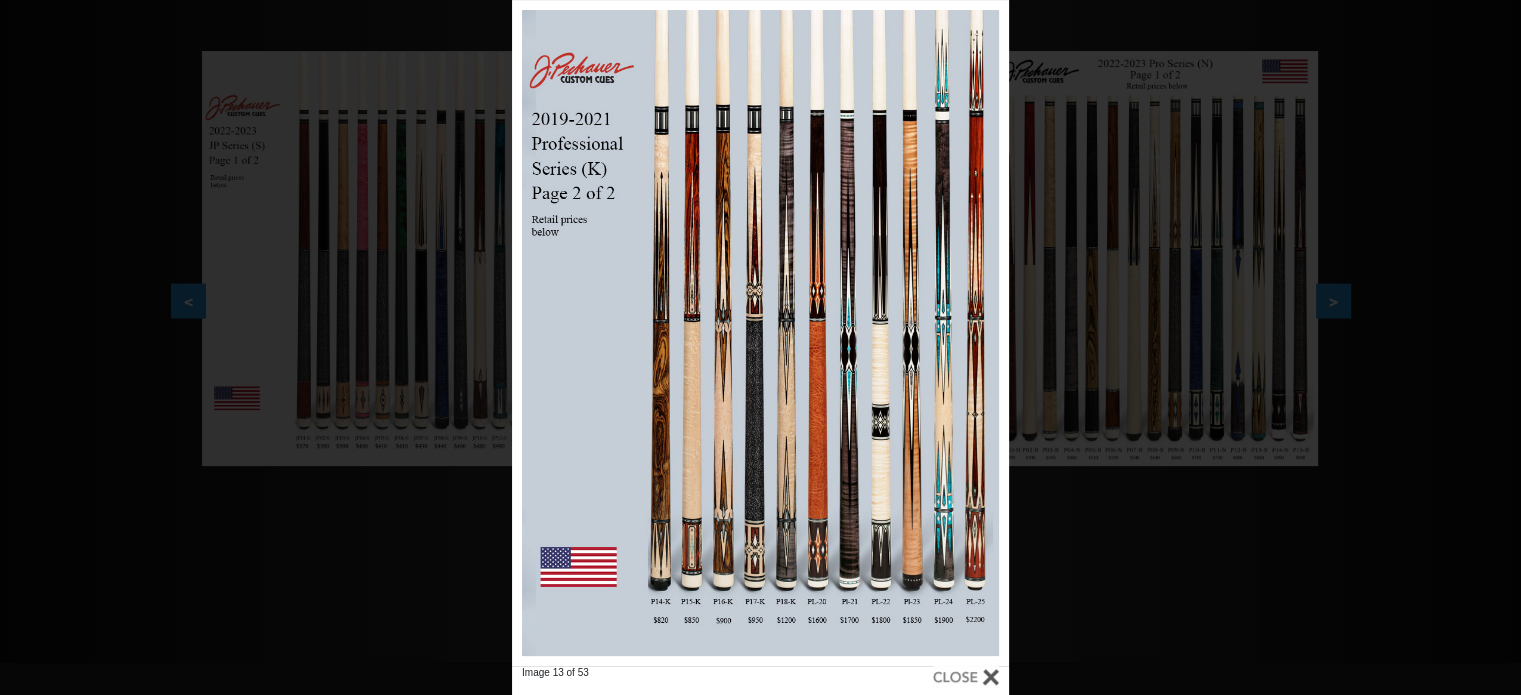 drag, startPoint x: 793, startPoint y: 232, endPoint x: 1059, endPoint y: 525, distance: 395.7335 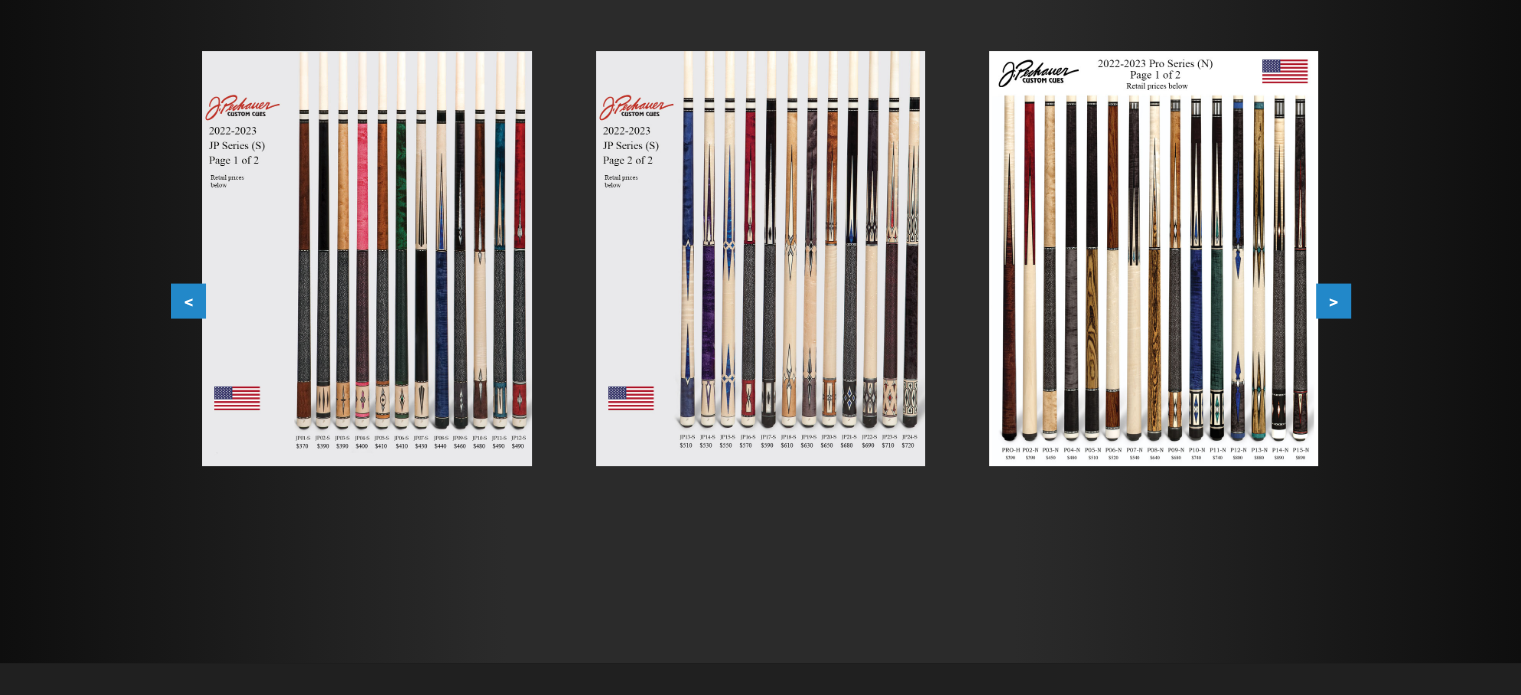 click on ">" at bounding box center [1333, 301] 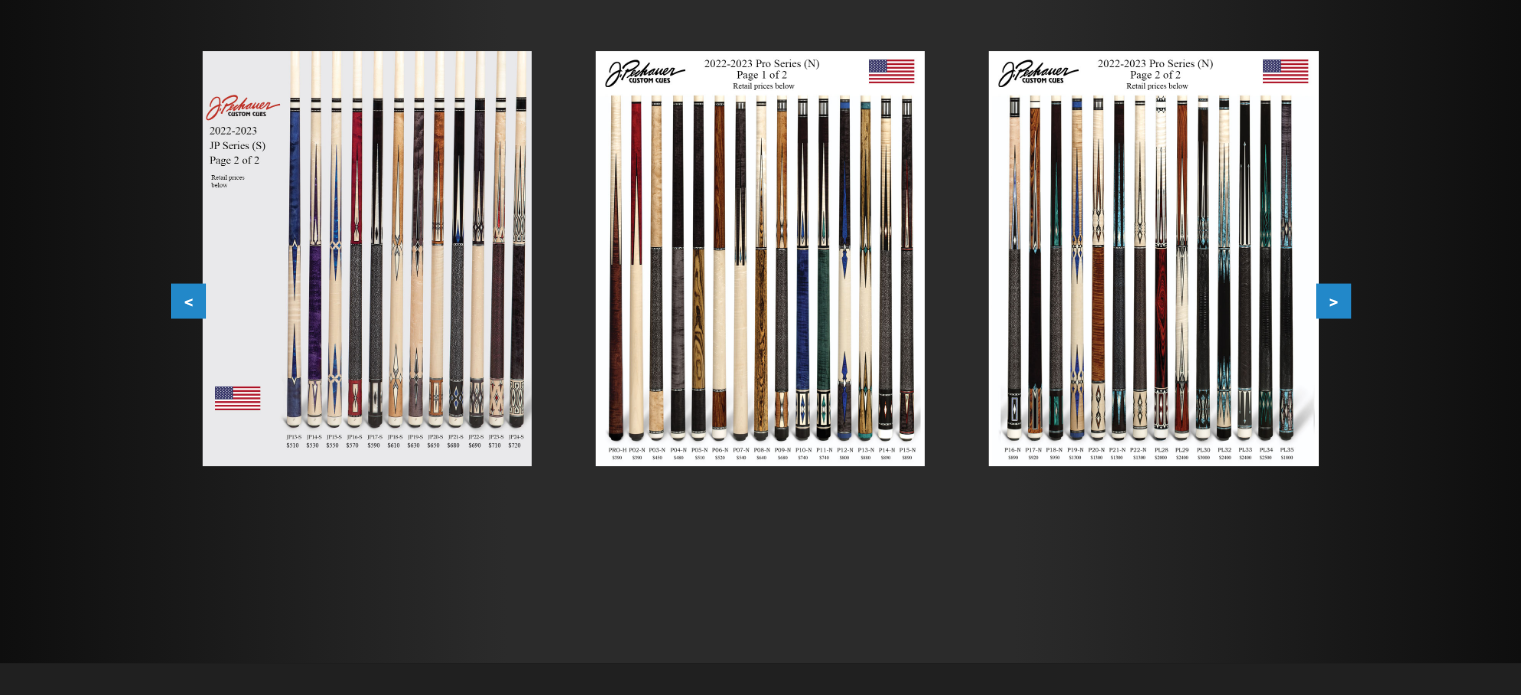 click on ">" at bounding box center [1333, 301] 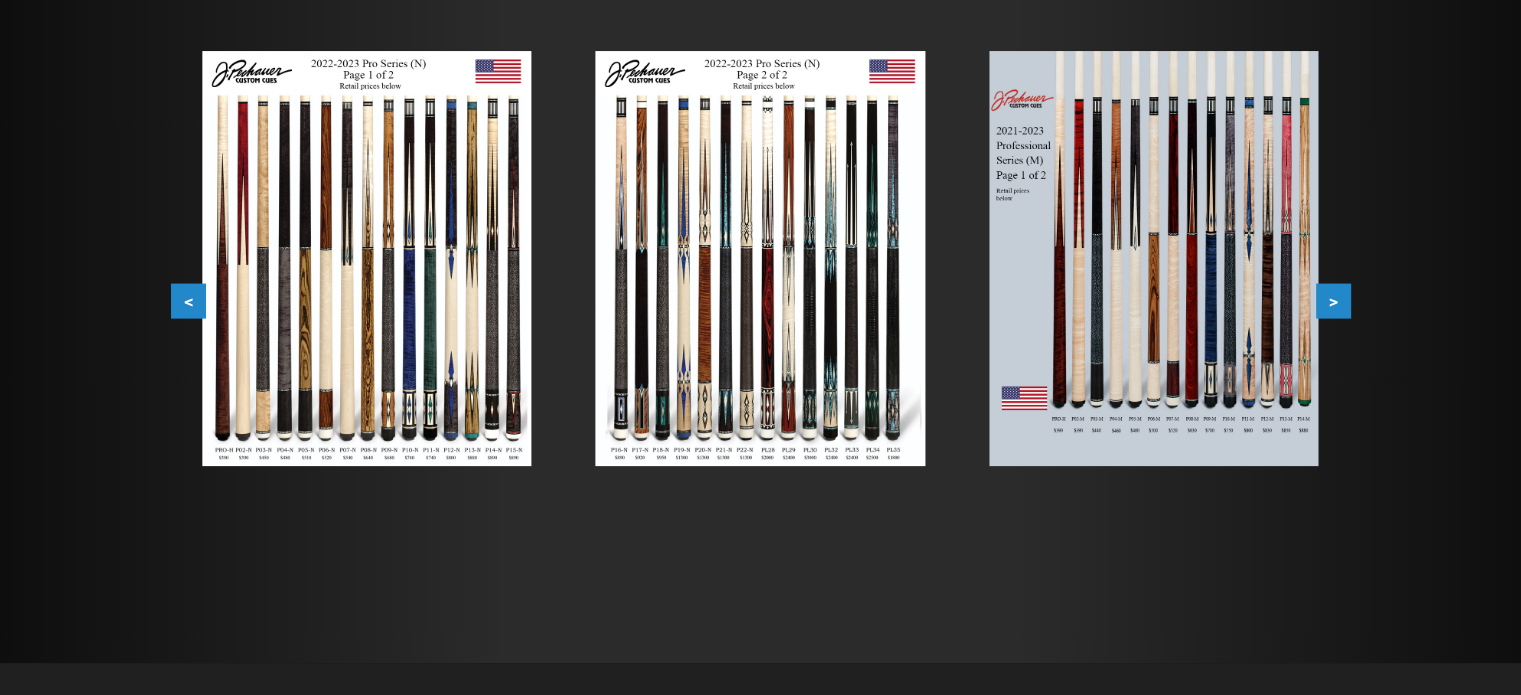 click on ">" at bounding box center [1333, 301] 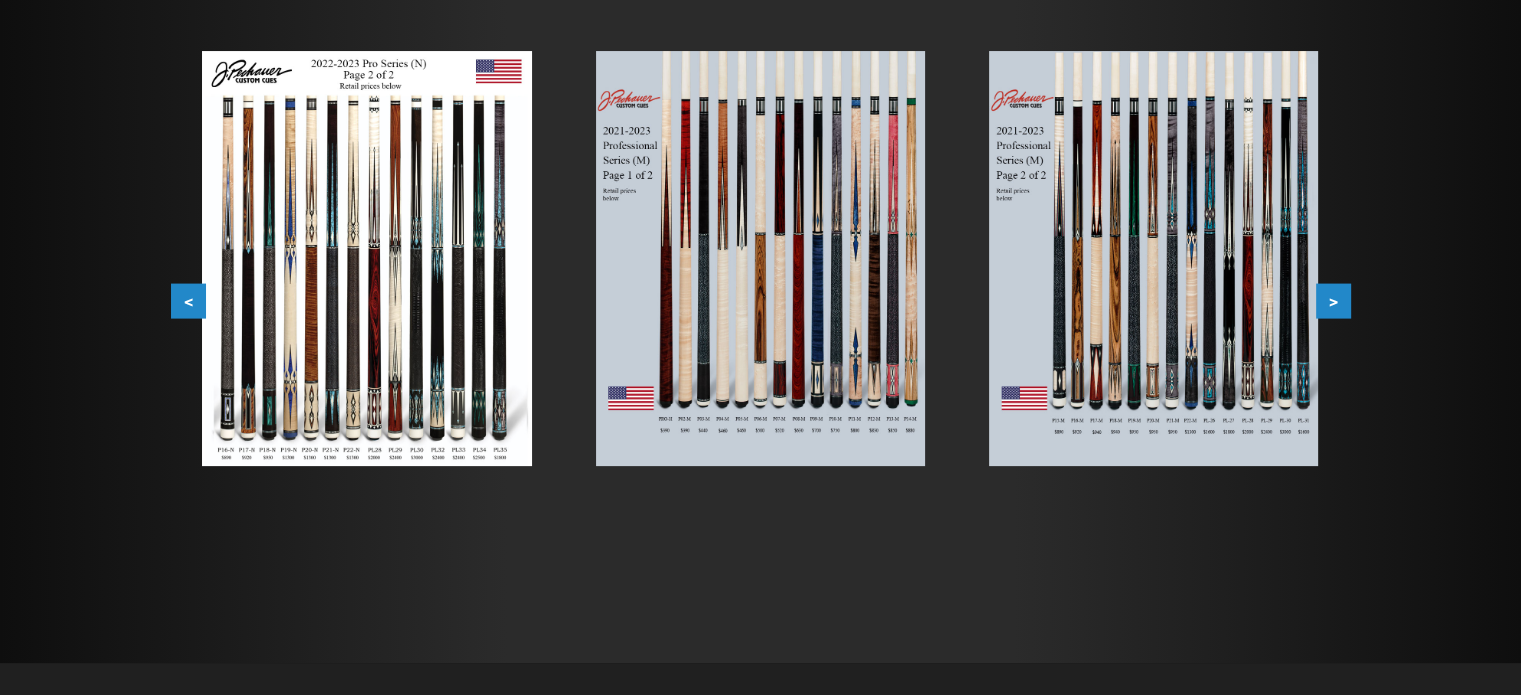 click on ">" at bounding box center [1333, 301] 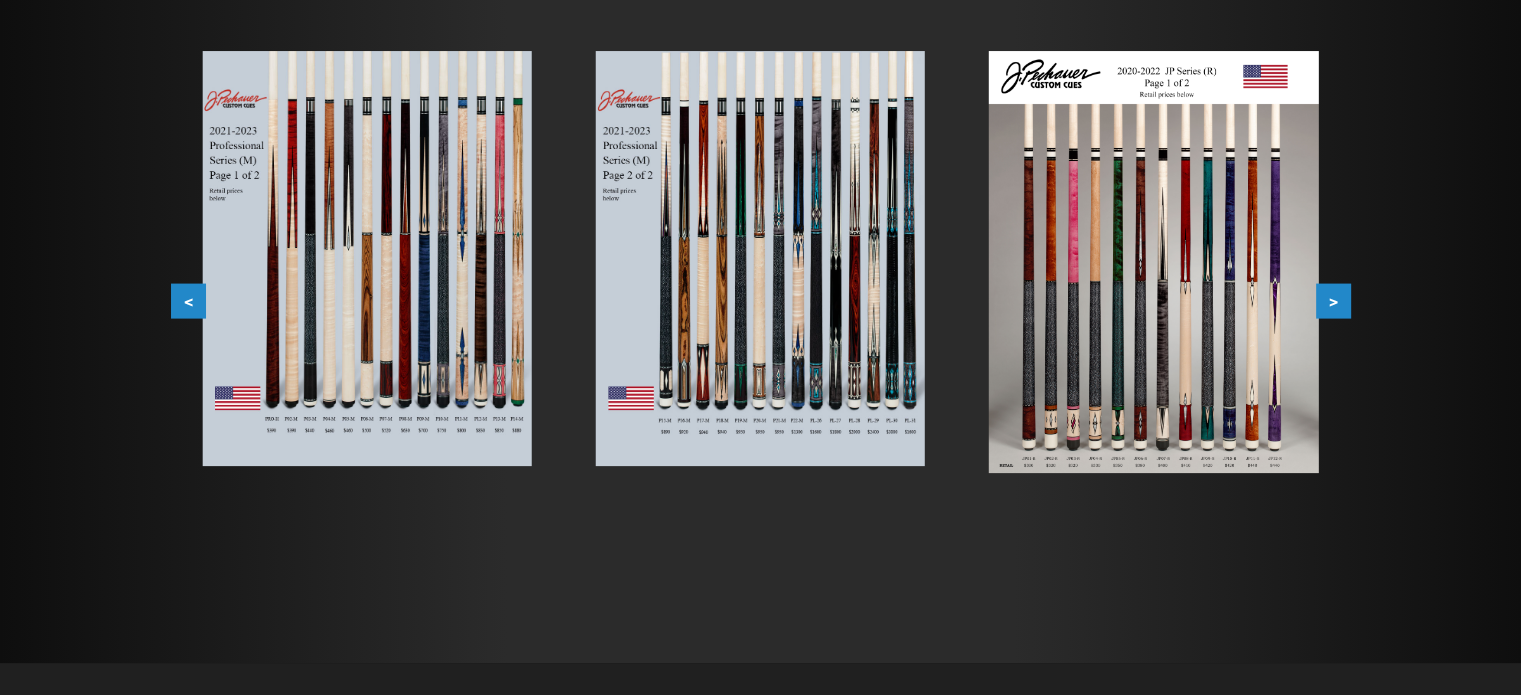click on "<" at bounding box center [188, 301] 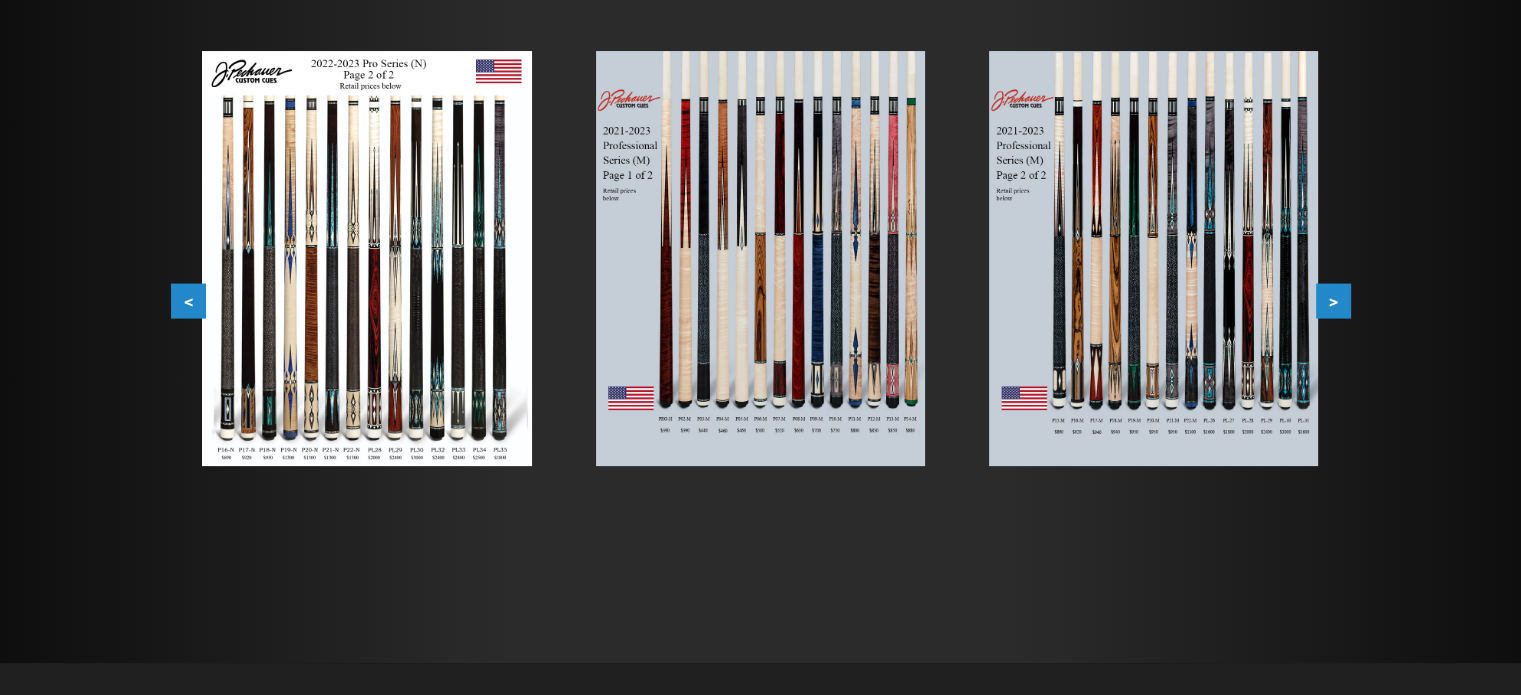 click on "<" at bounding box center (188, 301) 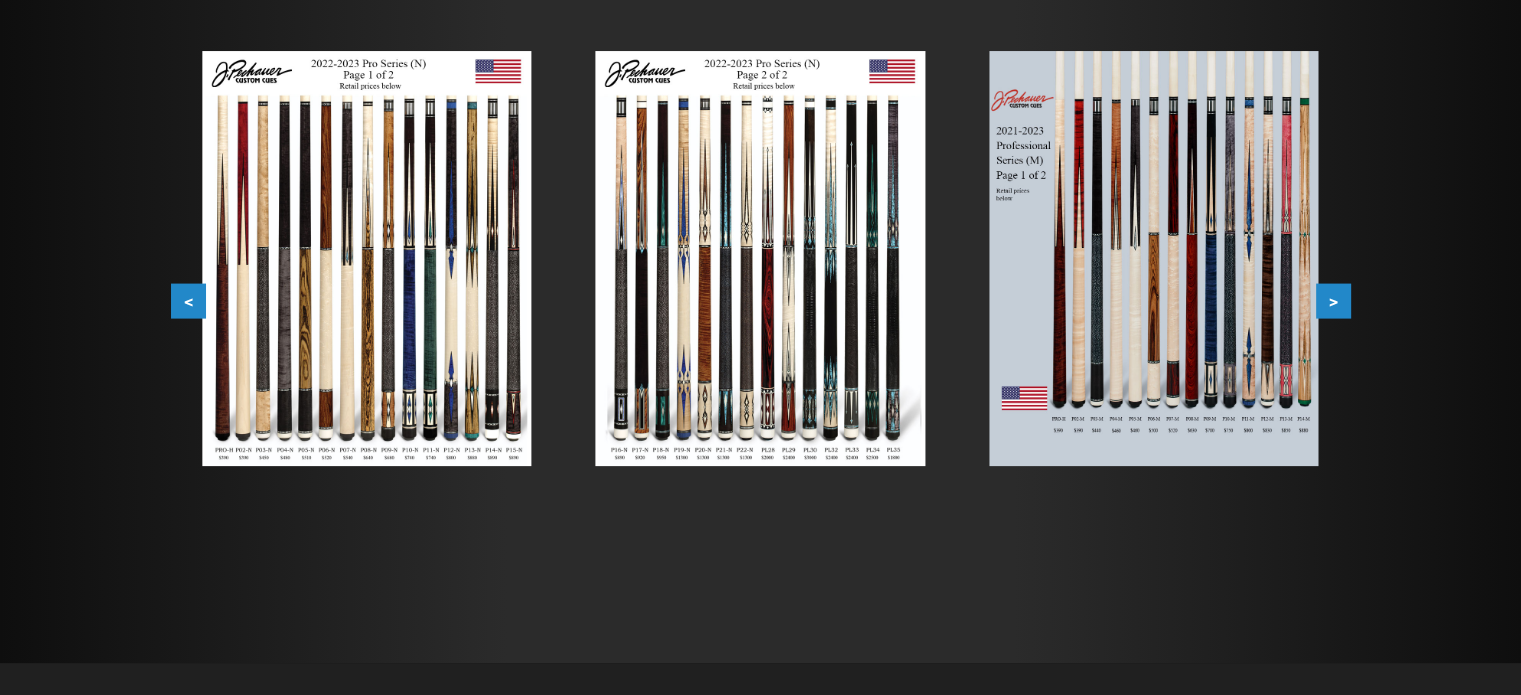 click on "<" at bounding box center [188, 301] 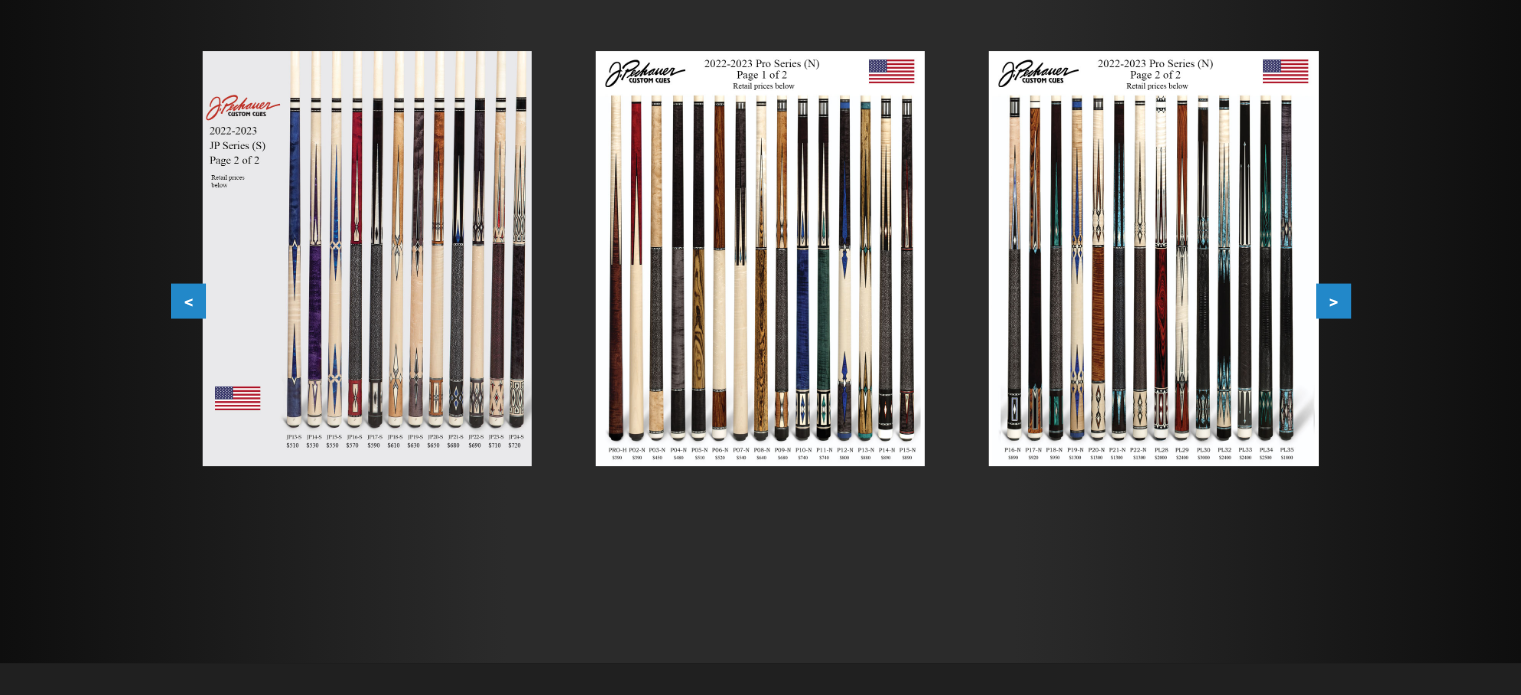 click on ">" at bounding box center (1333, 301) 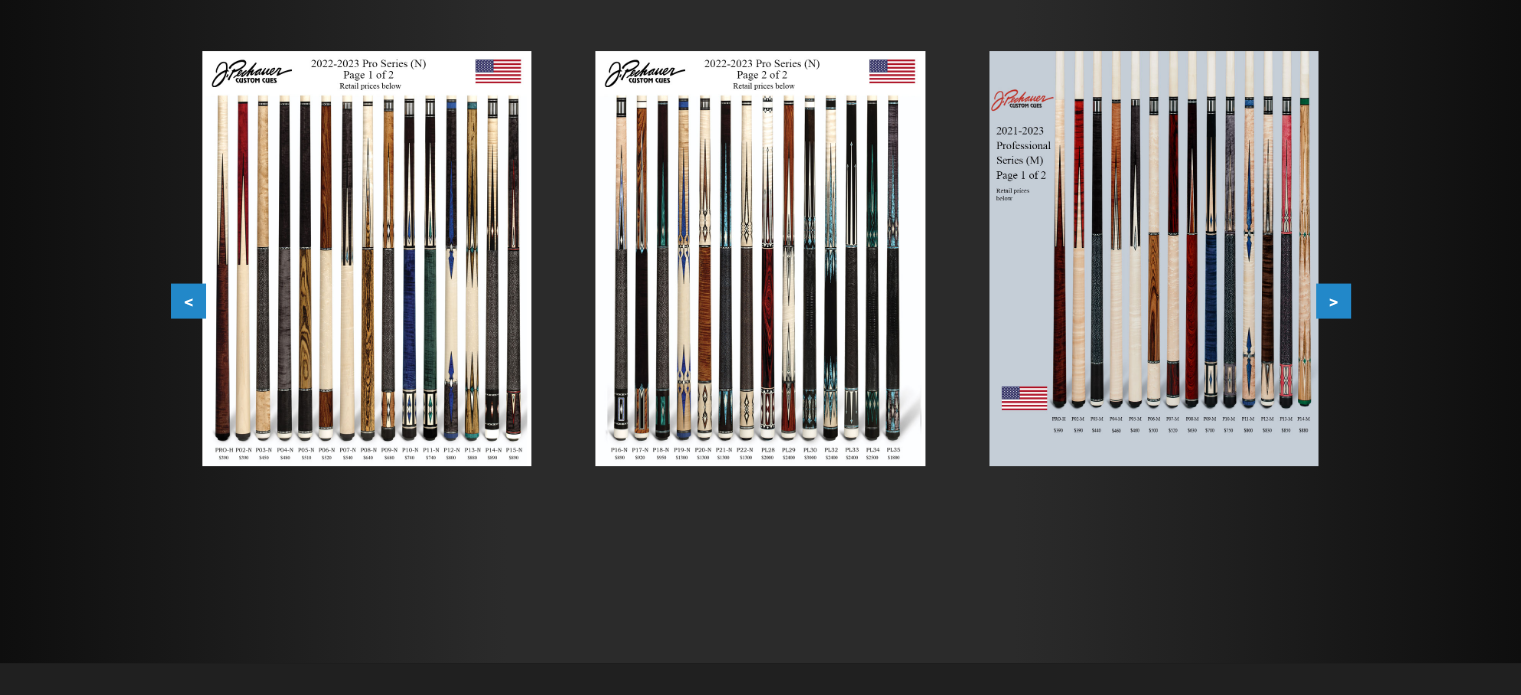 click on ">" at bounding box center [1333, 301] 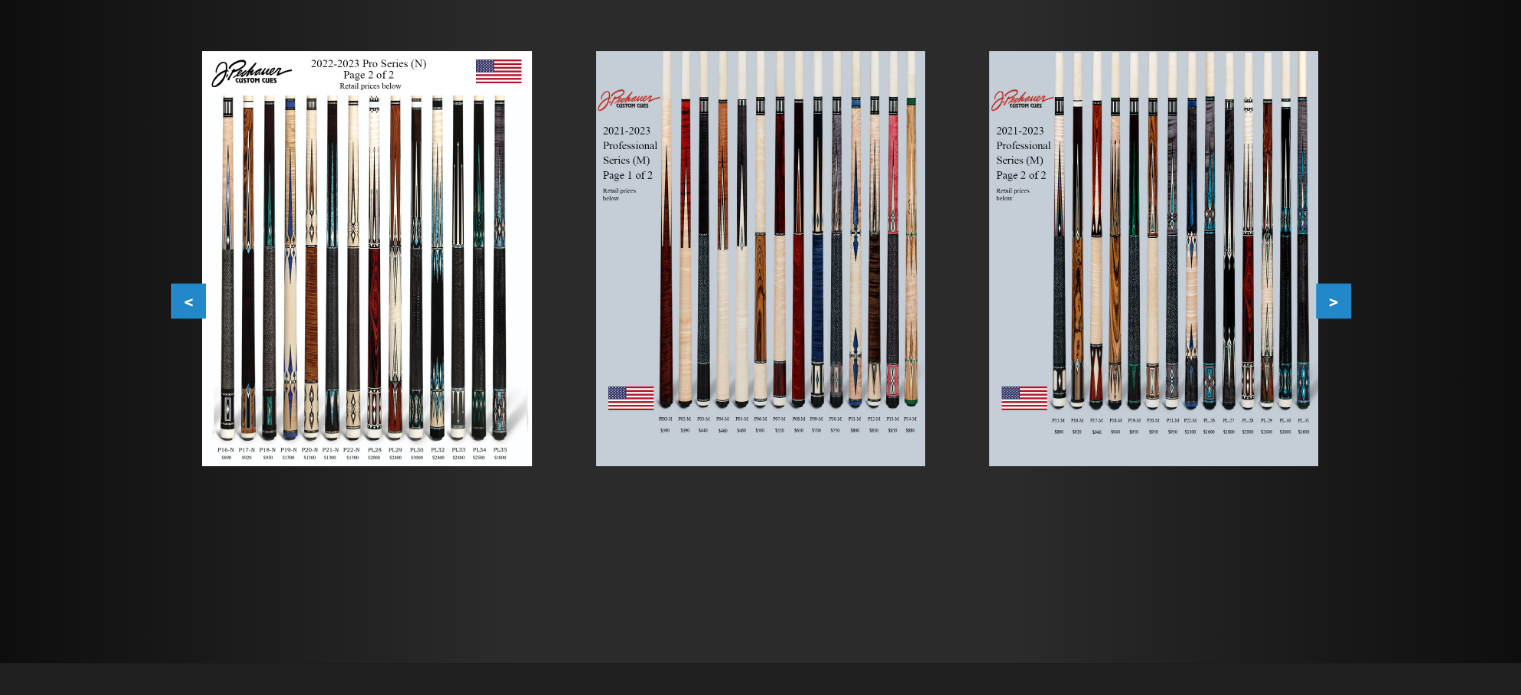 click on ">" at bounding box center (1333, 301) 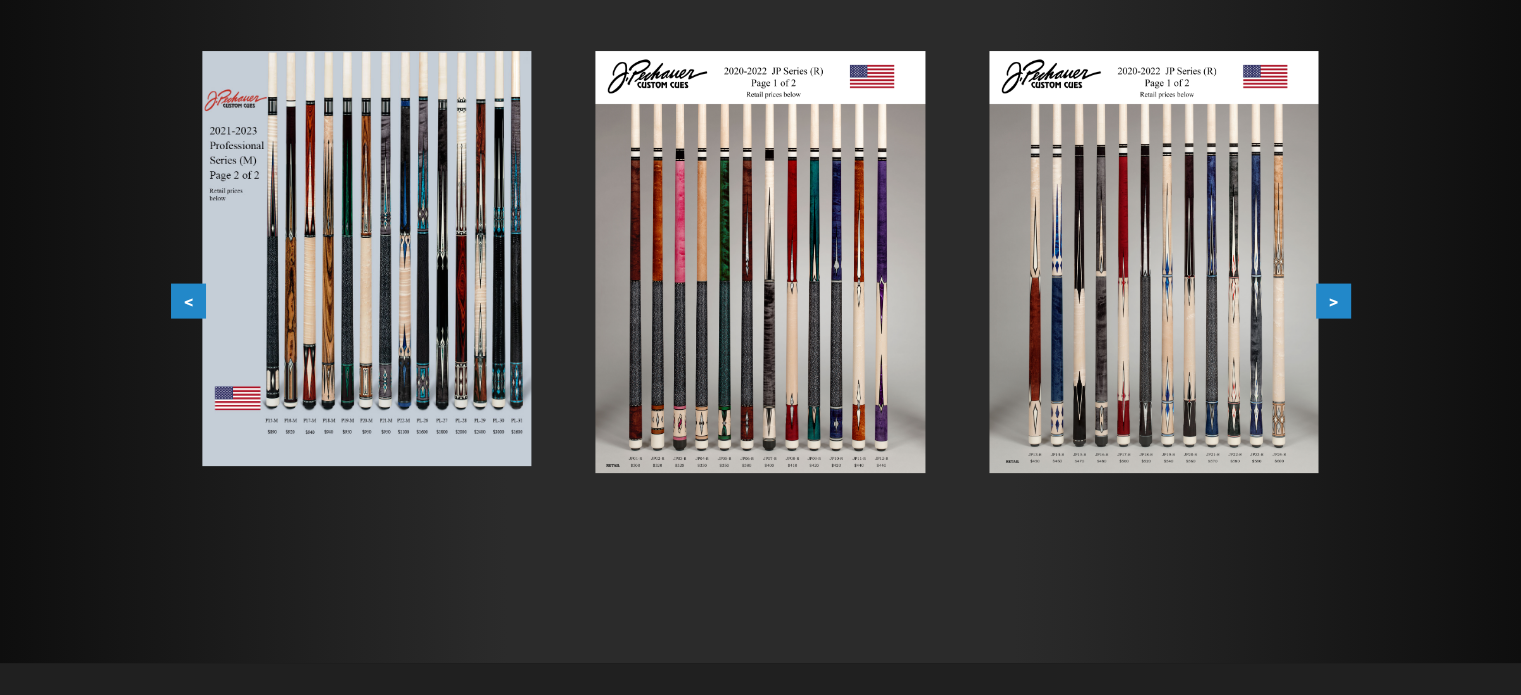 click on ">" at bounding box center [1333, 301] 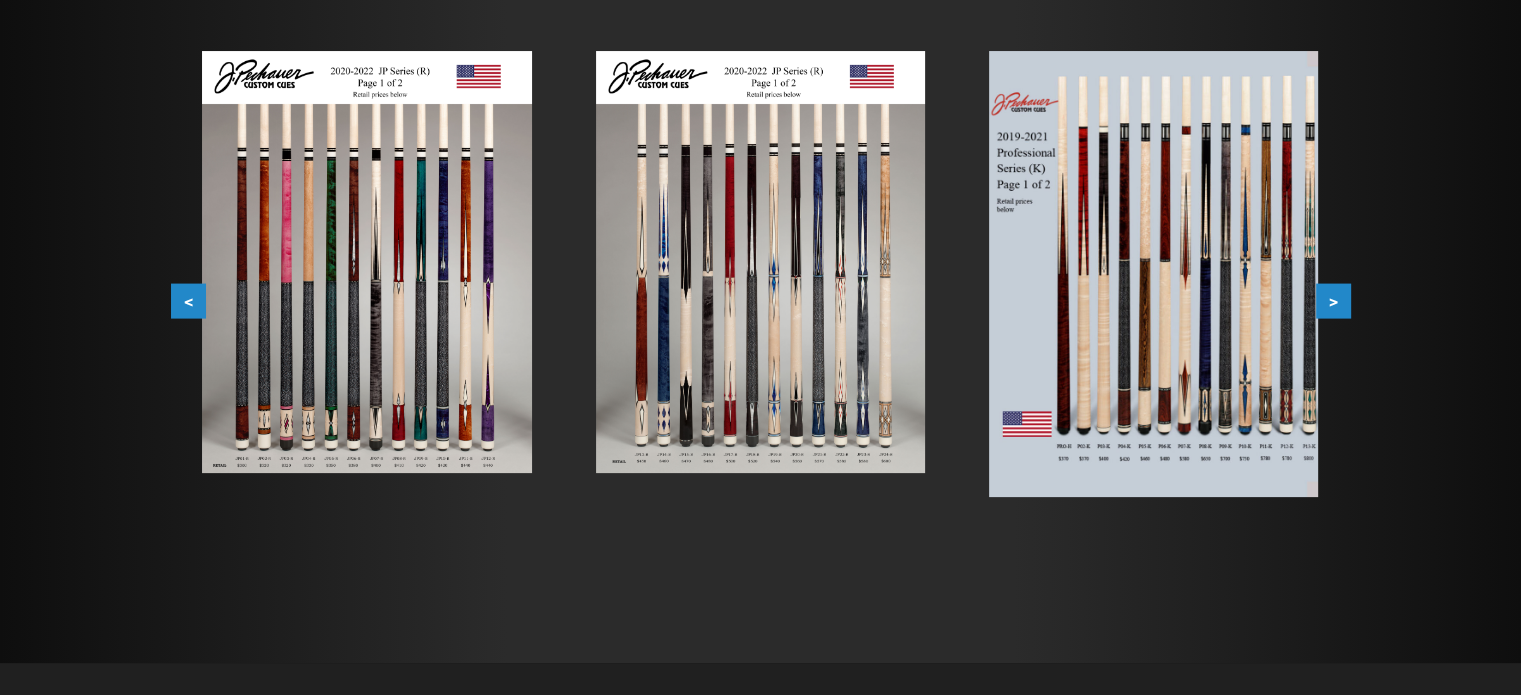 click on ">" at bounding box center (1333, 301) 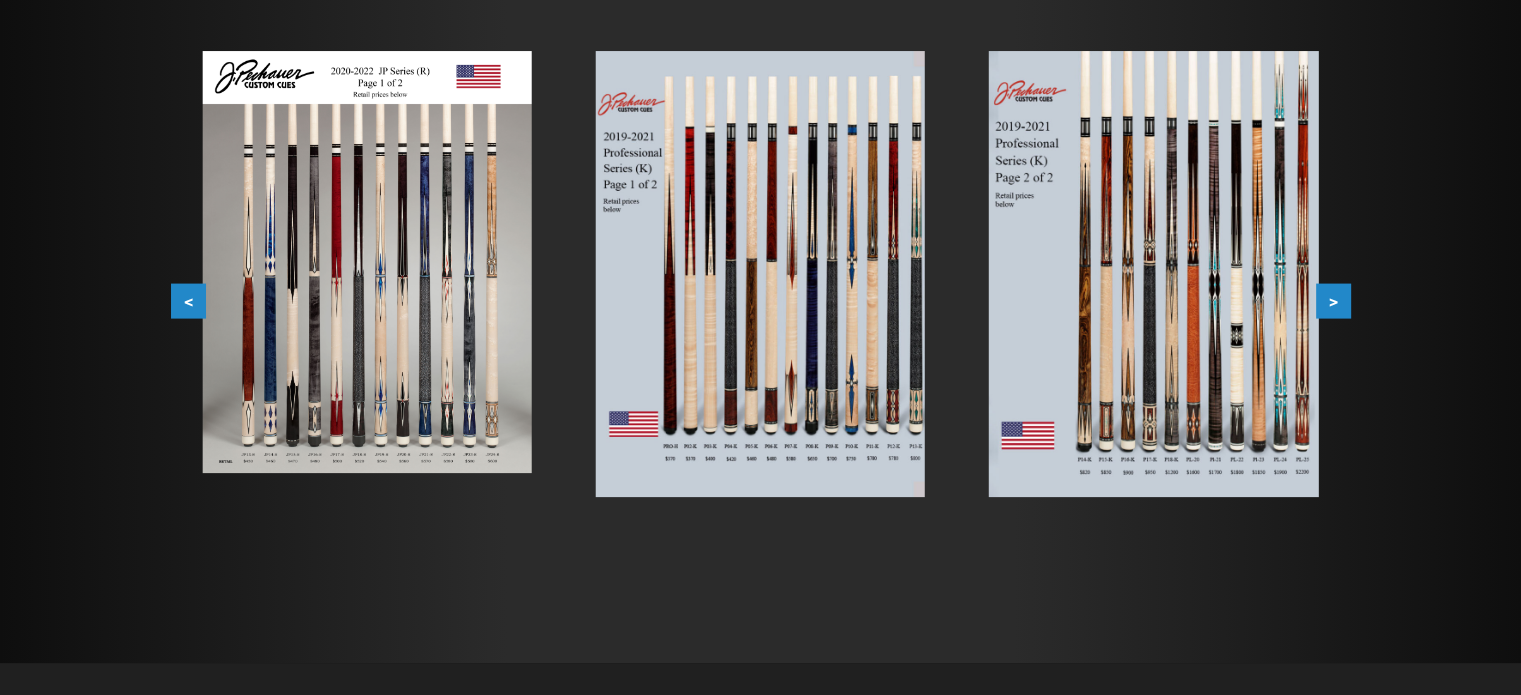 click on ">" at bounding box center [1333, 301] 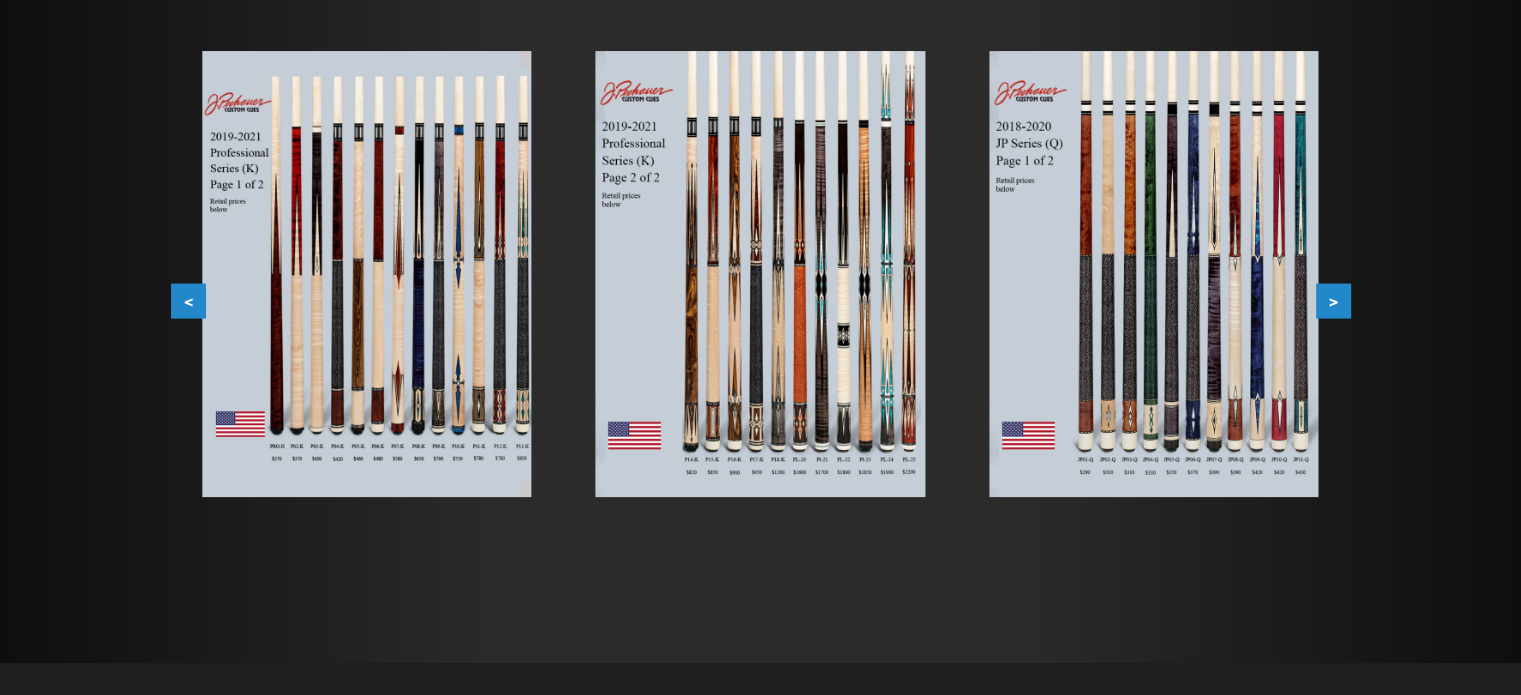 click on ">" at bounding box center (1333, 301) 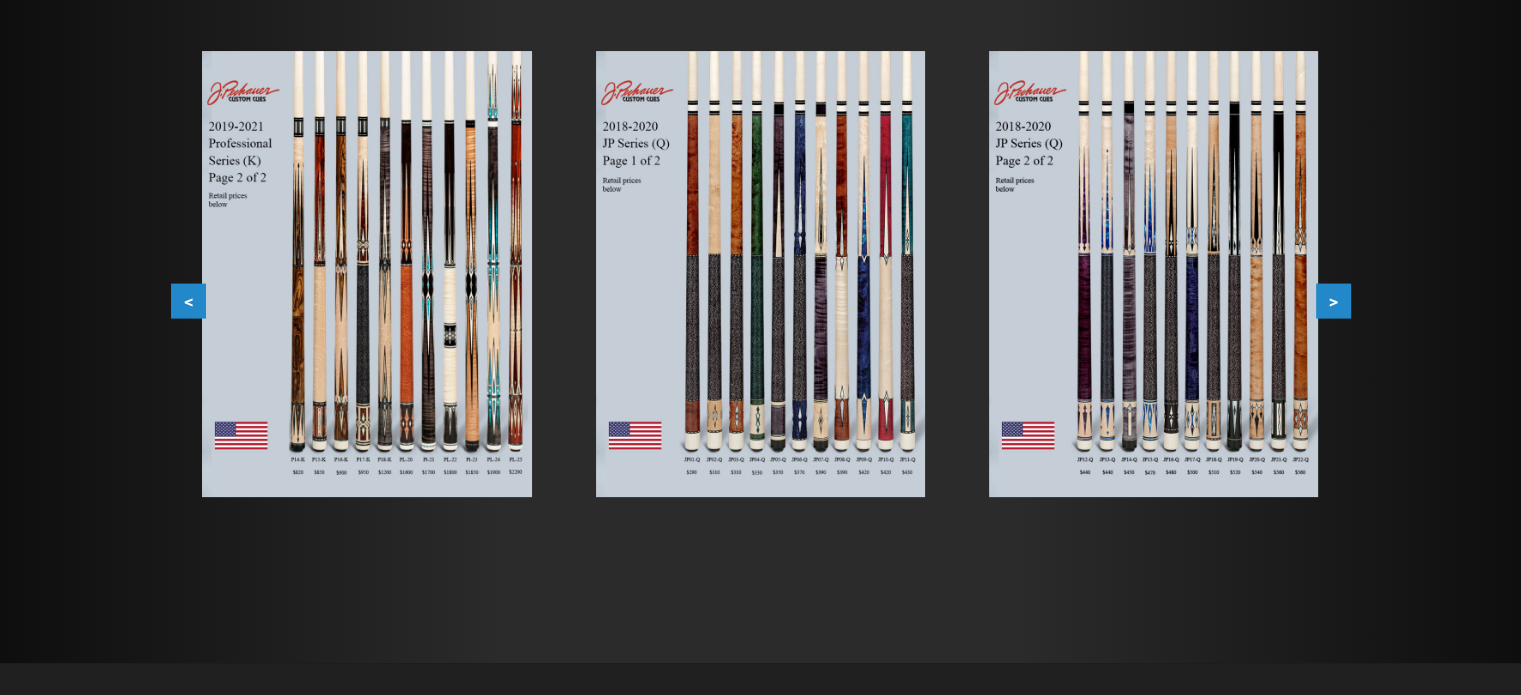click at bounding box center (366, 274) 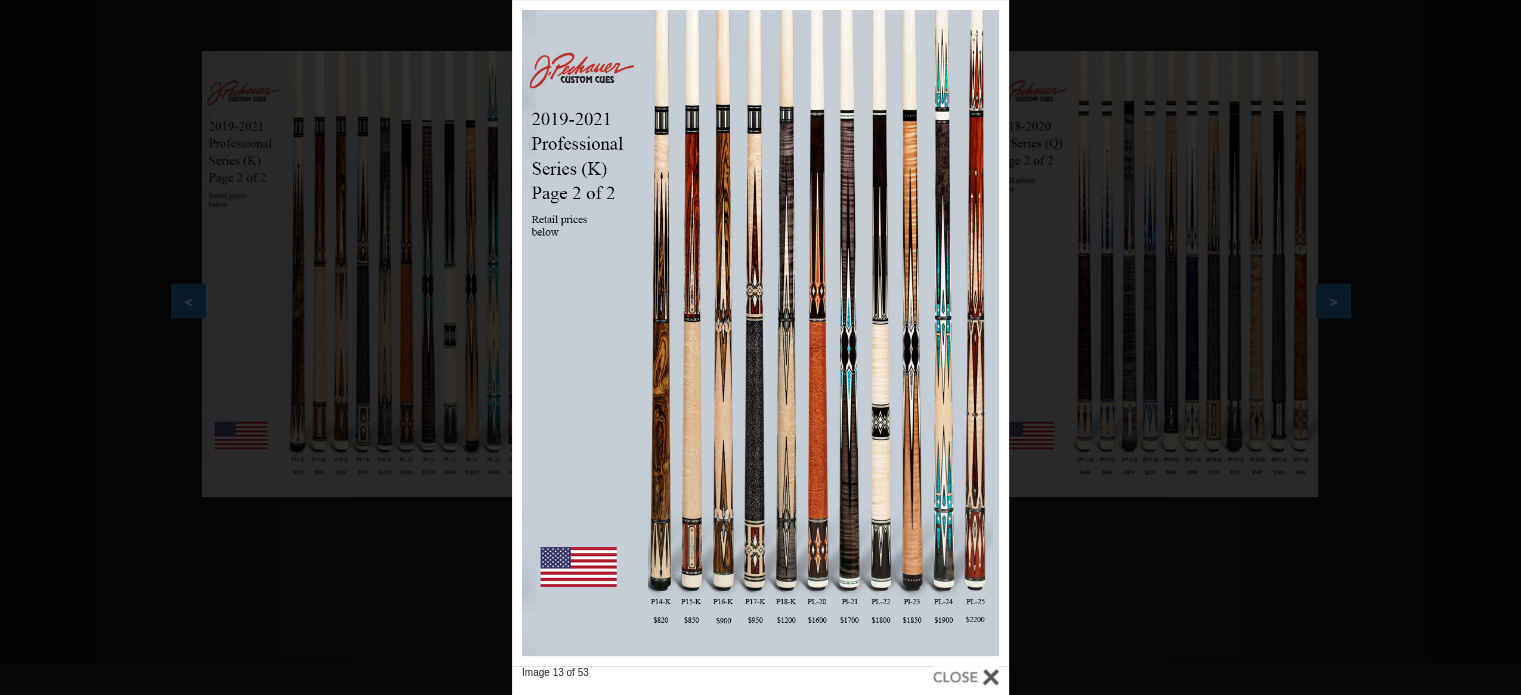 drag, startPoint x: 790, startPoint y: 173, endPoint x: 1119, endPoint y: 518, distance: 476.72424 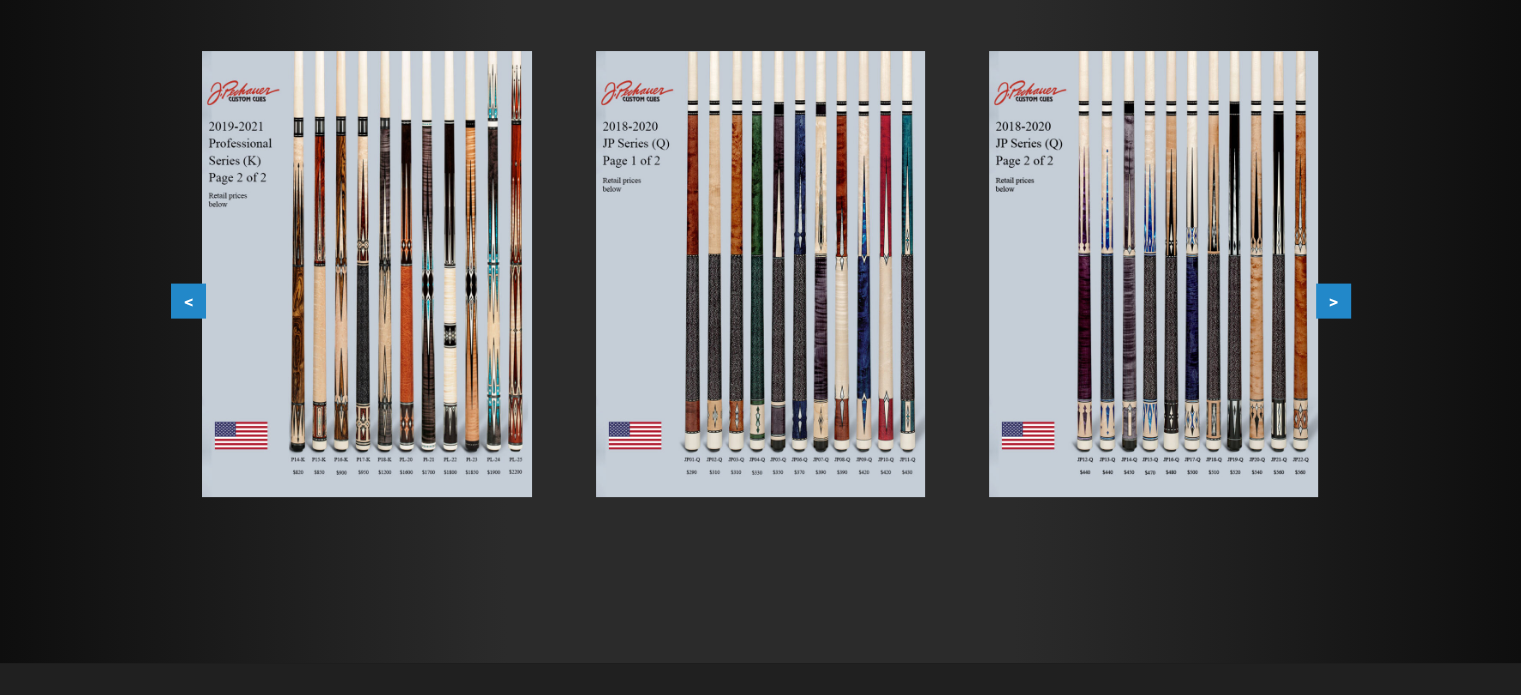 click at bounding box center (366, 274) 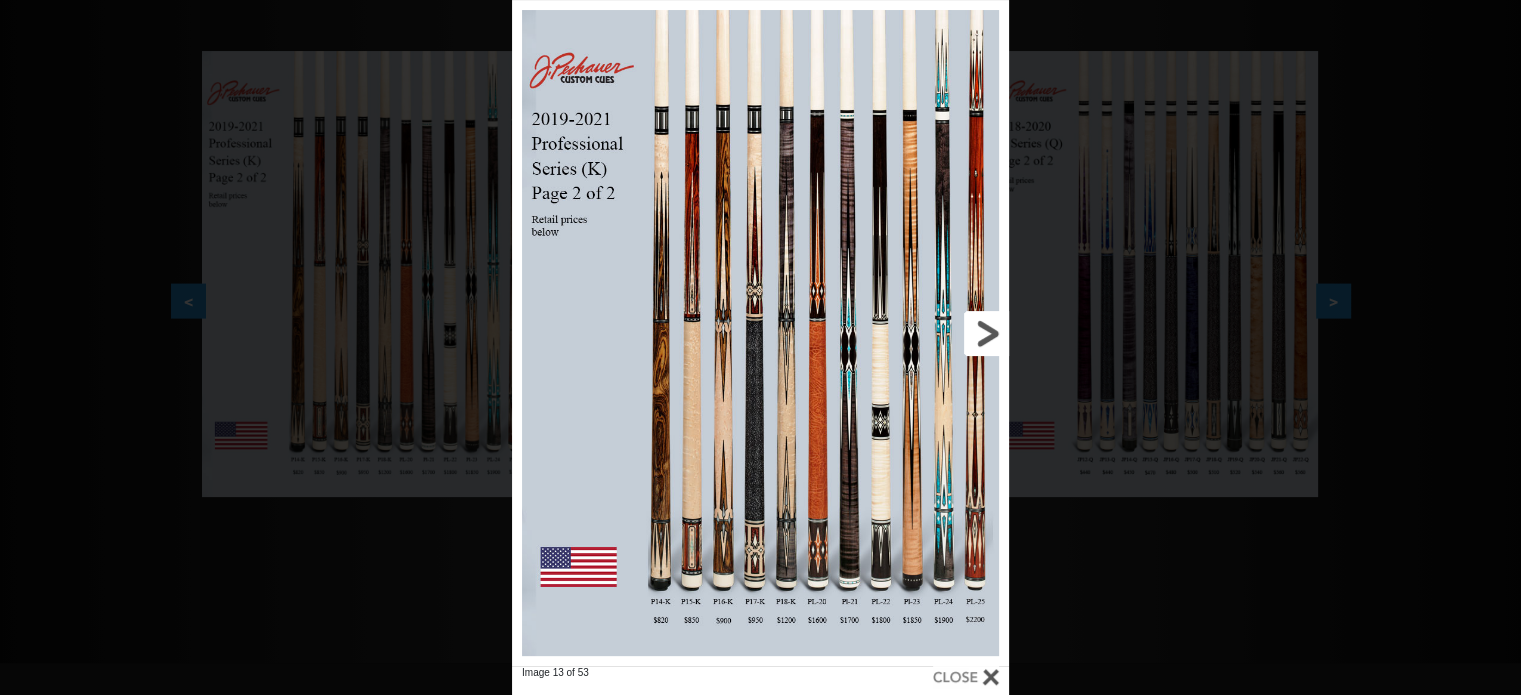 click at bounding box center [897, 333] 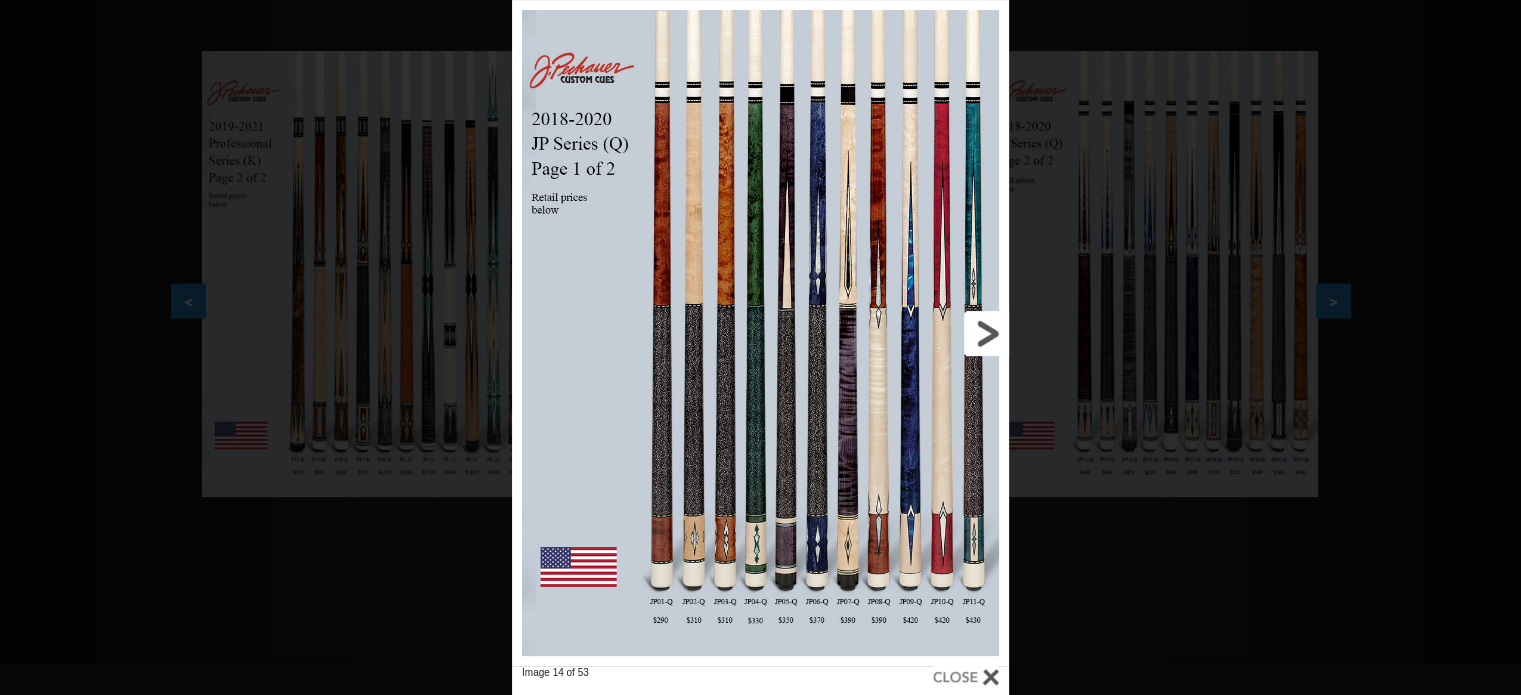 click at bounding box center [897, 333] 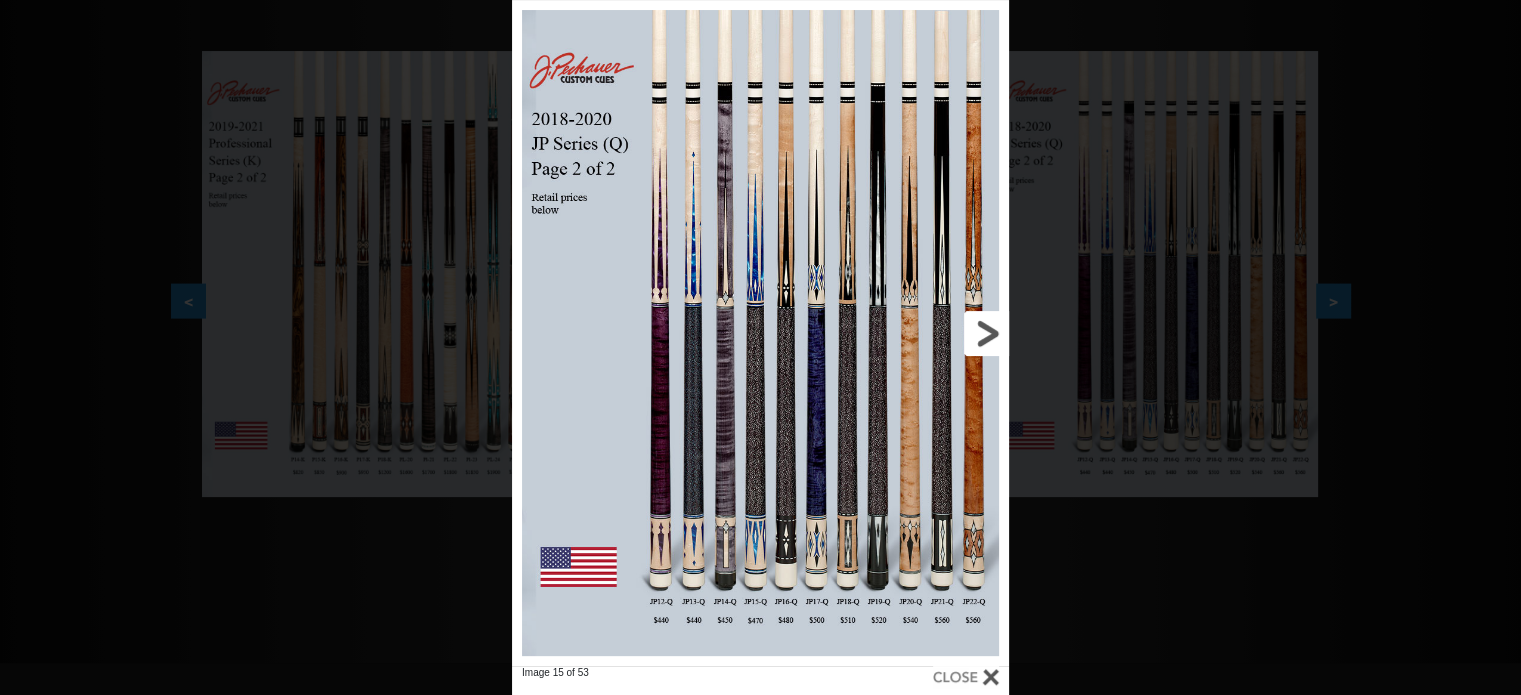 click at bounding box center (897, 333) 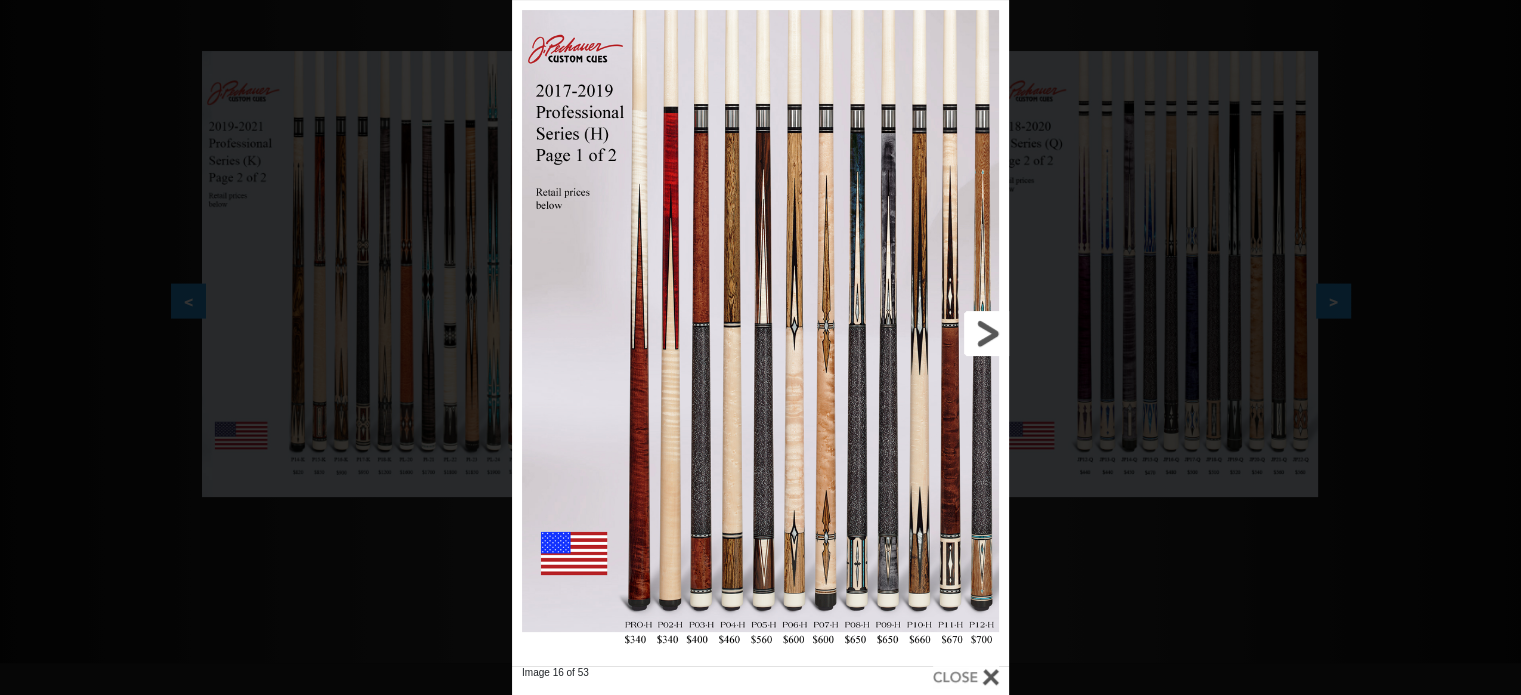 click at bounding box center (897, 333) 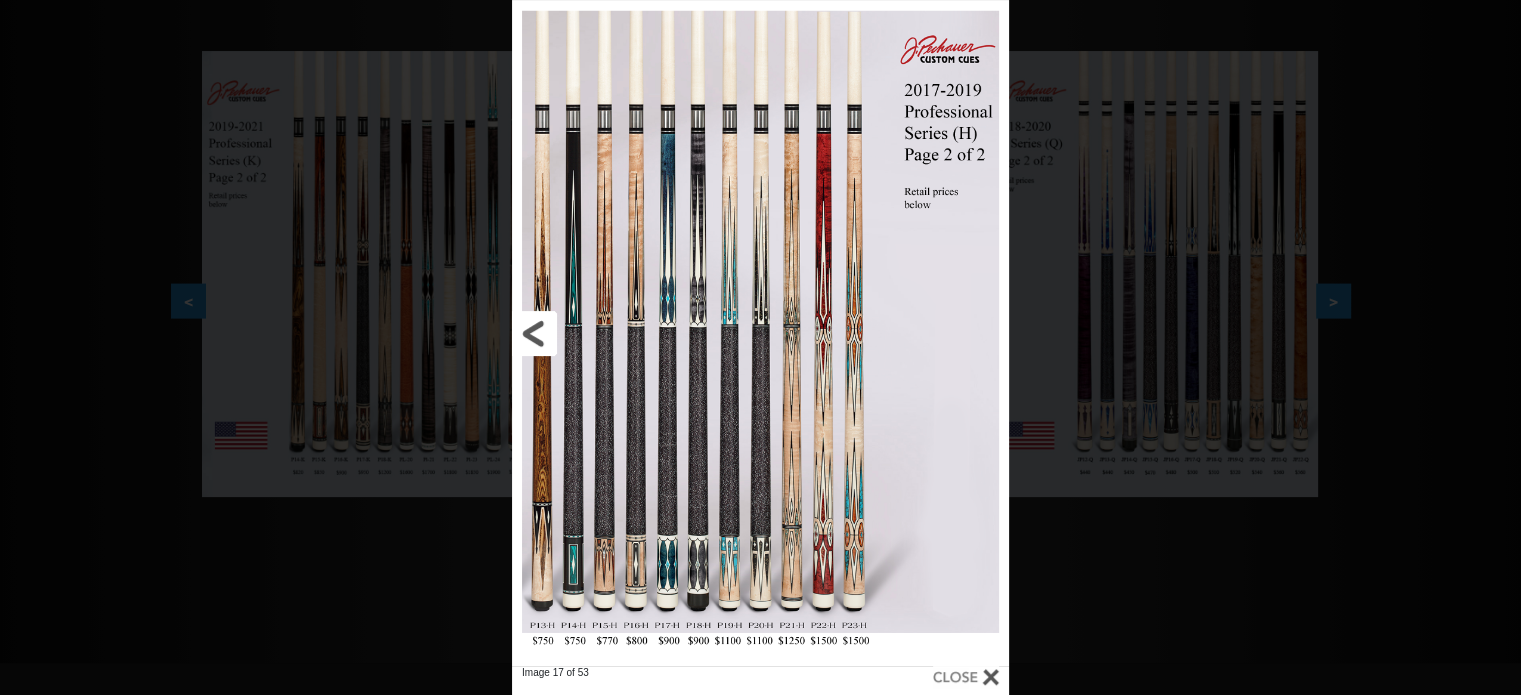 click at bounding box center (624, 333) 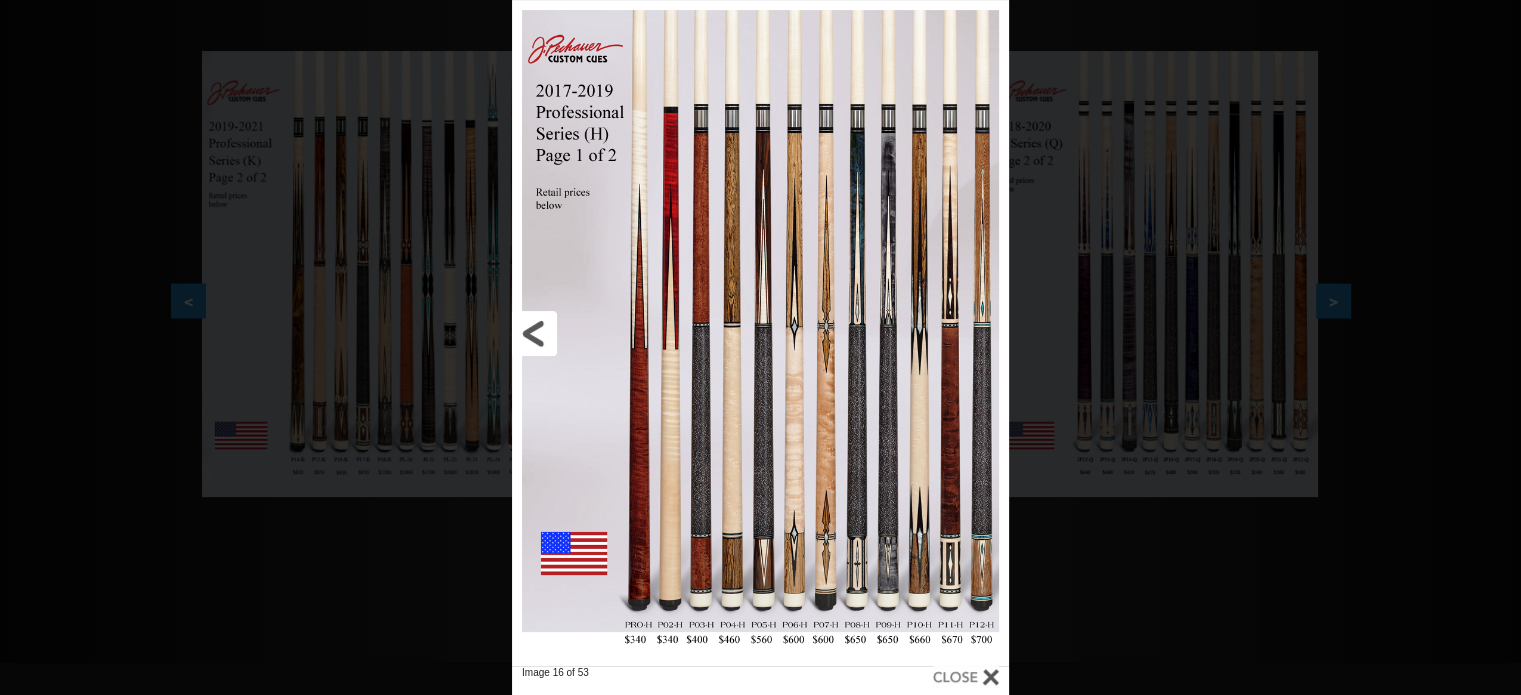 click at bounding box center (624, 333) 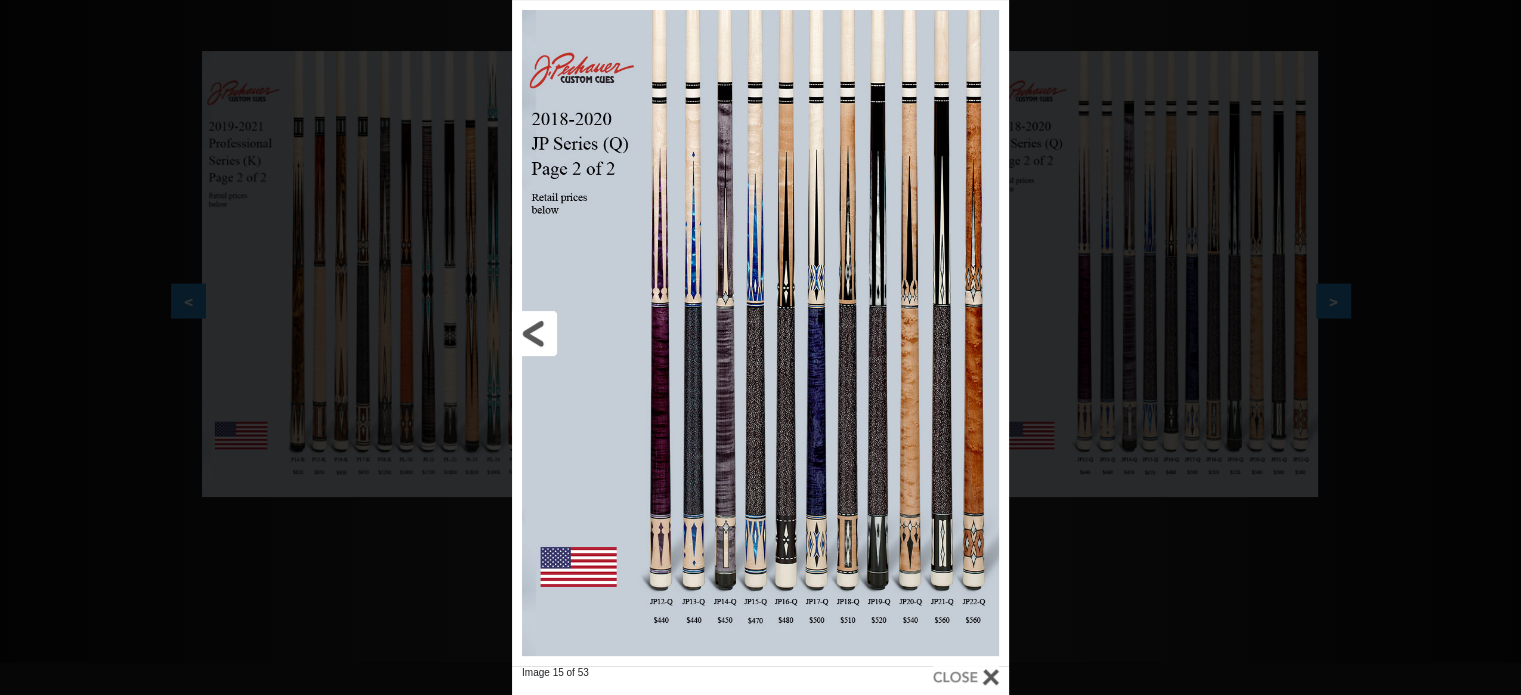 click at bounding box center [624, 333] 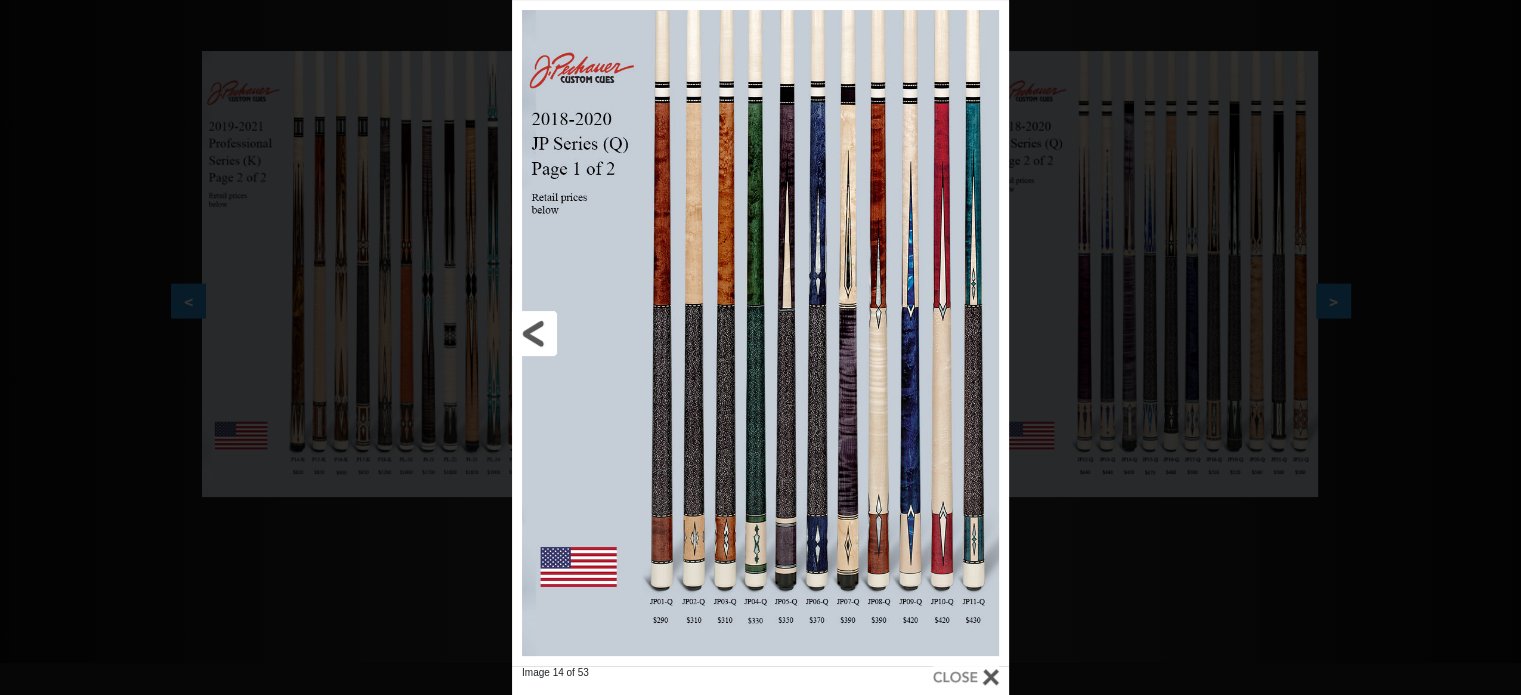 click at bounding box center [624, 333] 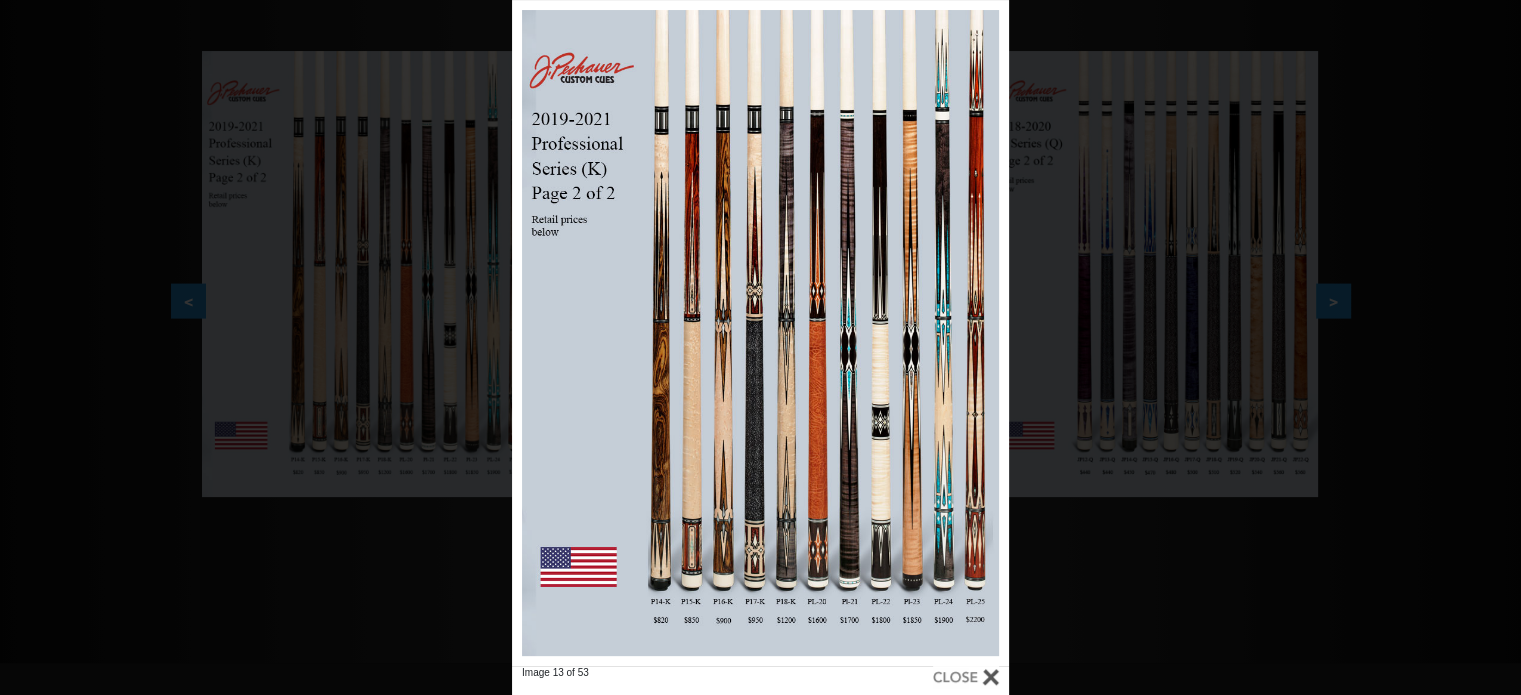 click on "Image 13 of 53" at bounding box center (760, 347) 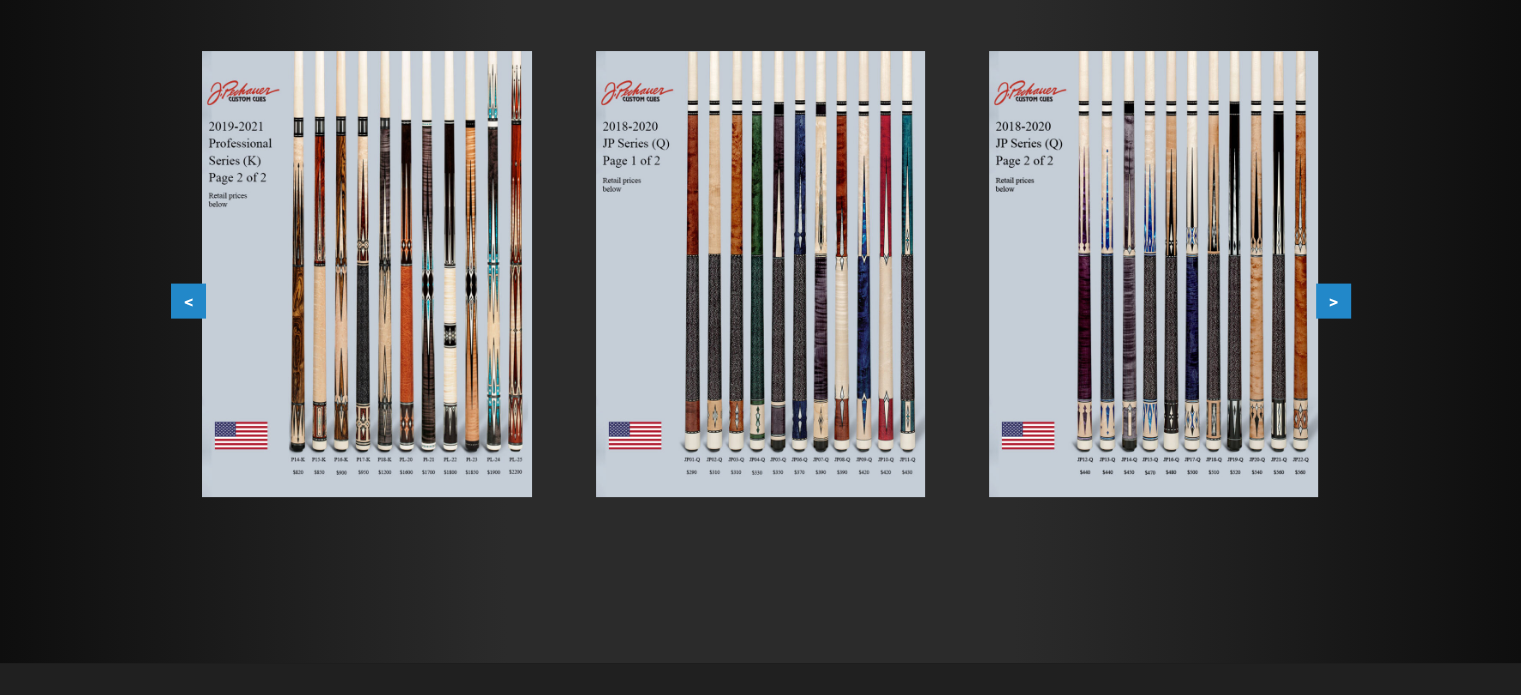 click on "[YEAR]-[YEAR] 1 of 2
[YEAR]-[YEAR] 2 of 2
[YEAR]-[YEAR] 1 of 2
[YEAR]-[YEAR] 2 of 2
[YEAR]-[YEAR] 1 of 2
[YEAR]-[YEAR] 2 of 2
[YEAR]-[YEAR] 1 of 2
[YEAR]-[YEAR] 2 of 2
[YEAR]-[YEAR] 1 of 2
[YEAR]-[YEAR] 2 of 2
[YEAR]-[YEAR] 1 of 2
[YEAR]-[YEAR] 2 of 2
[YEAR]-[YEAR]
[YEAR]-[YEAR]    1 of 2
[YEAR]-[YEAR]     2 of 2
[YEAR]-[YEAR]
[YEAR]
[YEAR] 1 of 2
[YEAR] 2 of 2
[YEAR]-[YEAR]
[YEAR] 1 of 2
[YEAR] 2 of 2
[YEAR]
[YEAR]" at bounding box center (7053, 301) 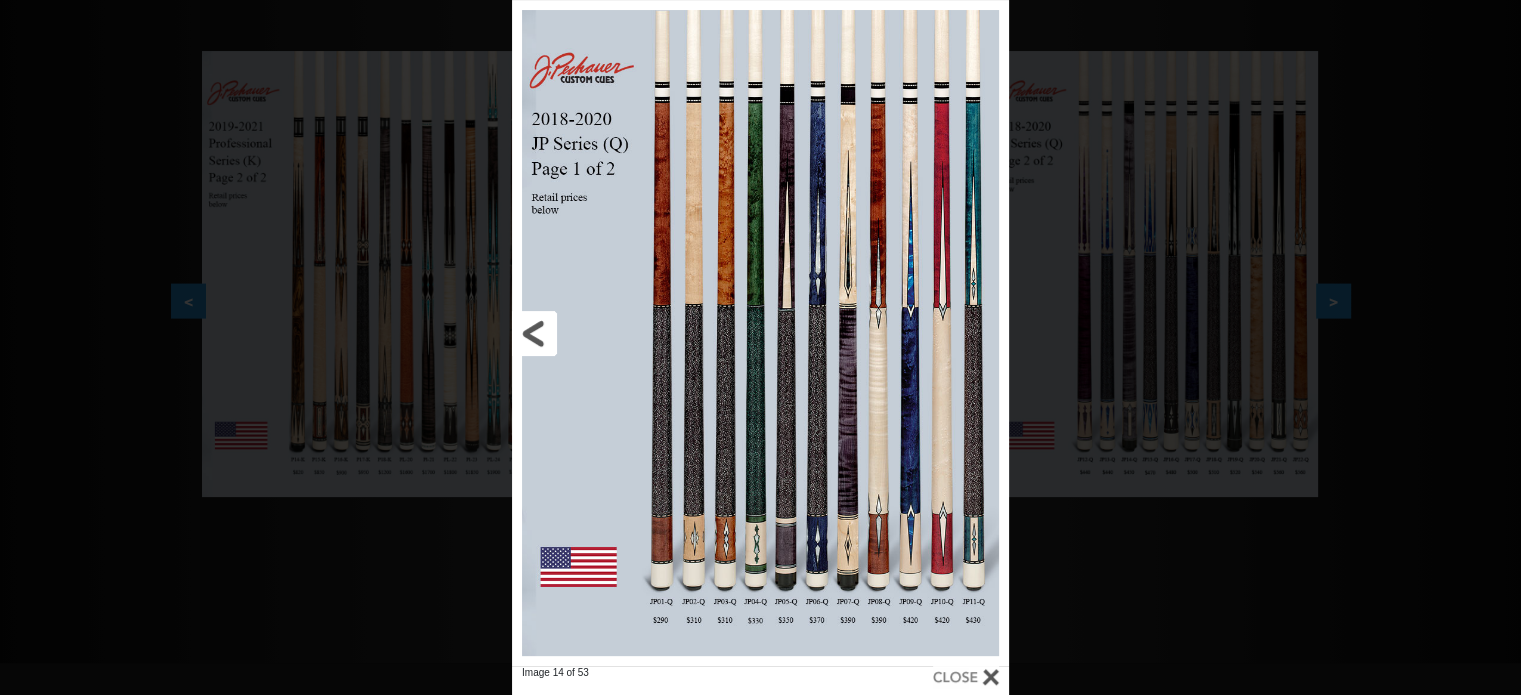 click at bounding box center (624, 333) 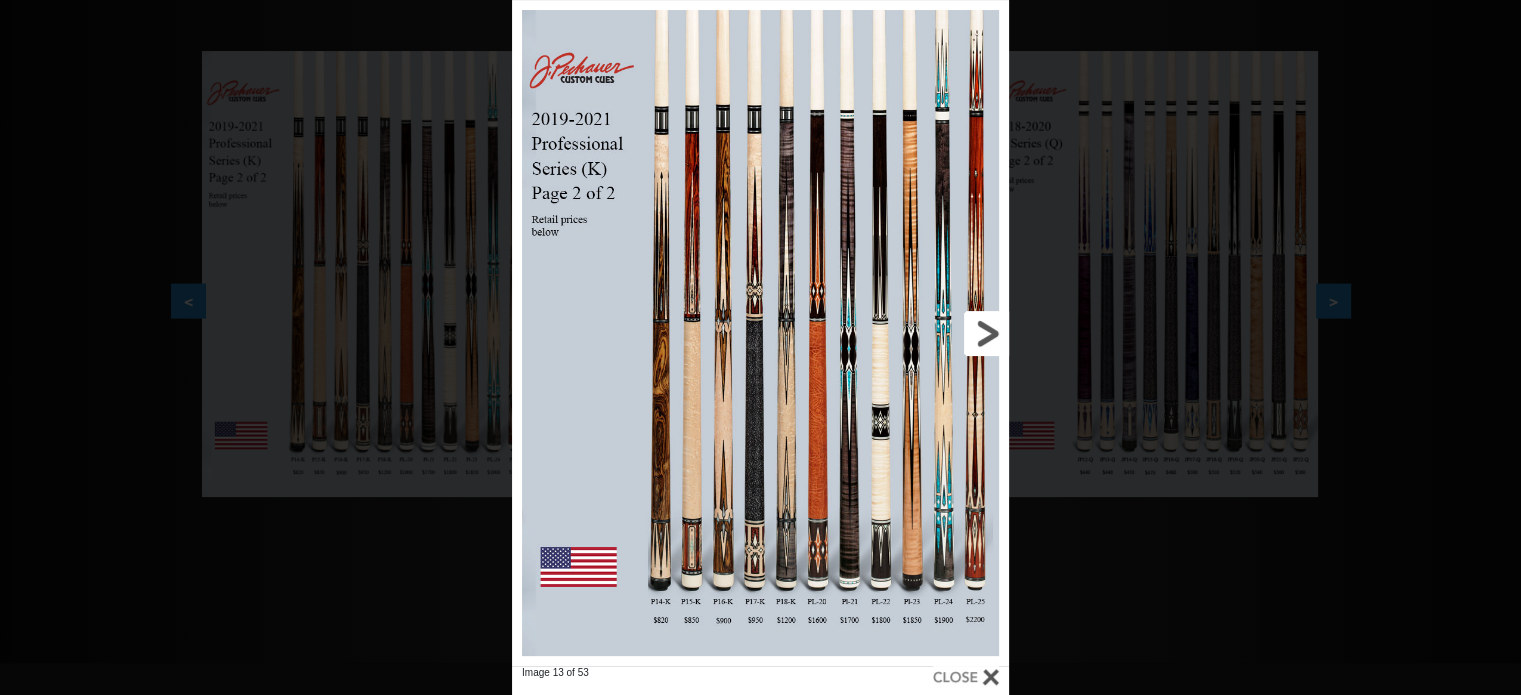 click at bounding box center [897, 333] 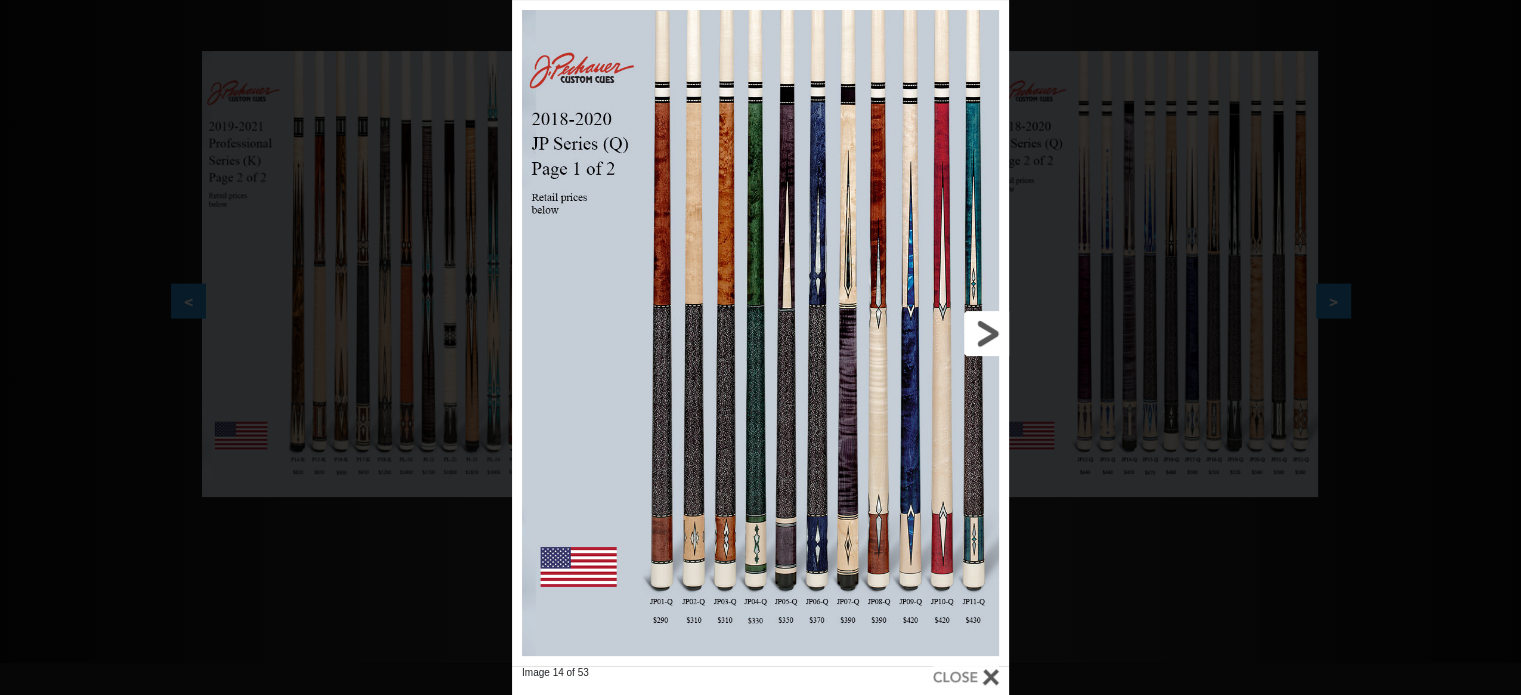 click at bounding box center (897, 333) 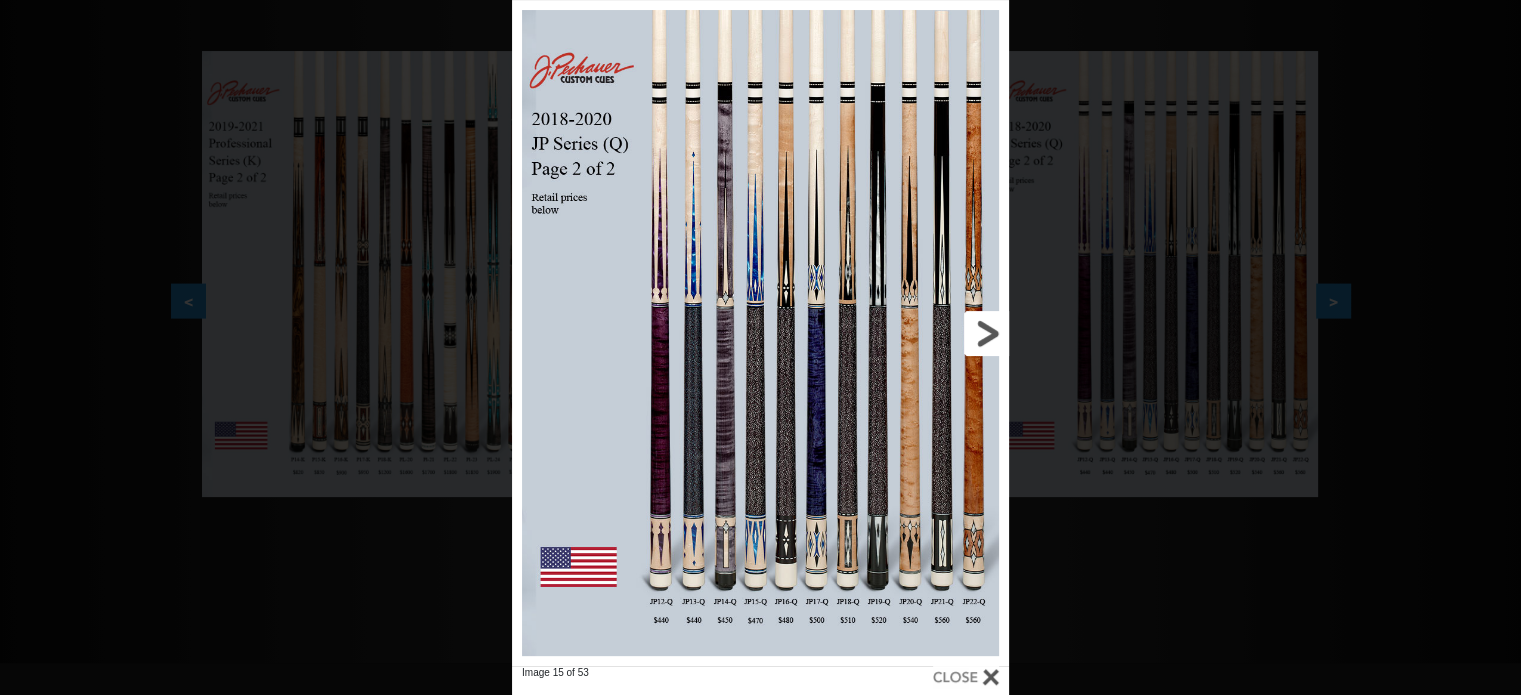 click at bounding box center (897, 333) 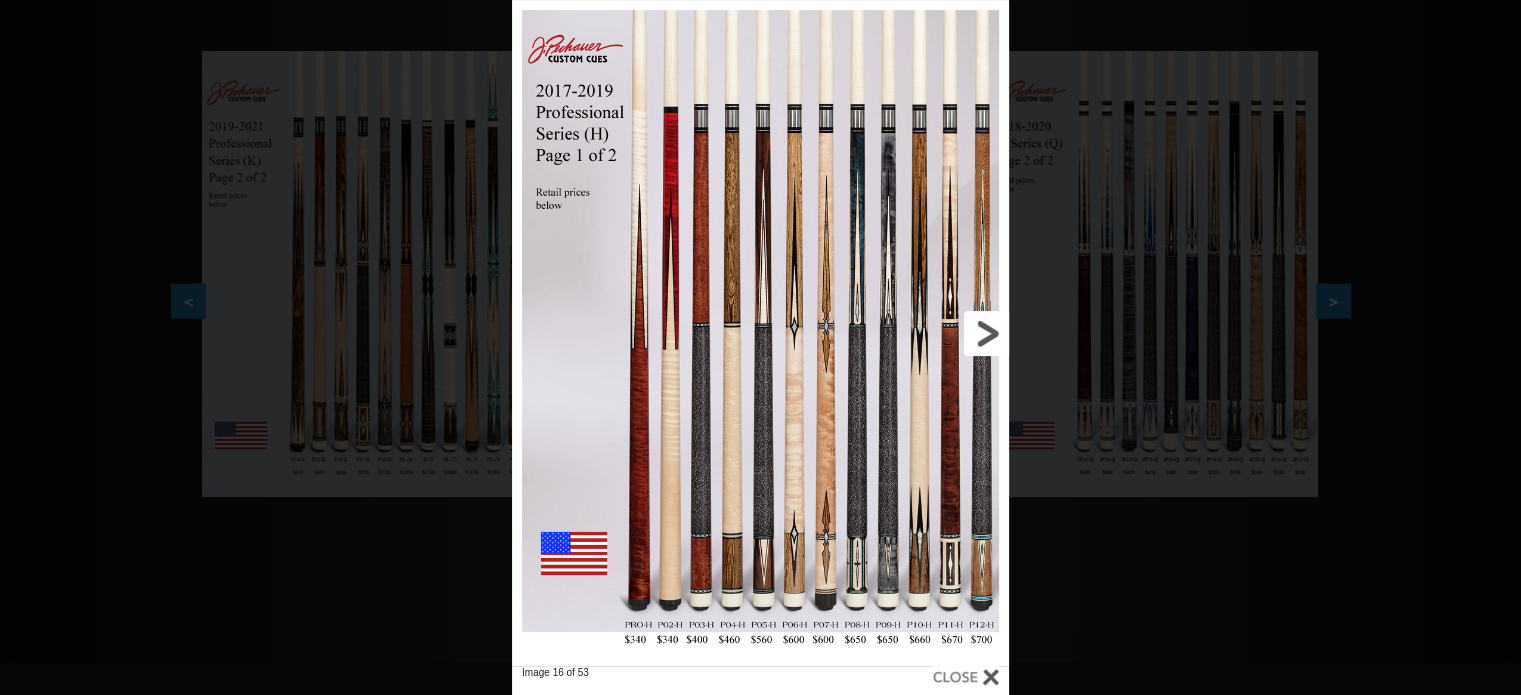 click at bounding box center (897, 333) 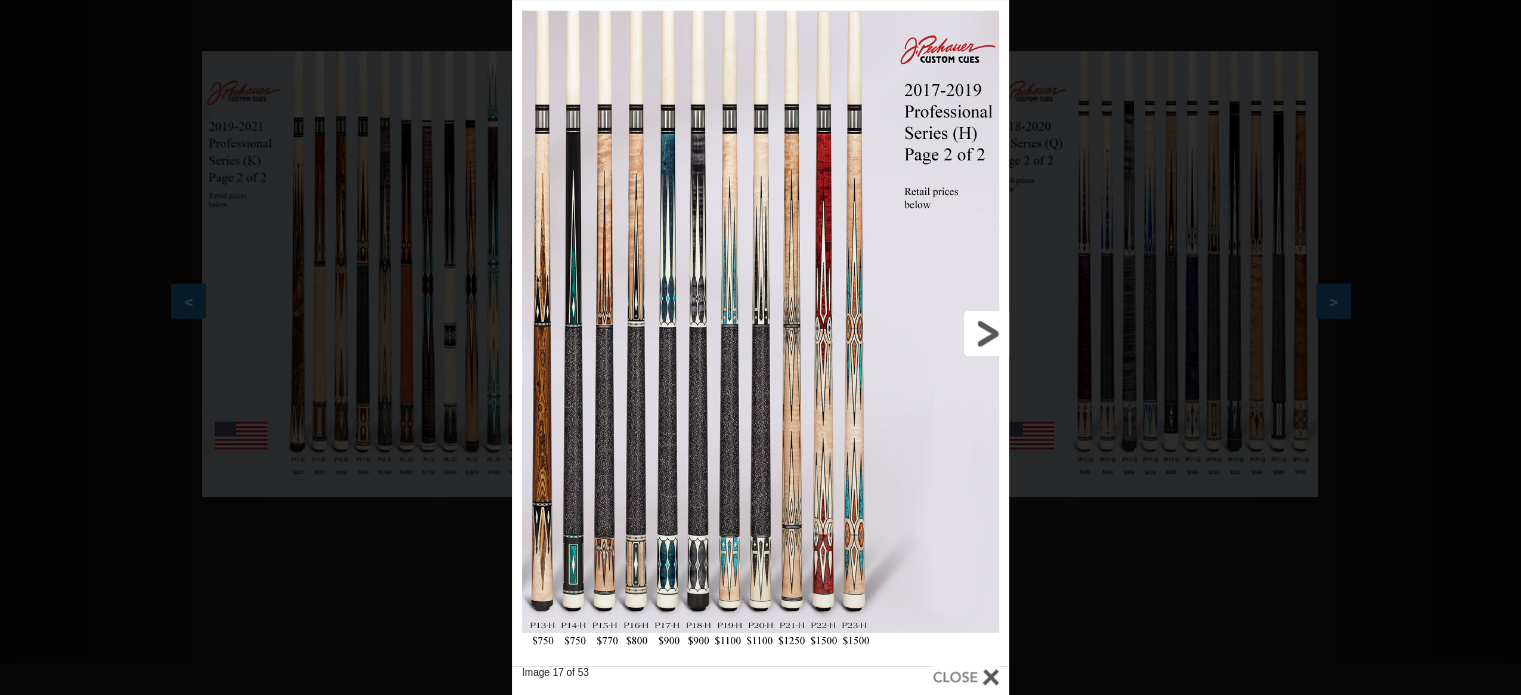 click at bounding box center [897, 333] 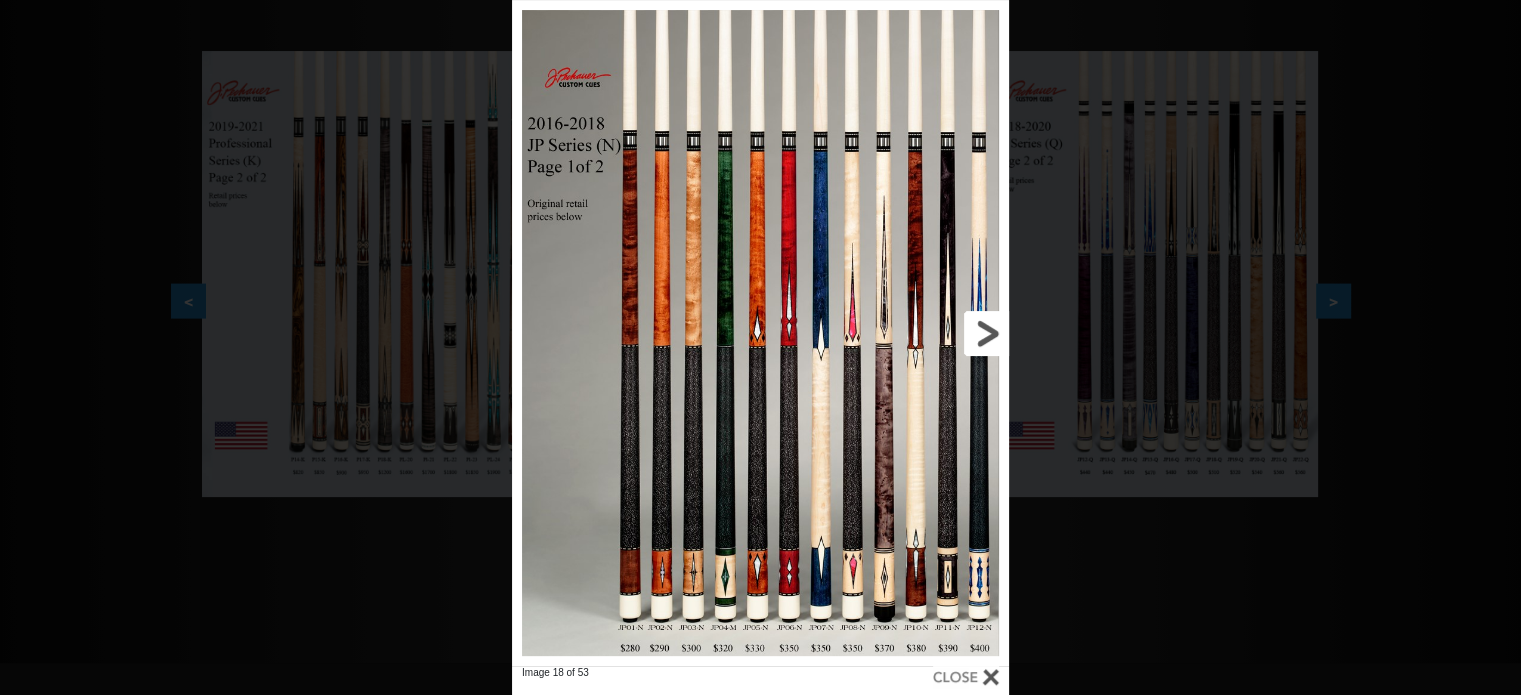 click at bounding box center (897, 333) 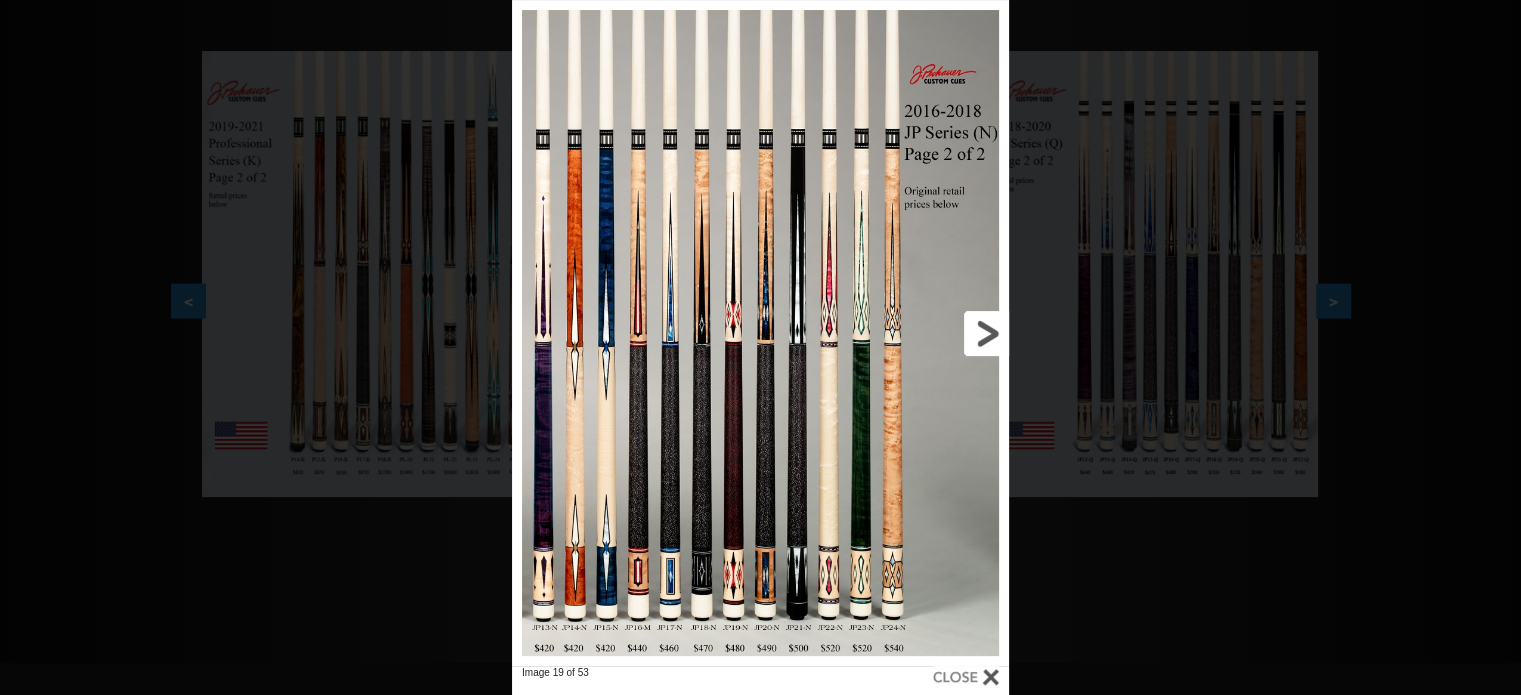 click at bounding box center (897, 333) 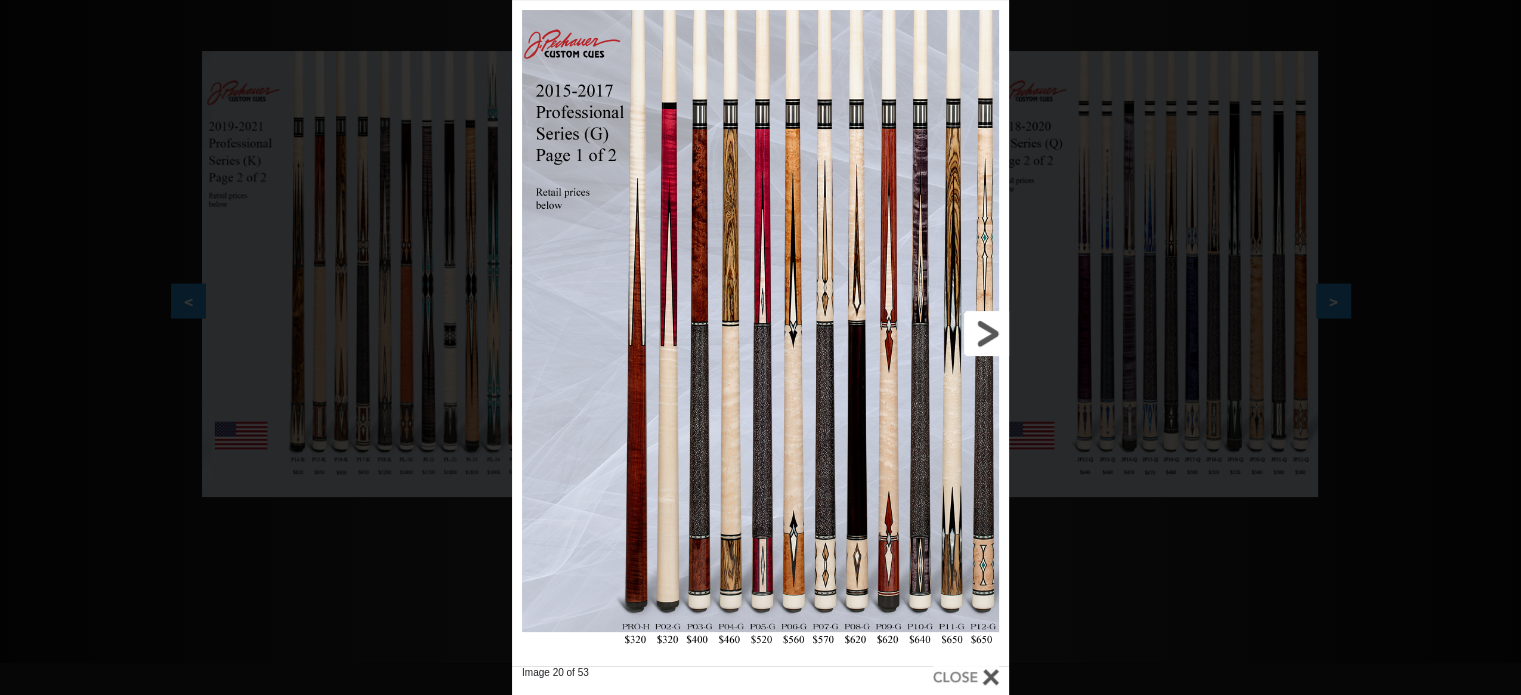 click at bounding box center [897, 333] 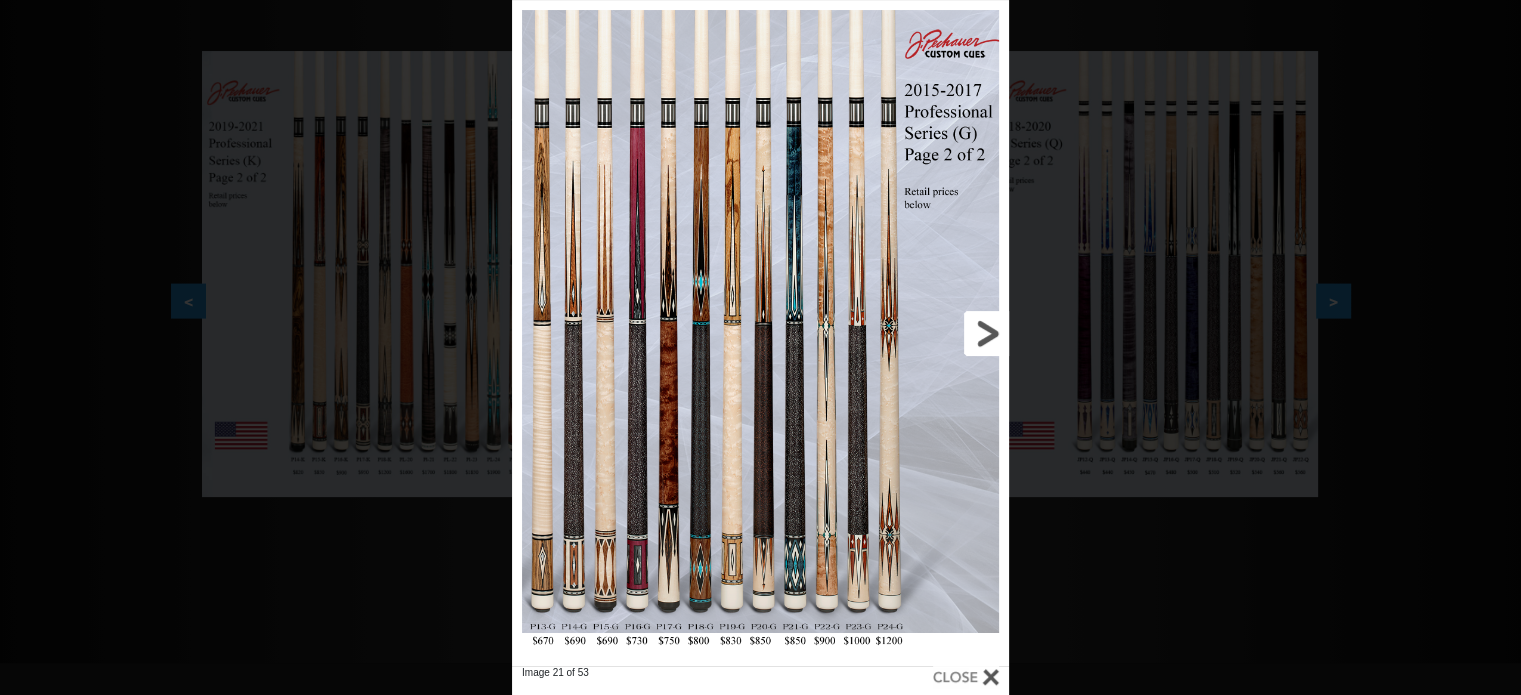 click at bounding box center [897, 333] 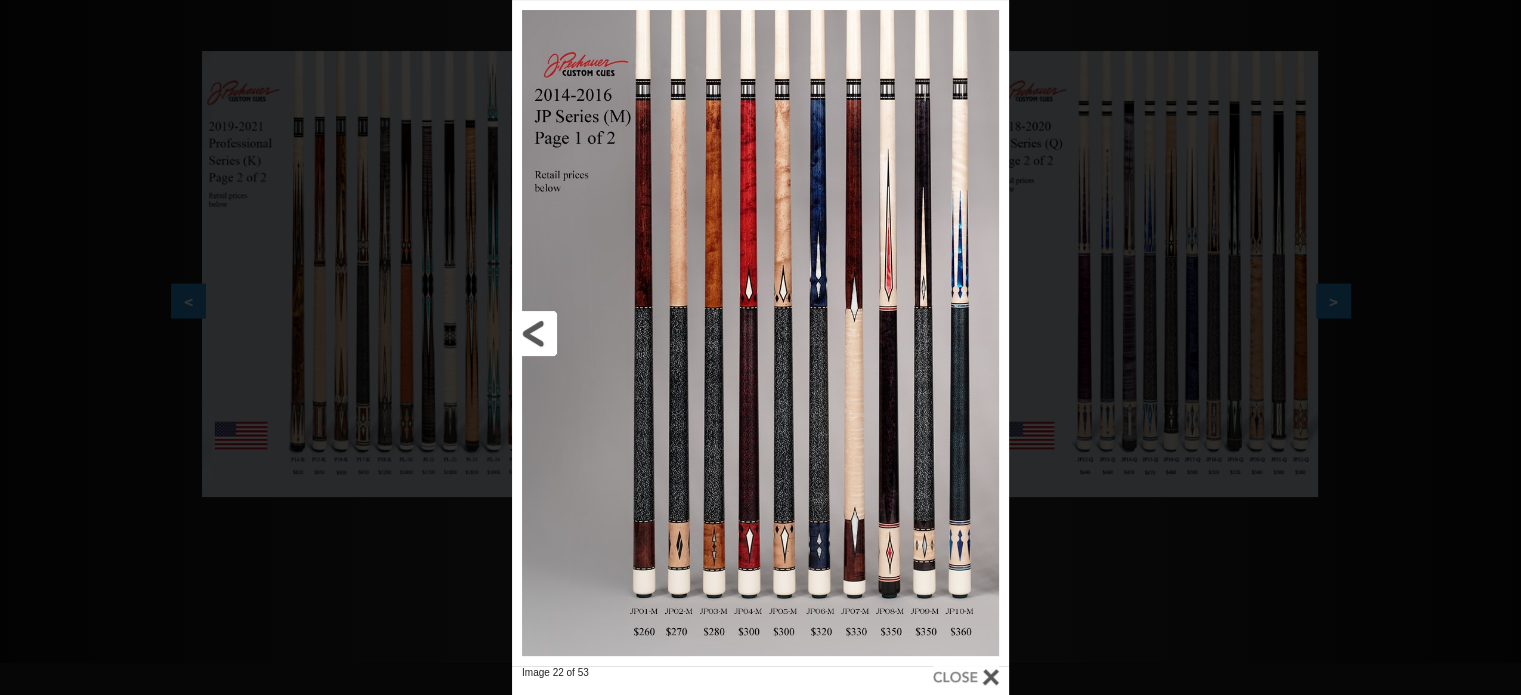 click at bounding box center (624, 333) 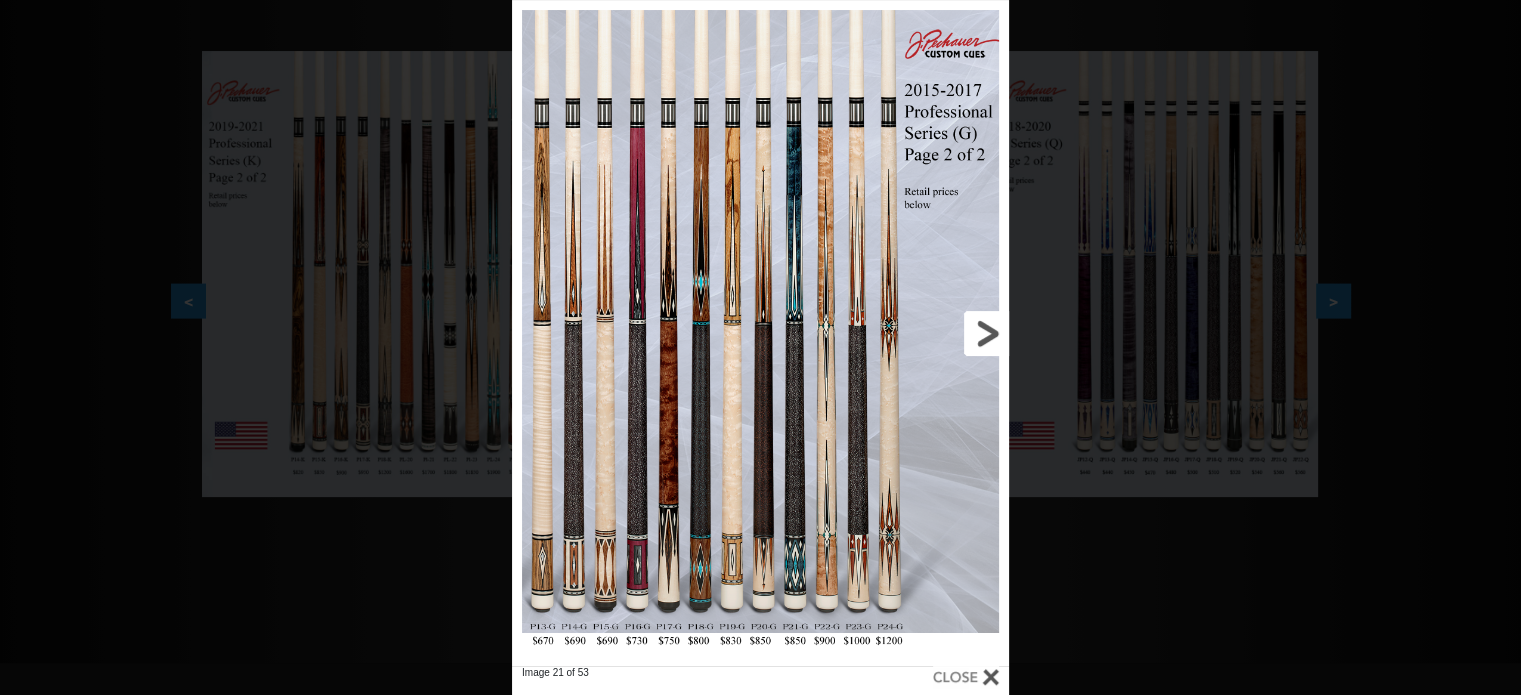 click at bounding box center (897, 333) 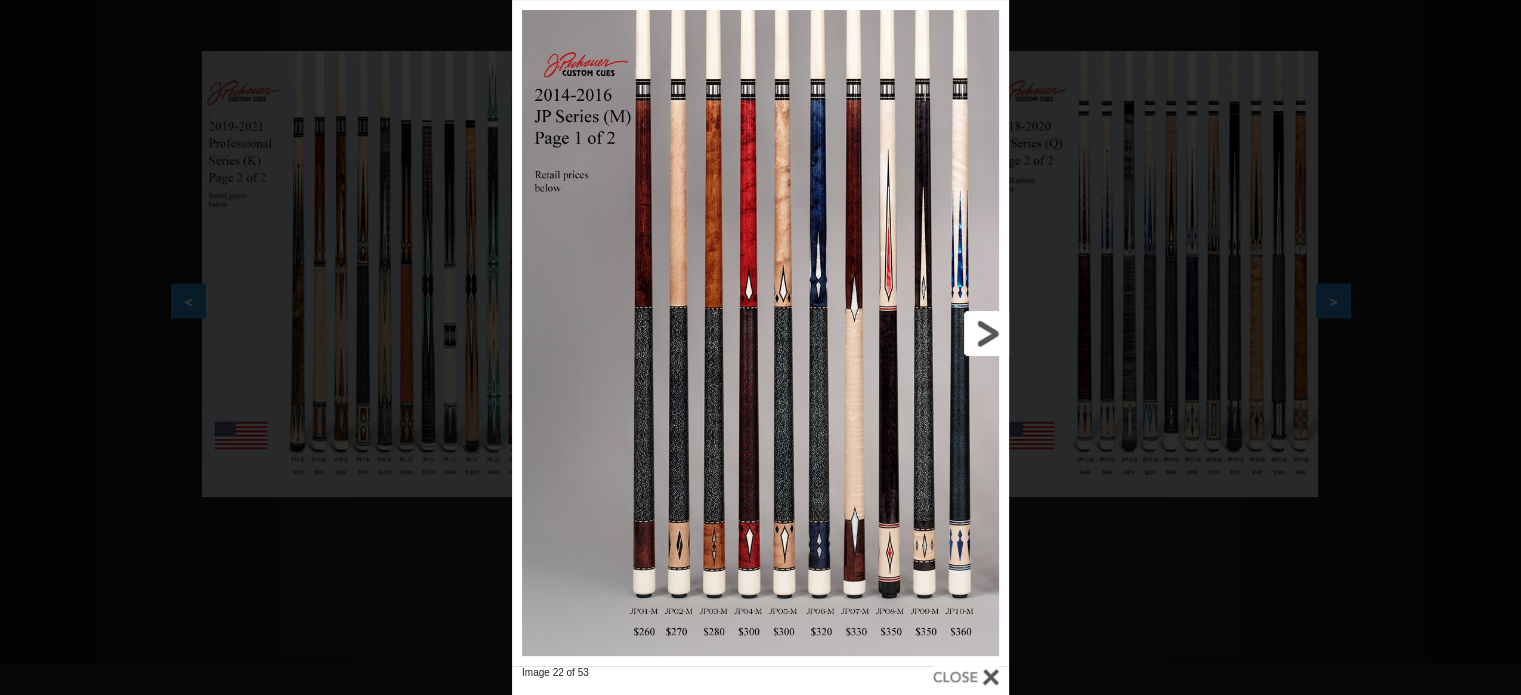 click at bounding box center [897, 333] 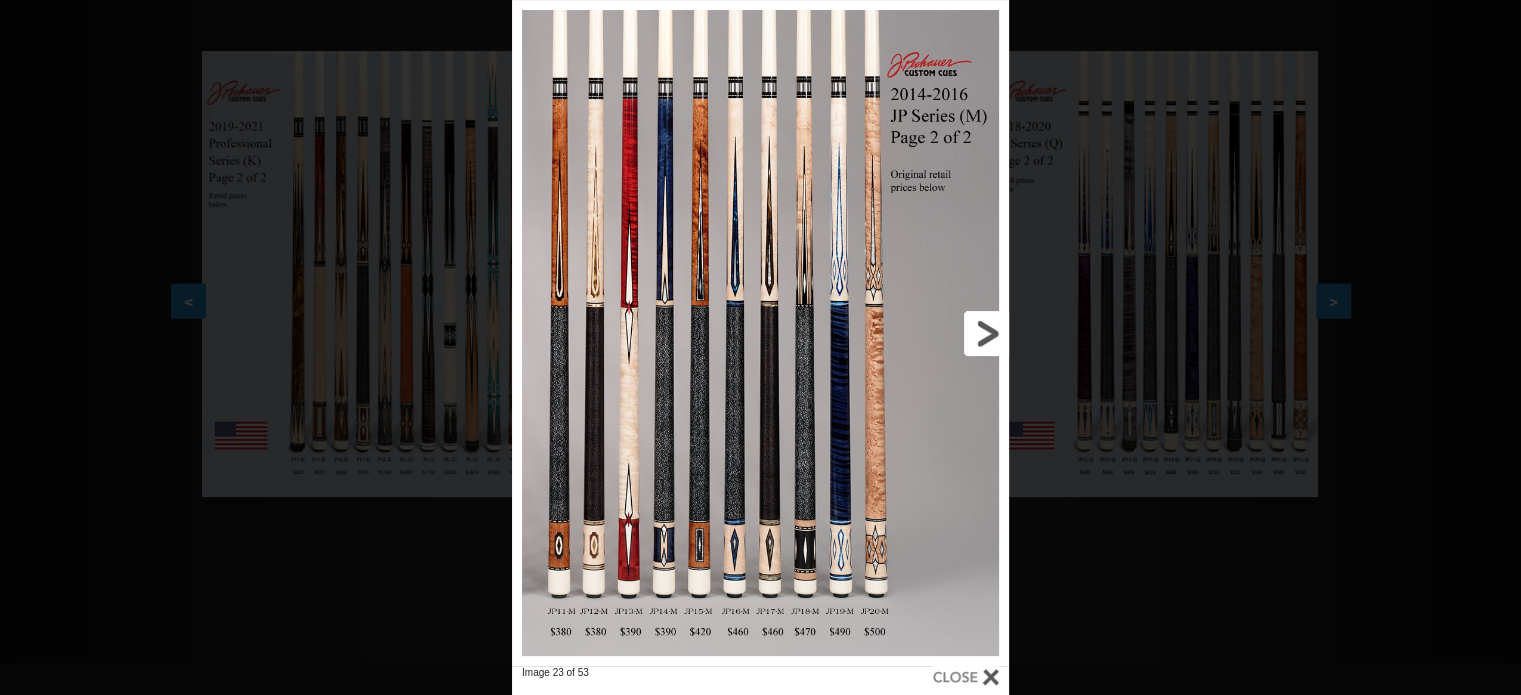 click at bounding box center [897, 333] 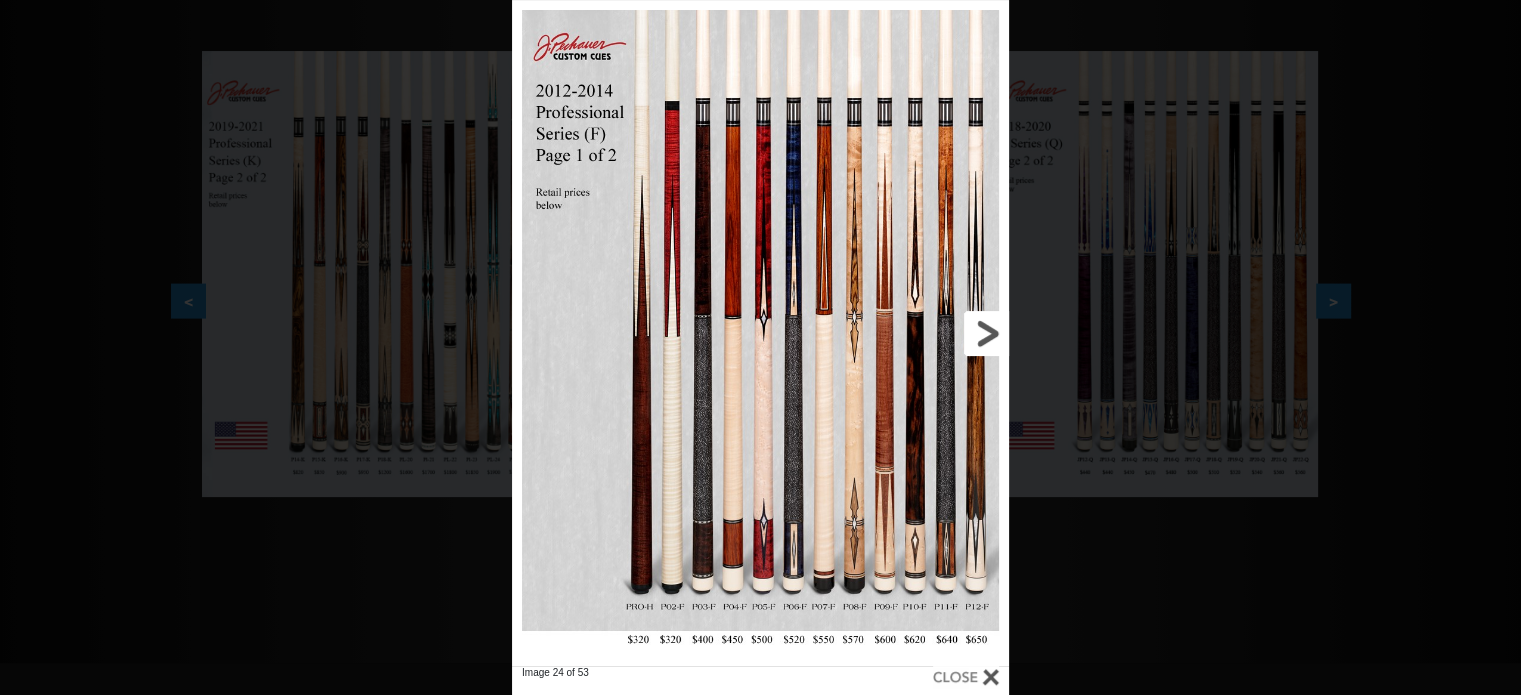click at bounding box center (897, 333) 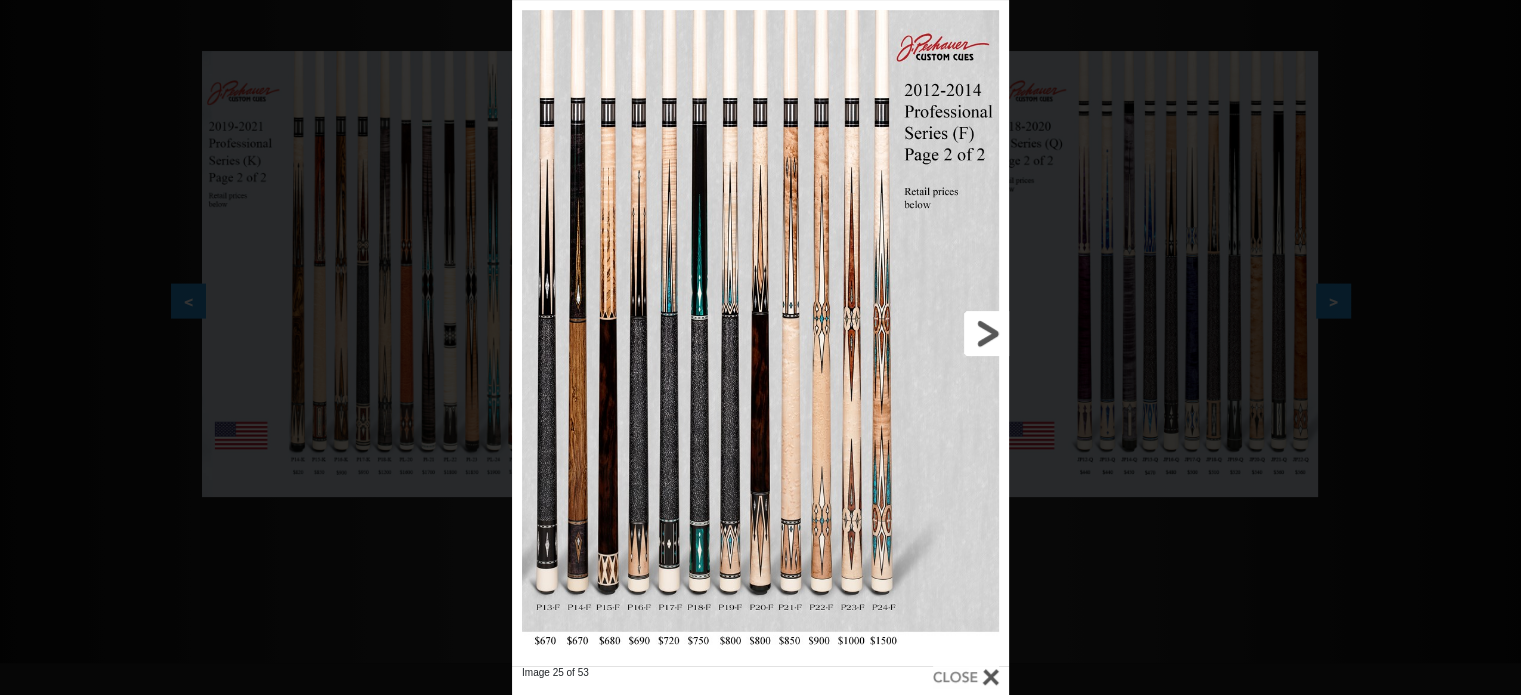 click at bounding box center [897, 333] 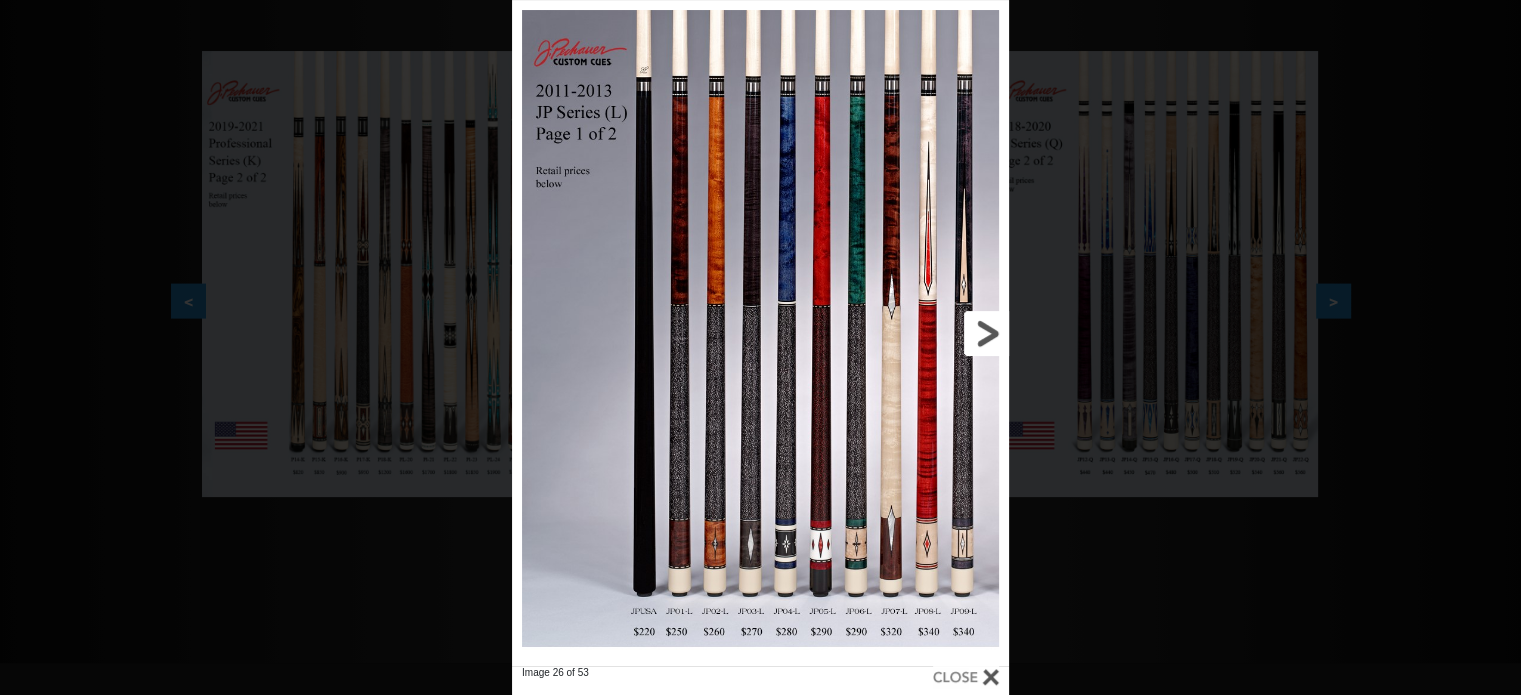 click at bounding box center (897, 333) 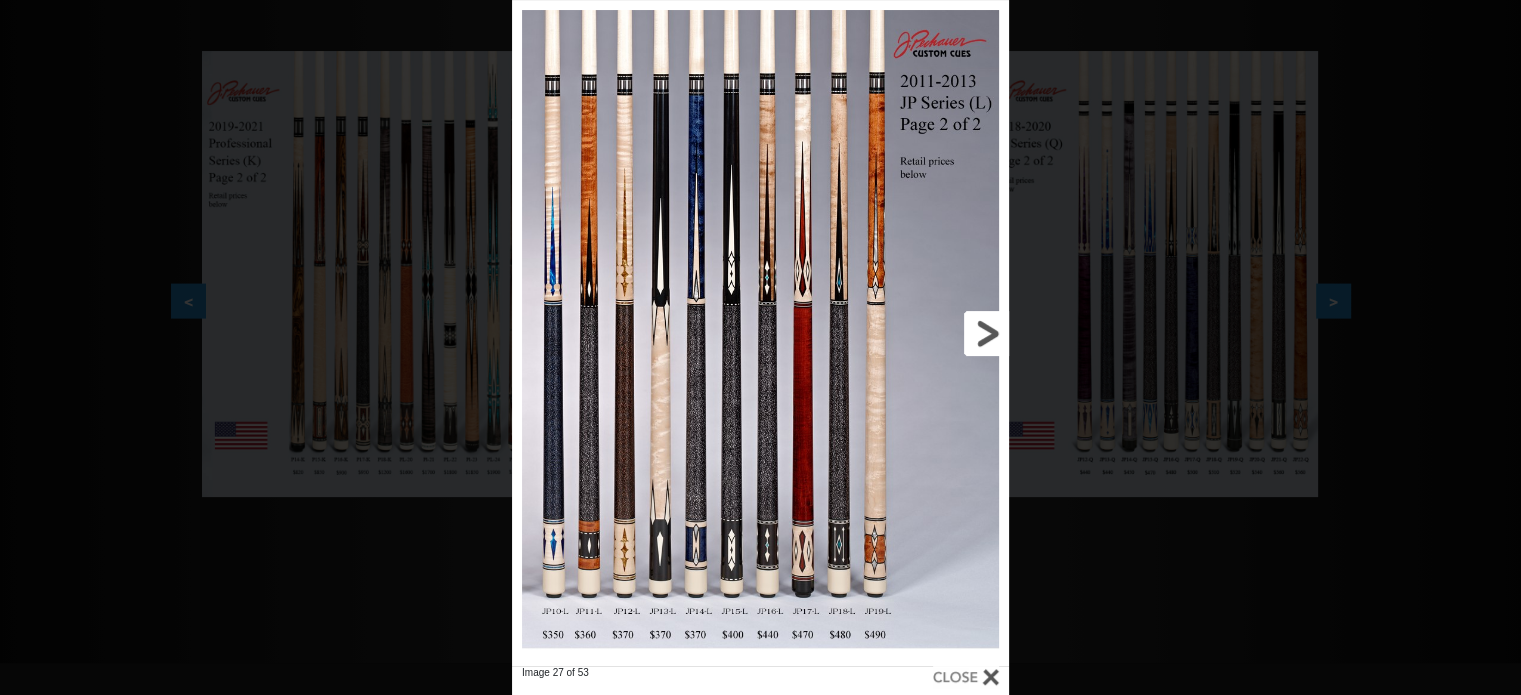 click at bounding box center [897, 333] 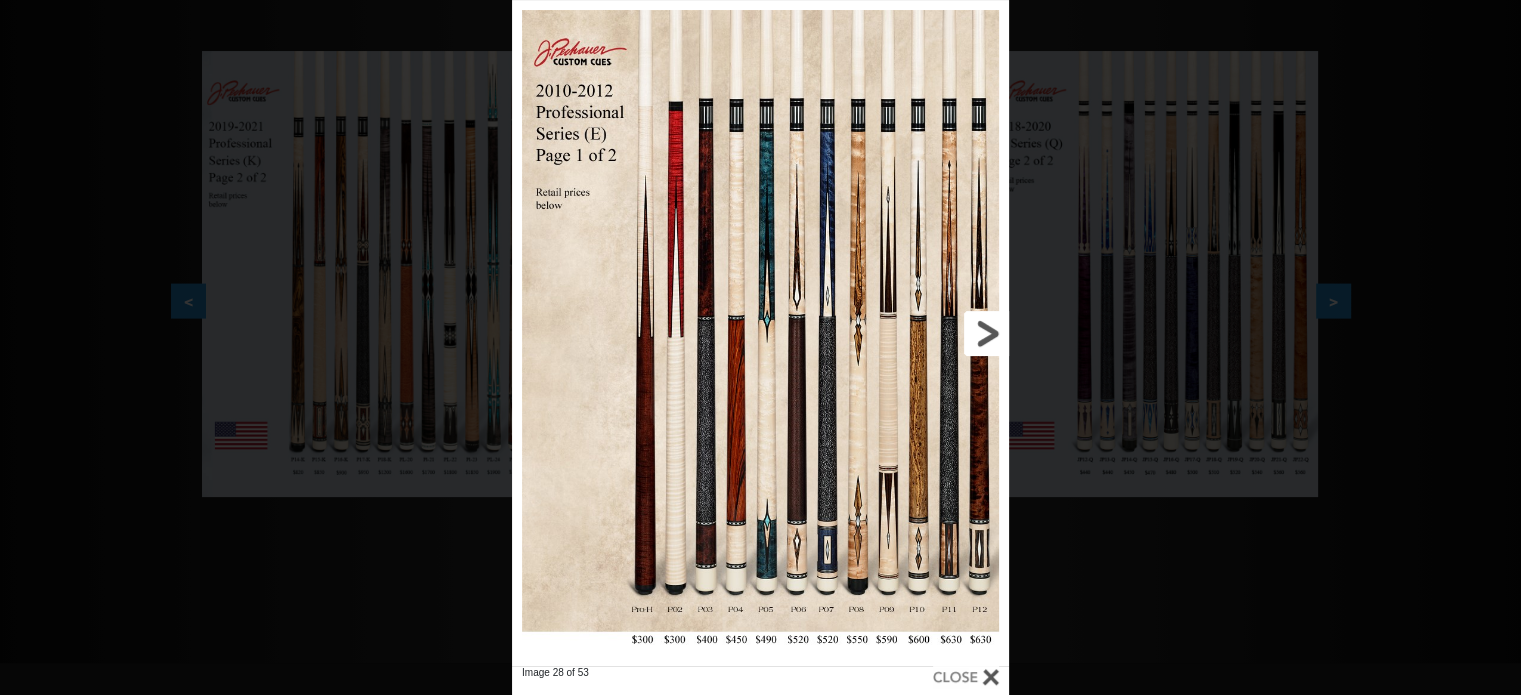 click at bounding box center [897, 333] 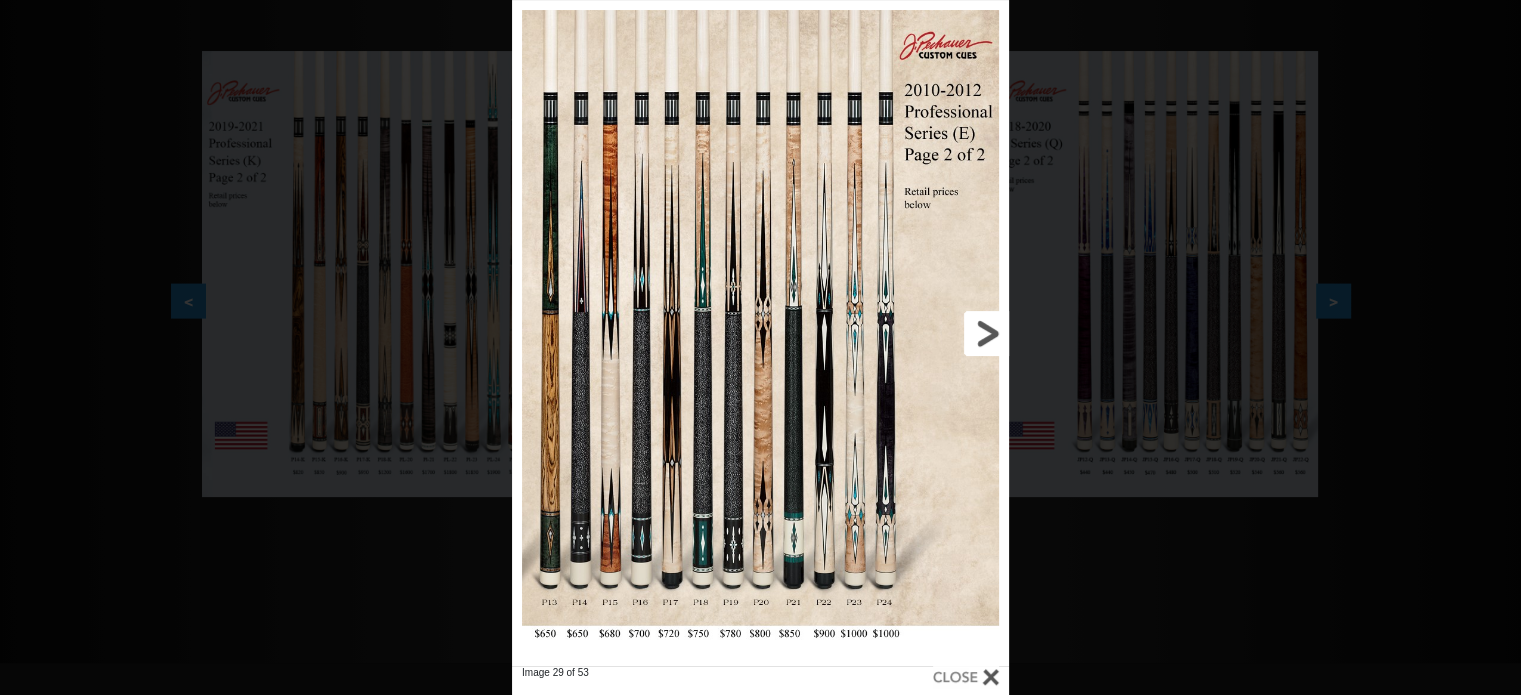 click at bounding box center (897, 333) 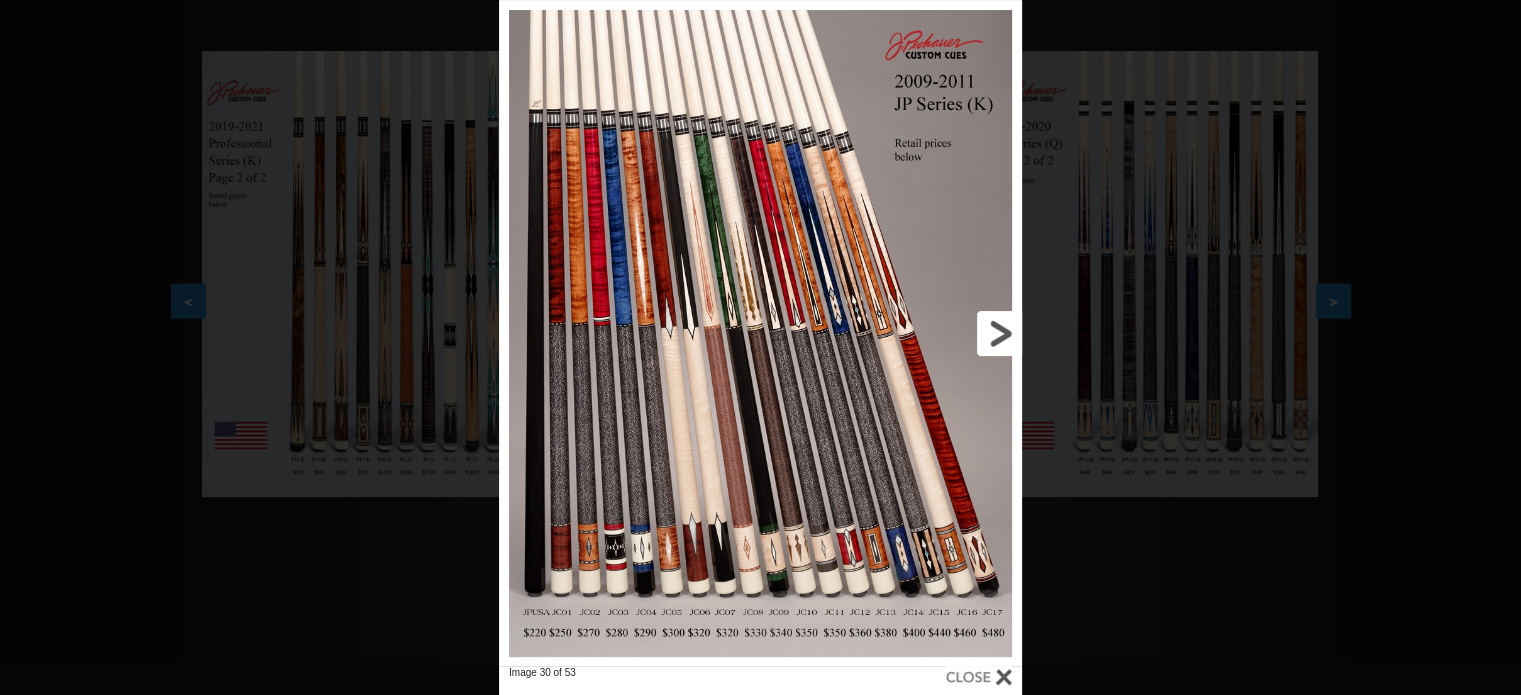 click at bounding box center (904, 333) 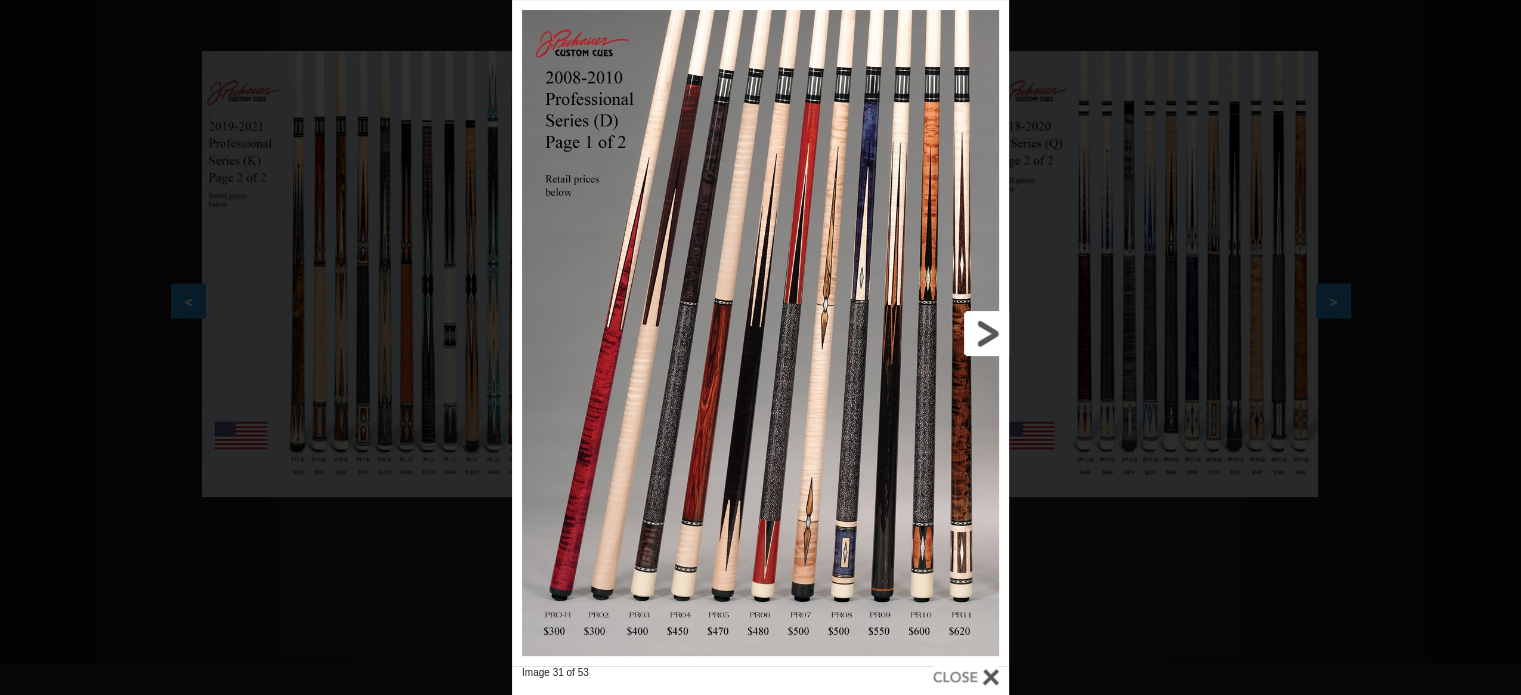 click at bounding box center [897, 333] 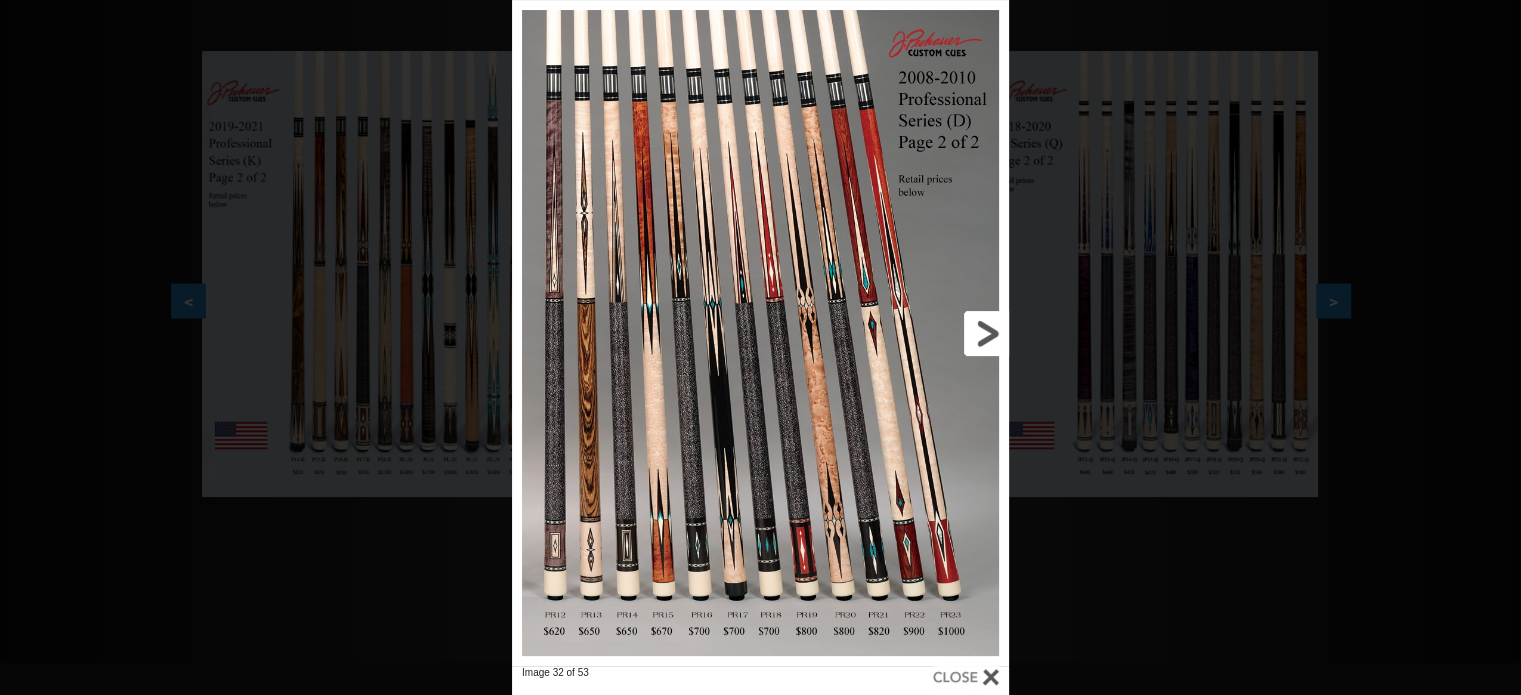 click at bounding box center (897, 333) 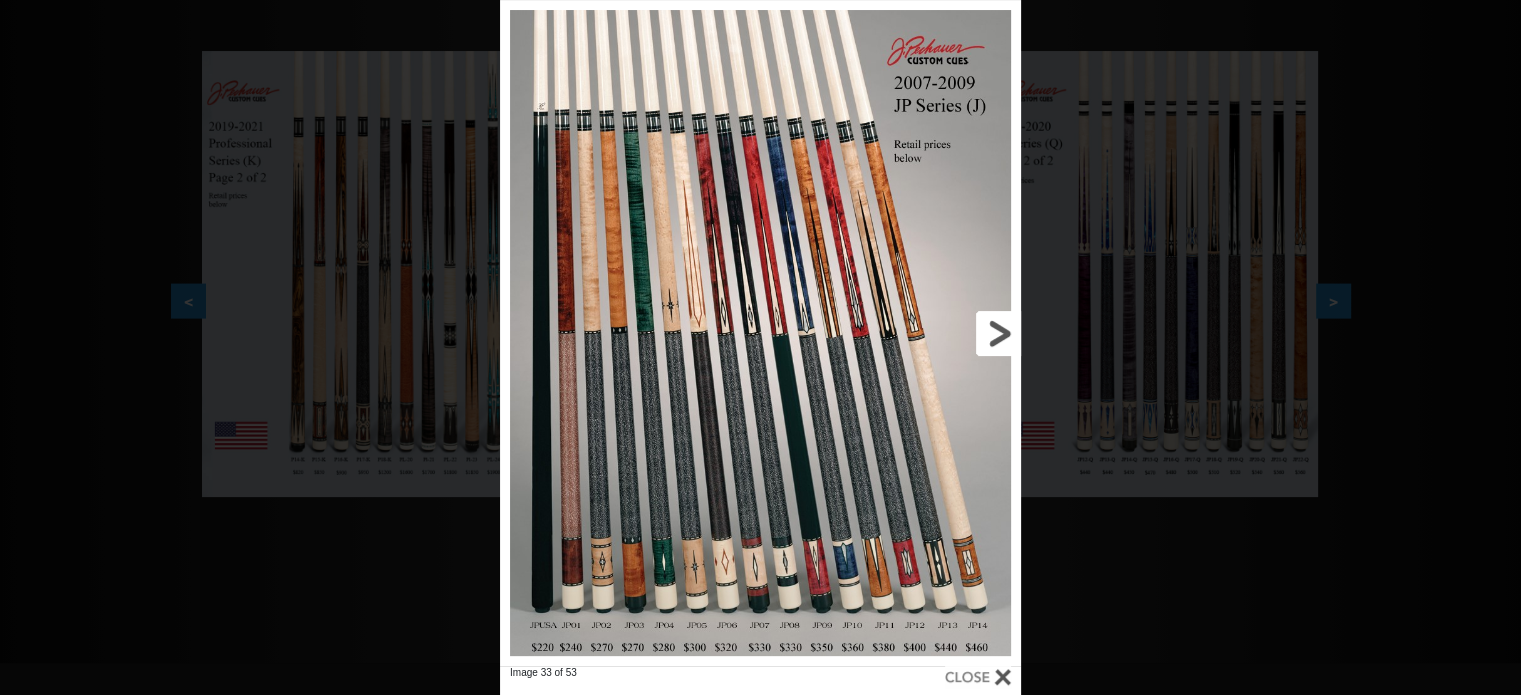 click at bounding box center (904, 333) 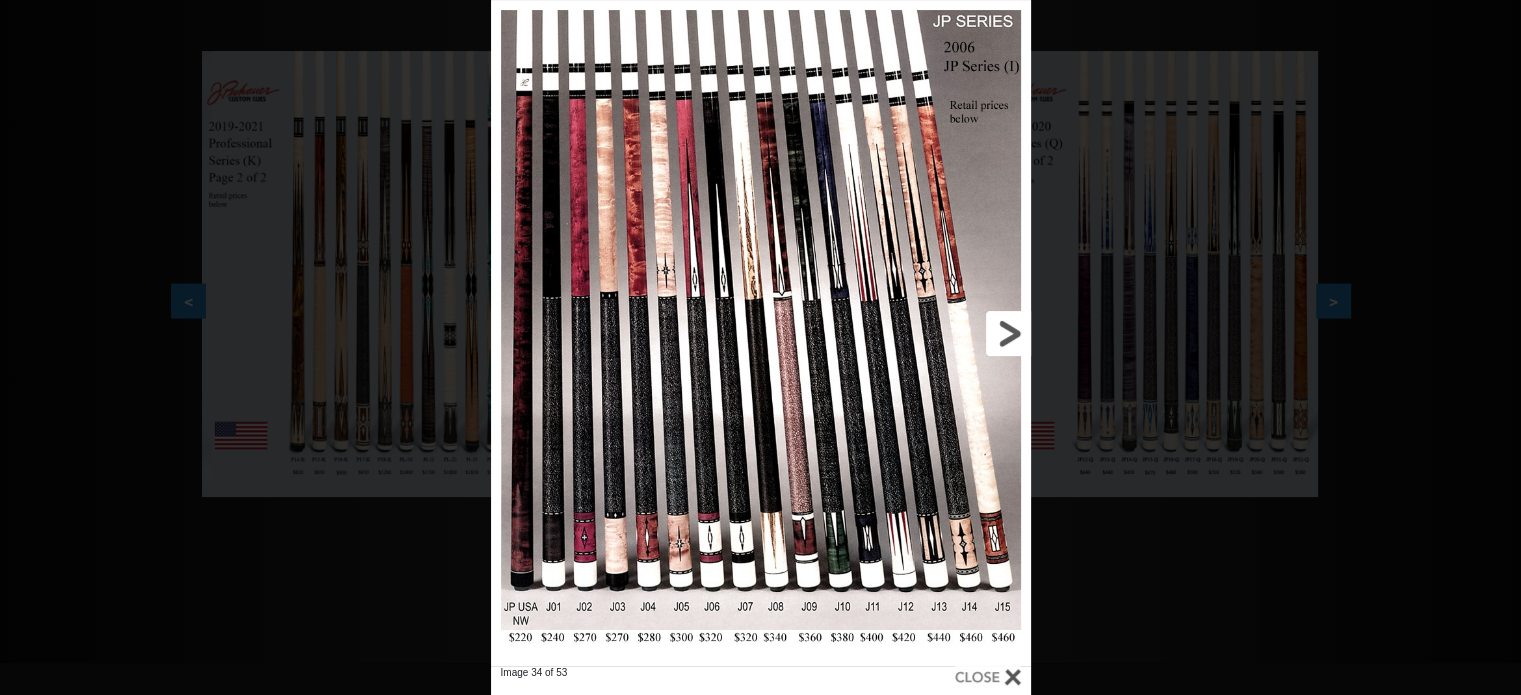 click at bounding box center [909, 333] 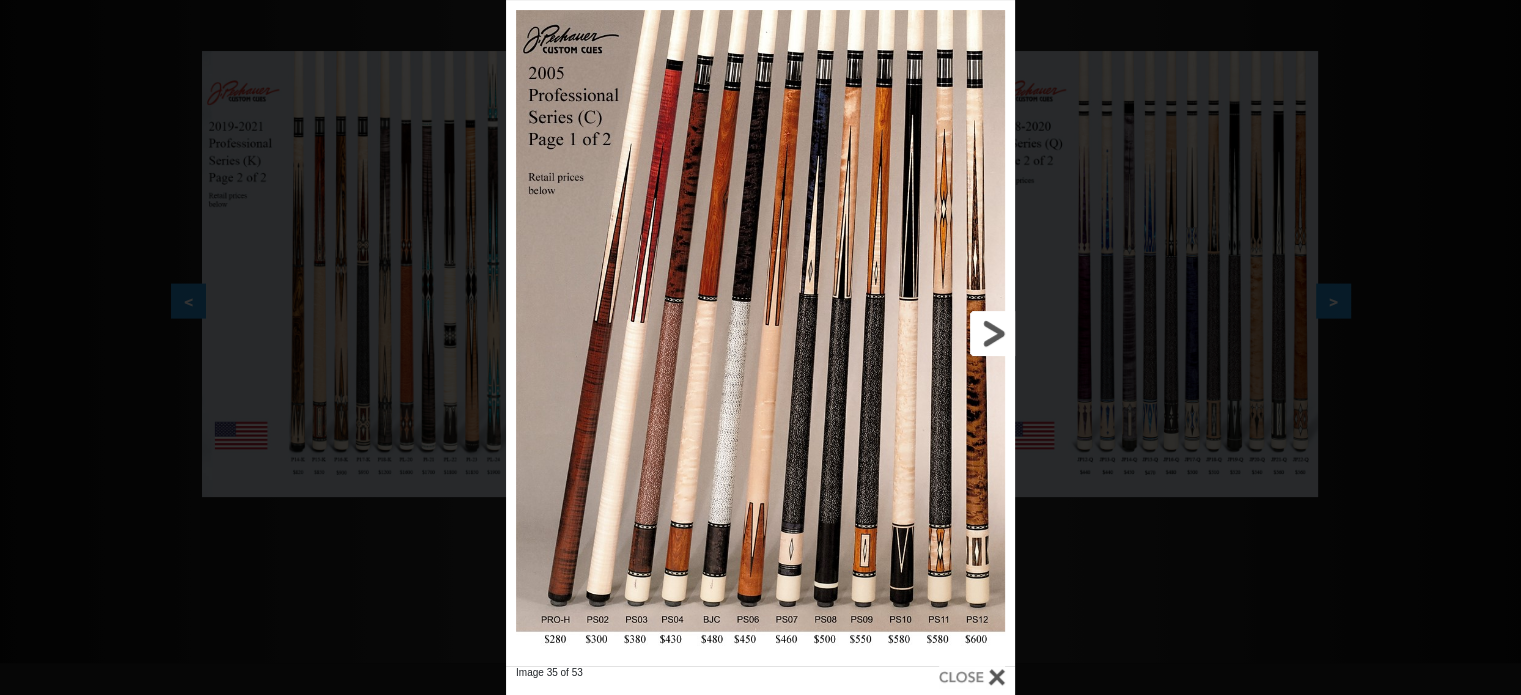 click at bounding box center (900, 333) 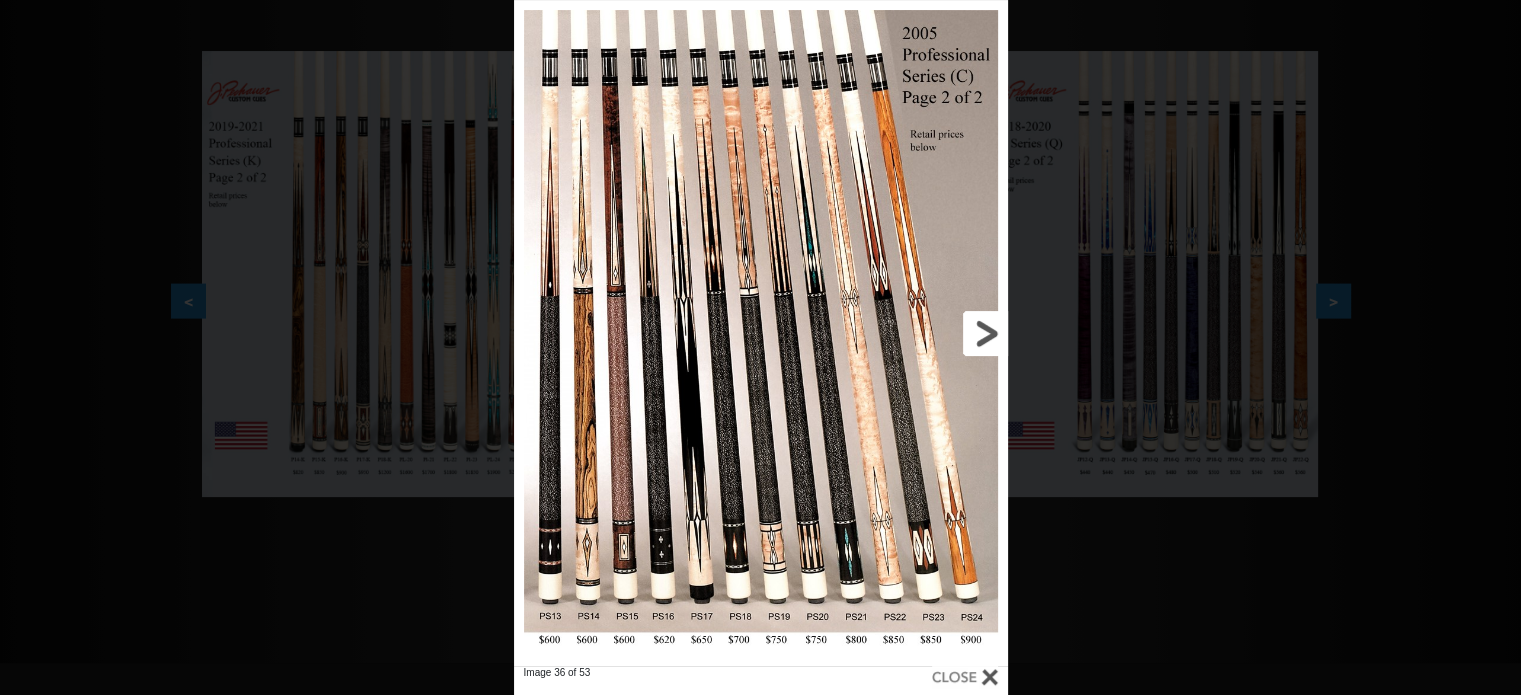 click at bounding box center [896, 333] 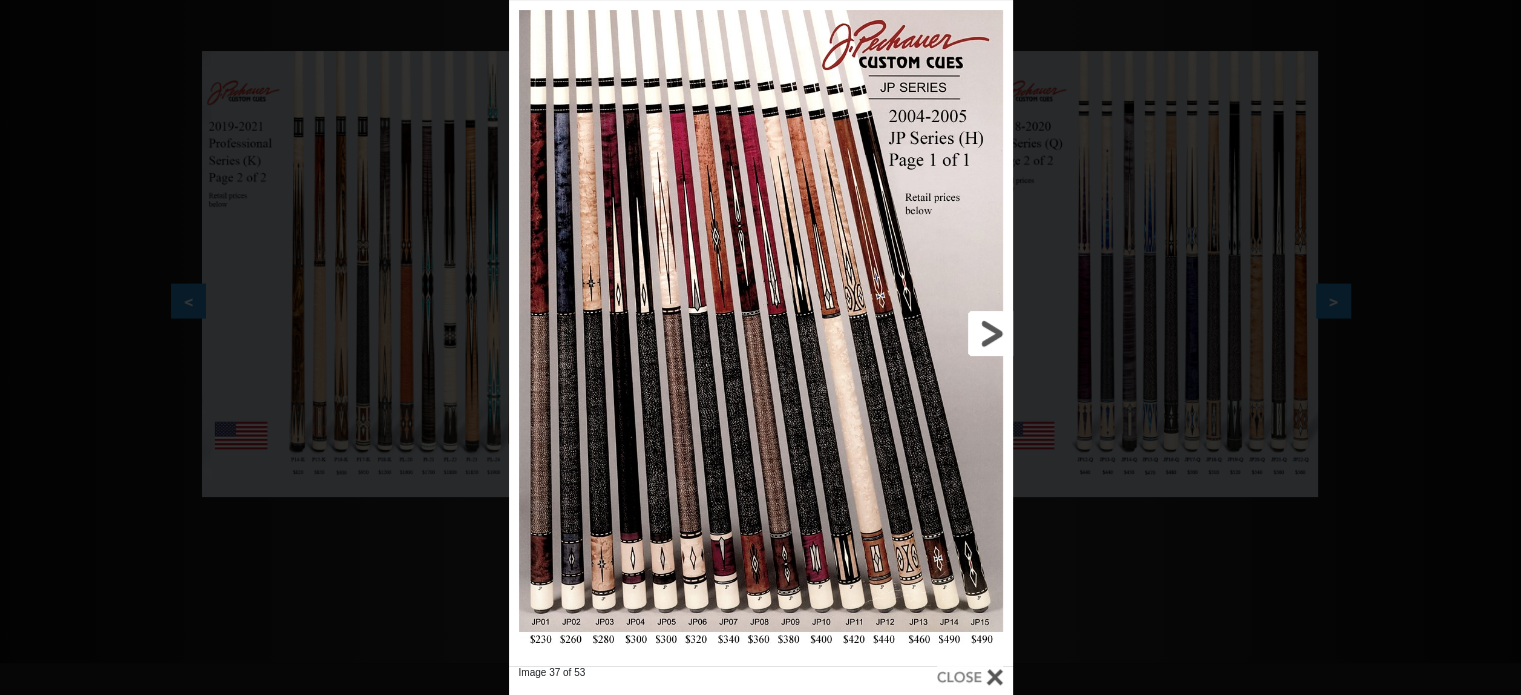 click at bounding box center [899, 333] 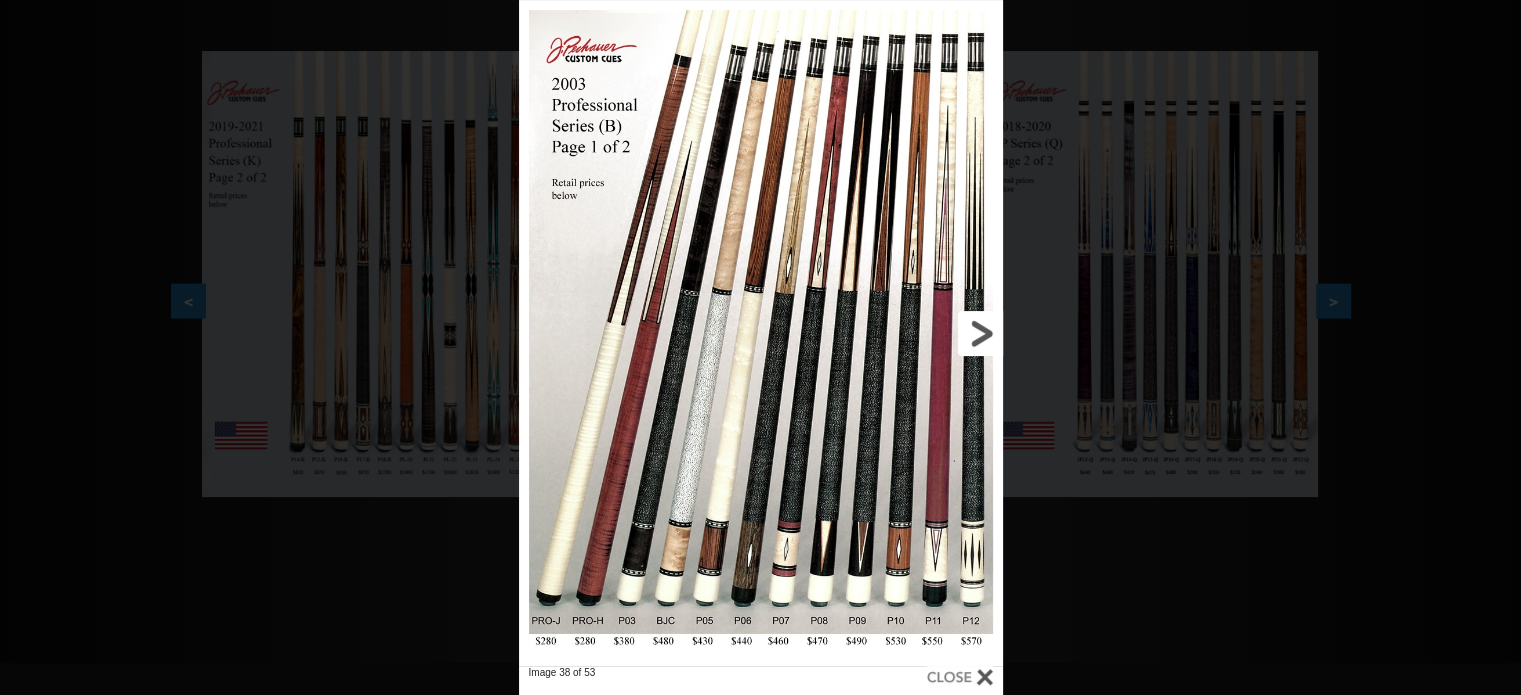 click at bounding box center (894, 333) 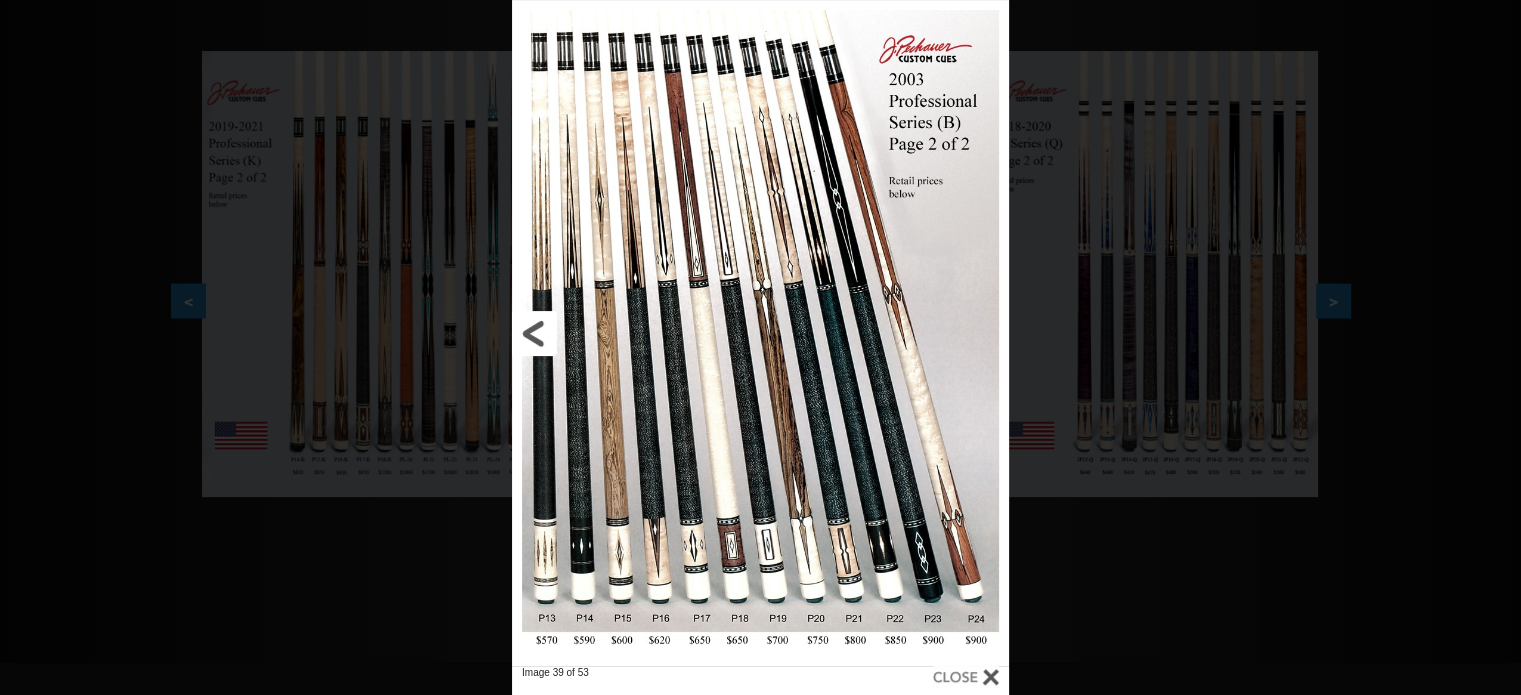 click at bounding box center [624, 333] 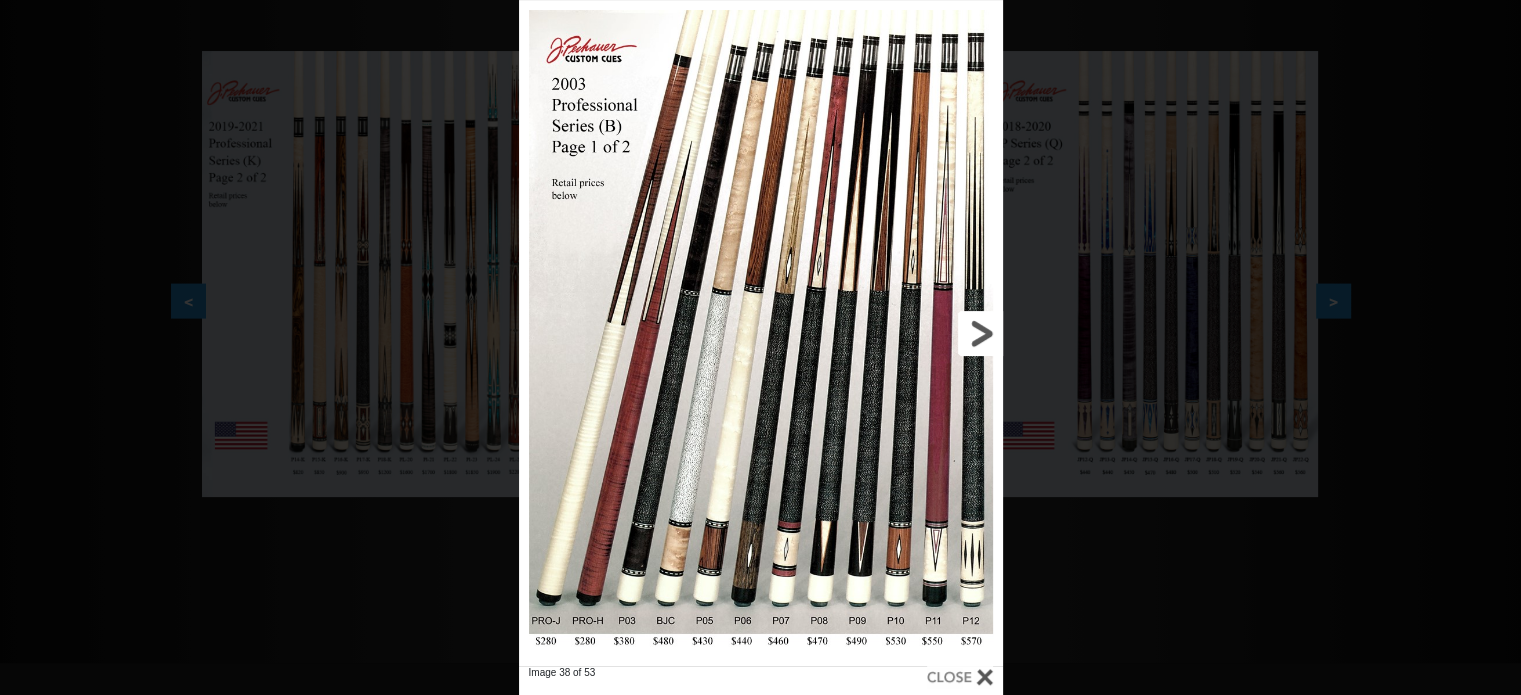 click at bounding box center (894, 333) 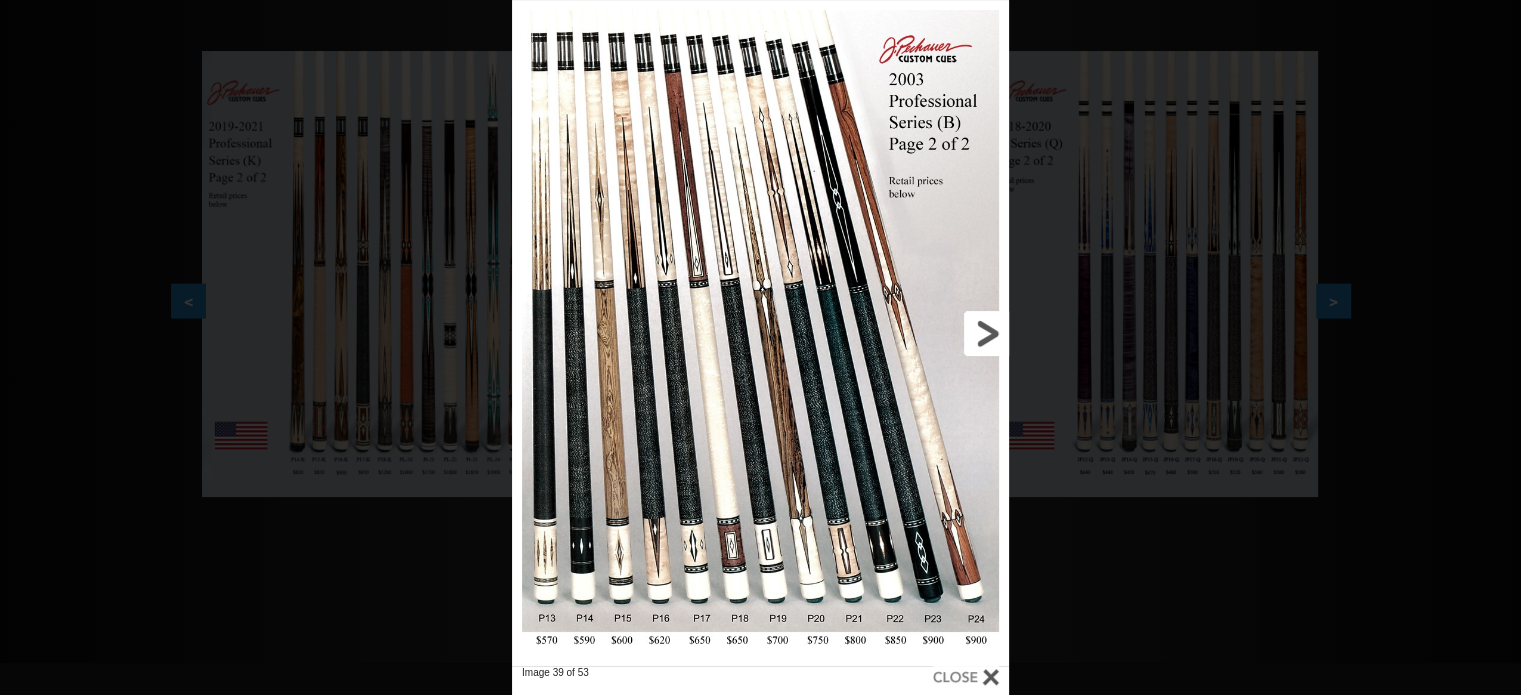 click at bounding box center [897, 333] 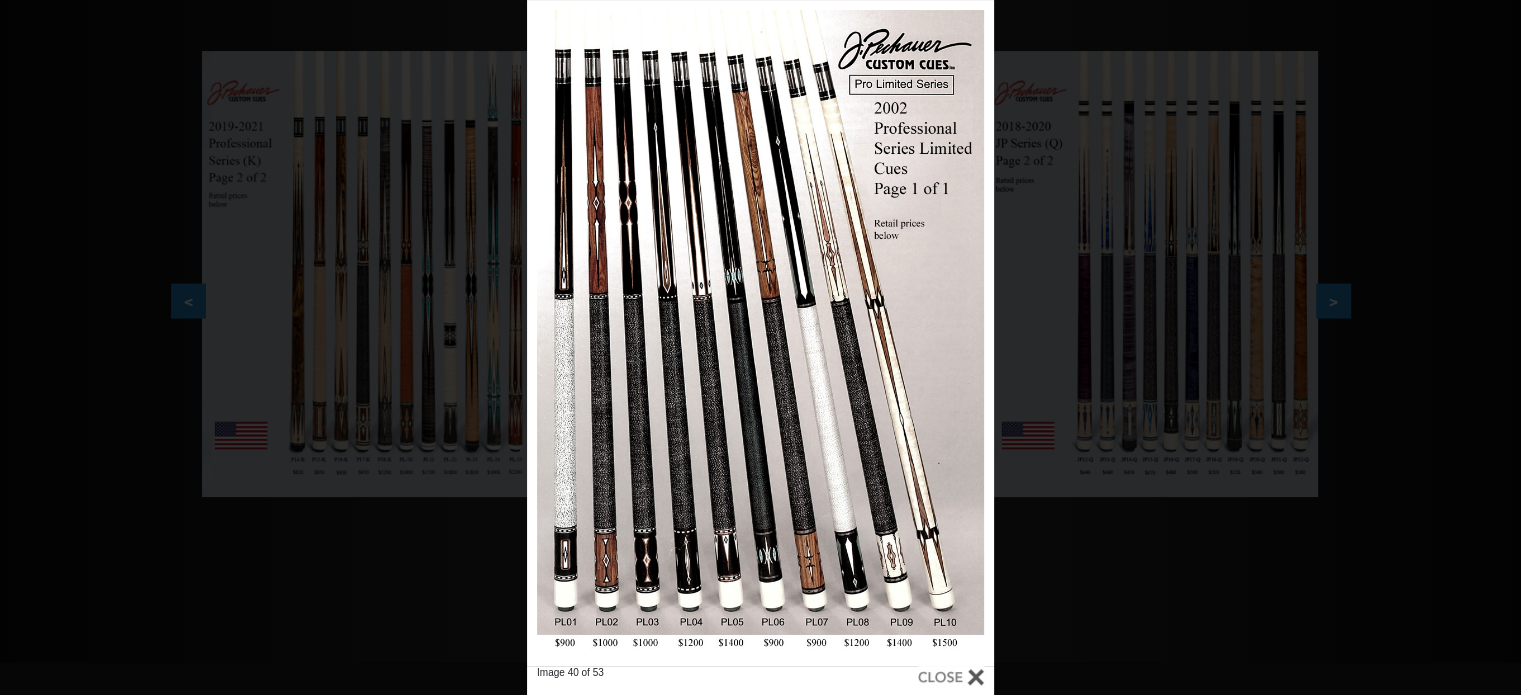 click on "Image 40 of 53" at bounding box center [760, 347] 